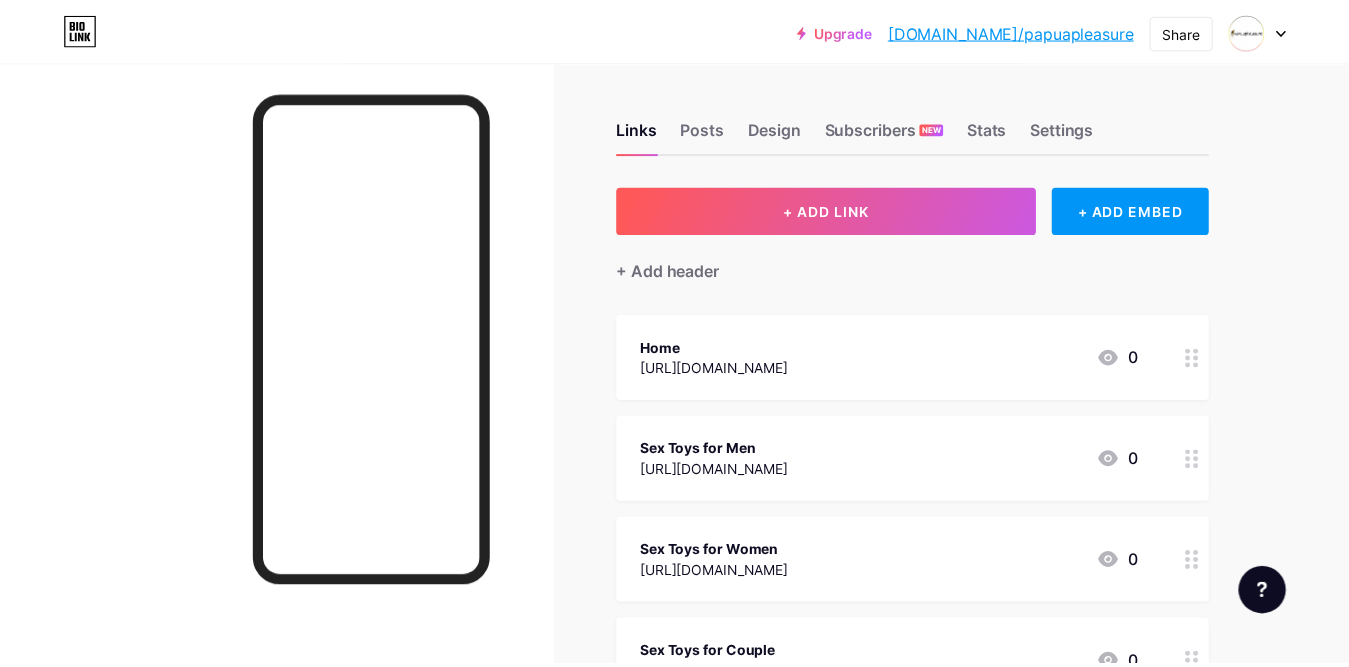 scroll, scrollTop: 0, scrollLeft: 0, axis: both 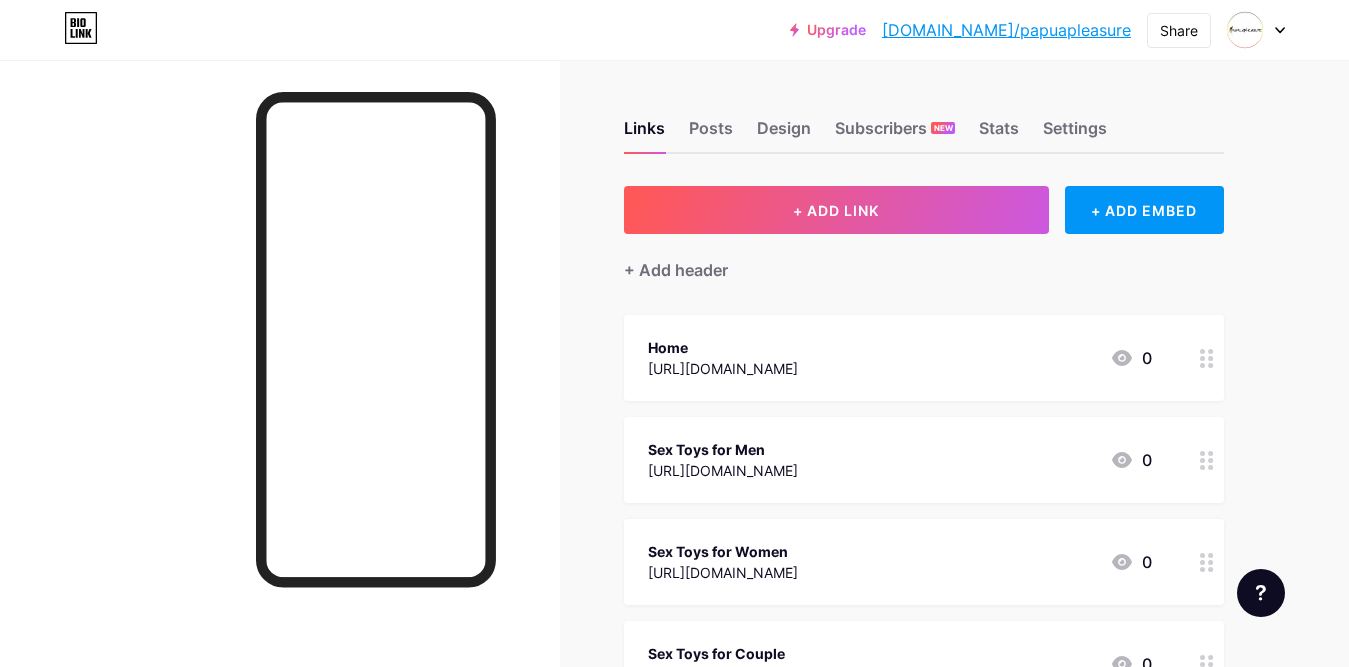 click at bounding box center [1256, 30] 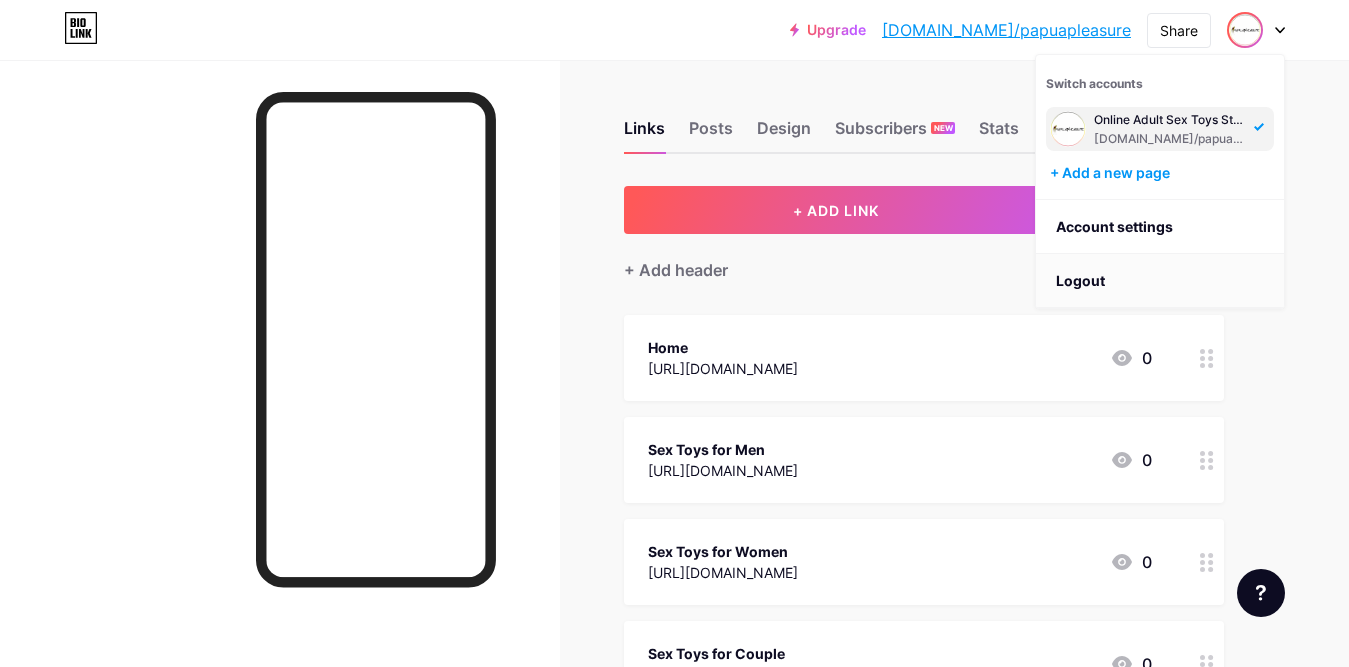 click on "Logout" at bounding box center (1160, 281) 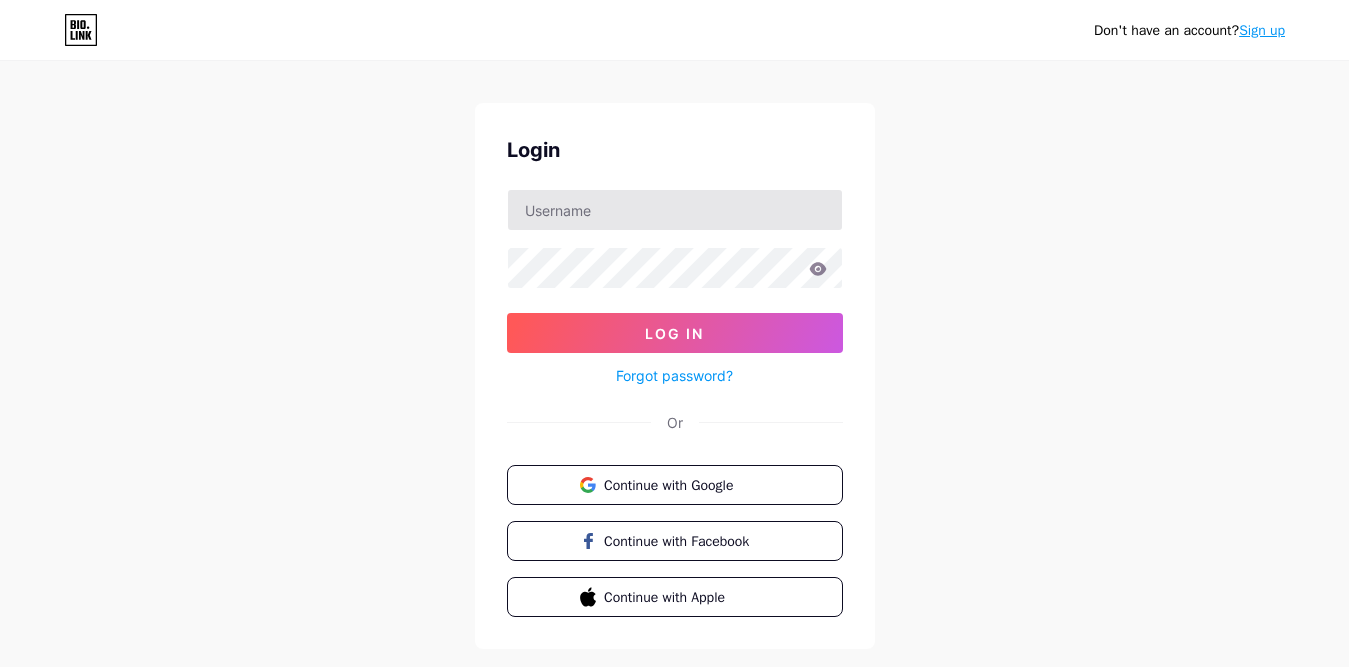scroll, scrollTop: 0, scrollLeft: 0, axis: both 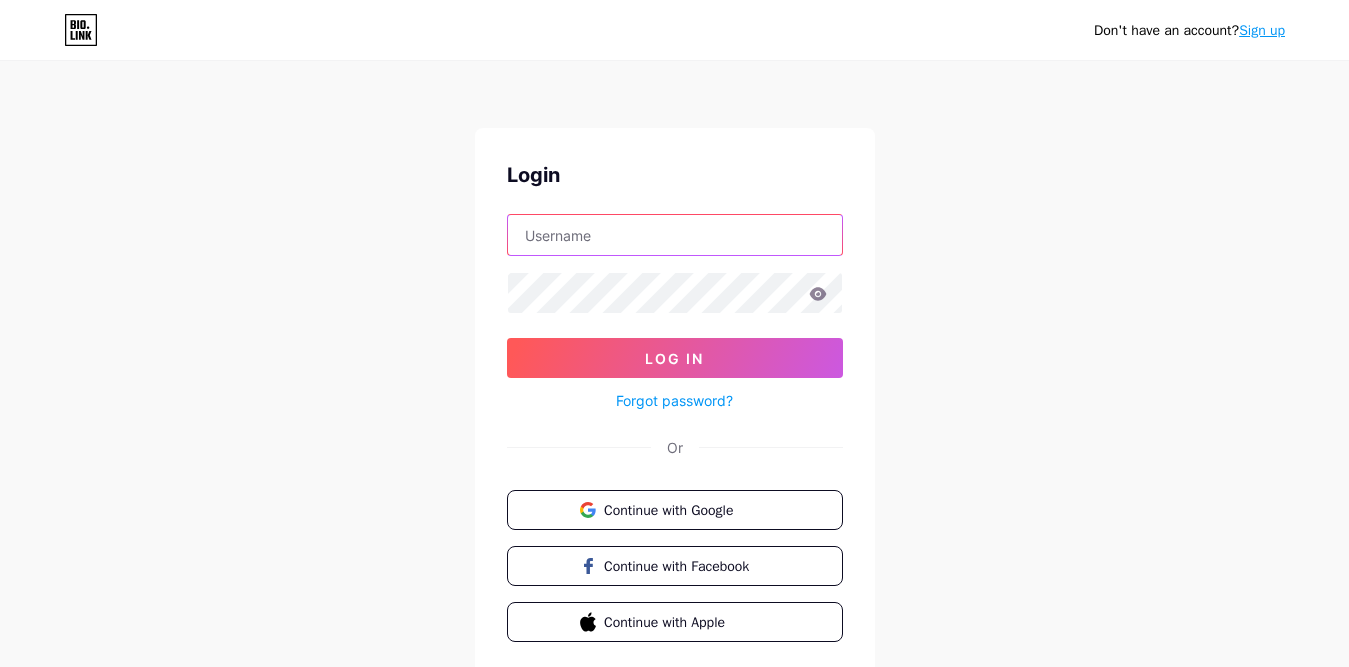 click at bounding box center [675, 235] 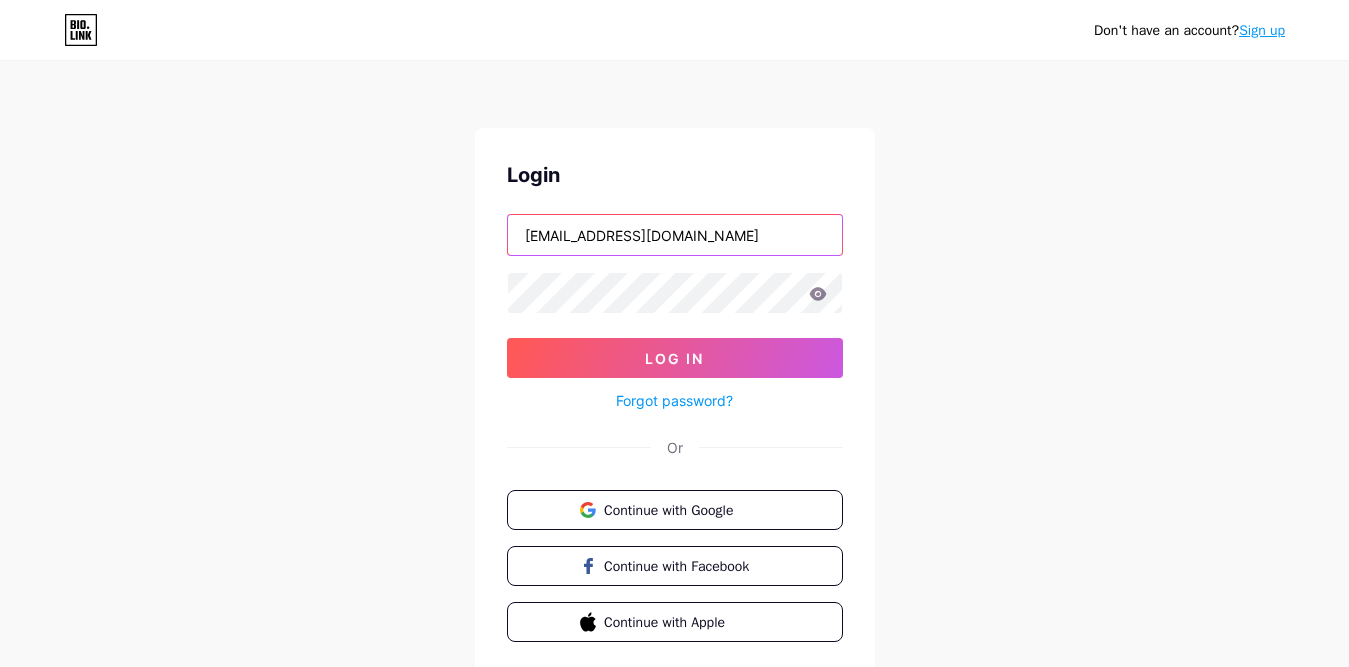 type on "[EMAIL_ADDRESS][DOMAIN_NAME]" 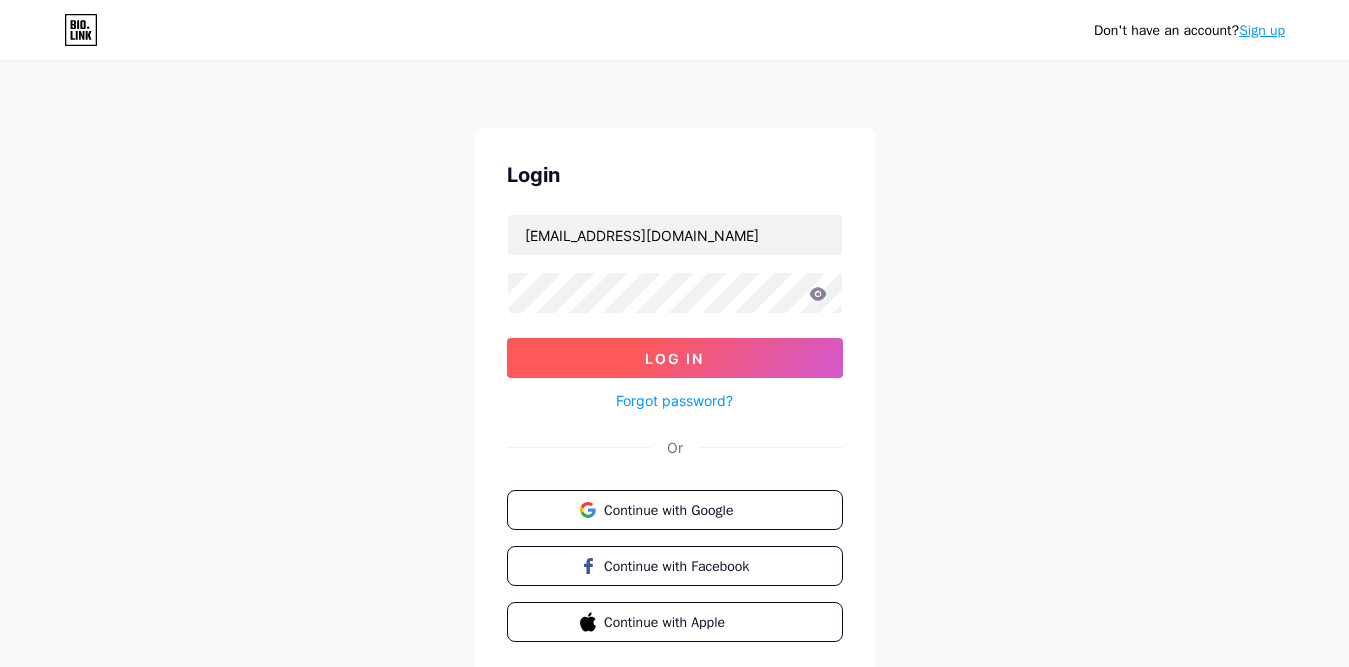 click on "Log In" at bounding box center [675, 358] 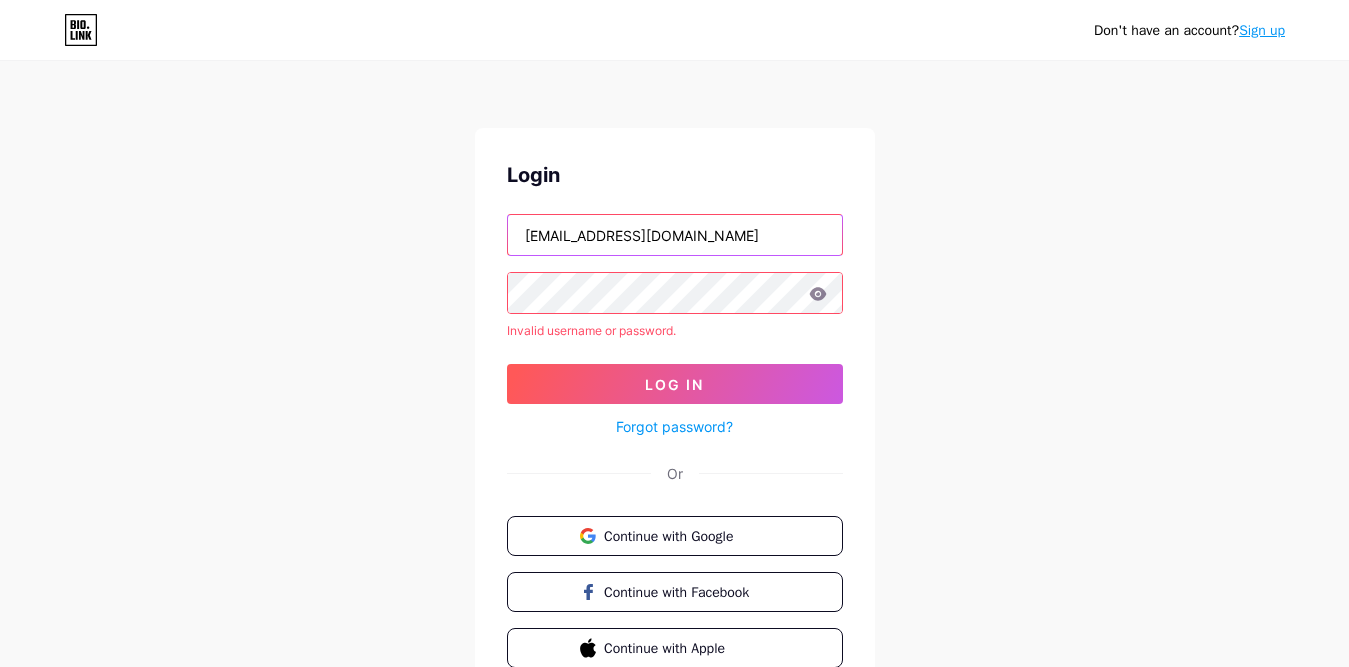 click on "[EMAIL_ADDRESS][DOMAIN_NAME]" at bounding box center [675, 235] 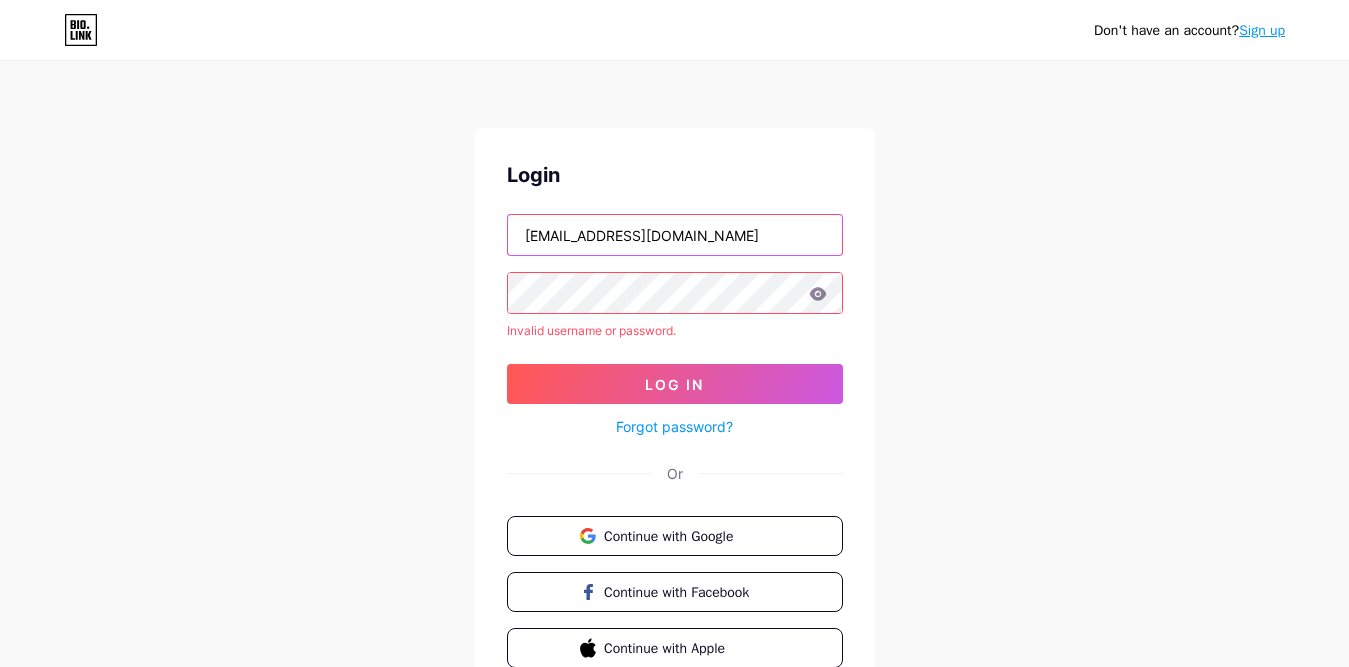 click on "[EMAIL_ADDRESS][DOMAIN_NAME]" at bounding box center [675, 235] 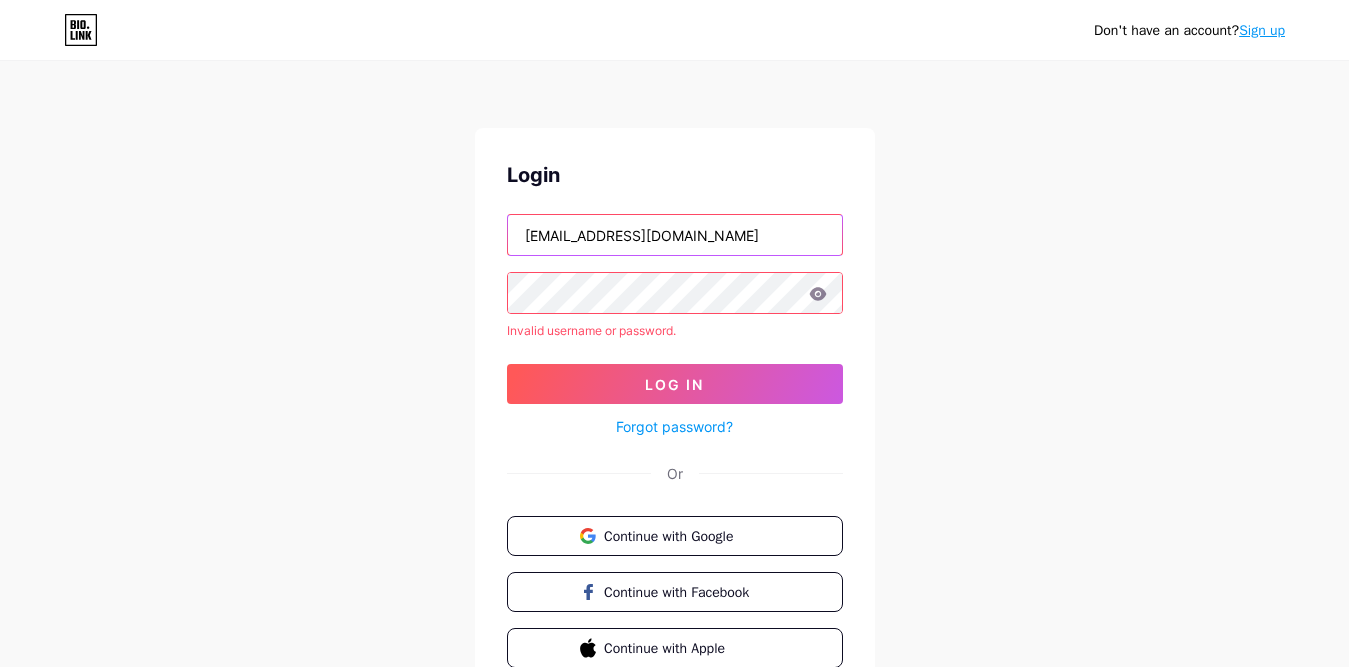 click on "[EMAIL_ADDRESS][DOMAIN_NAME]" at bounding box center [675, 235] 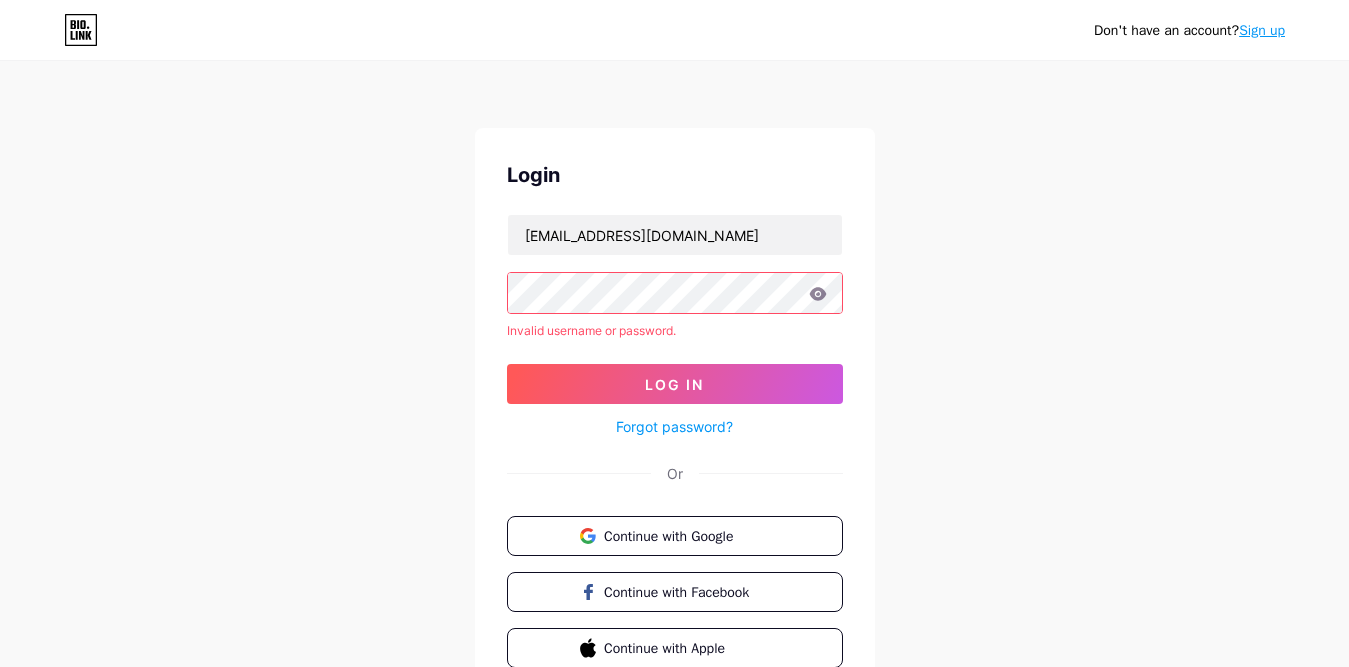 click on "Forgot password?" at bounding box center [674, 426] 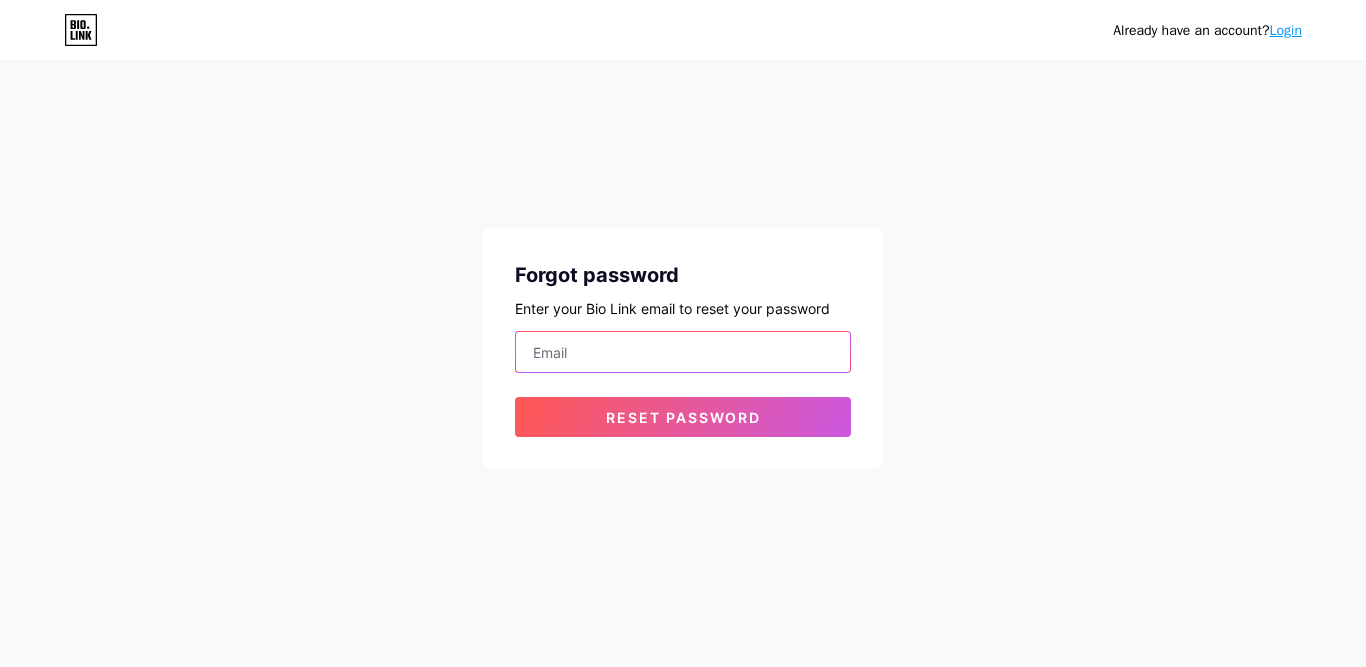 click at bounding box center [683, 352] 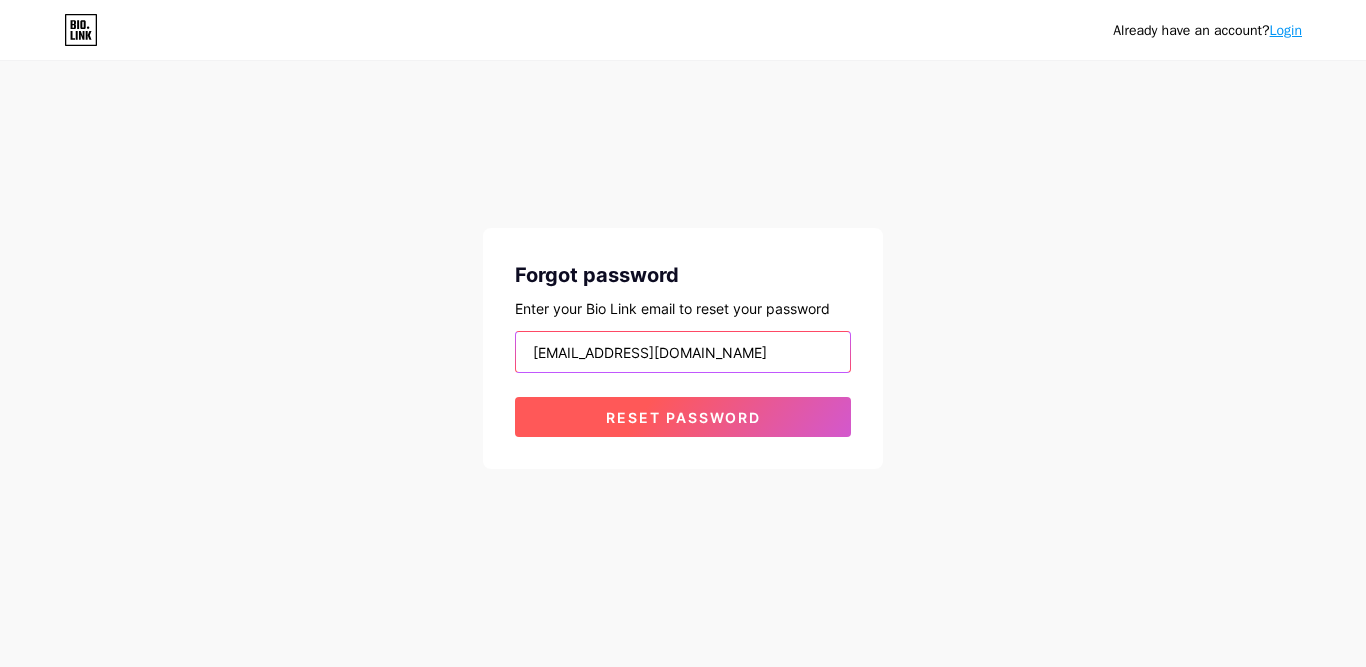 type on "[EMAIL_ADDRESS][DOMAIN_NAME]" 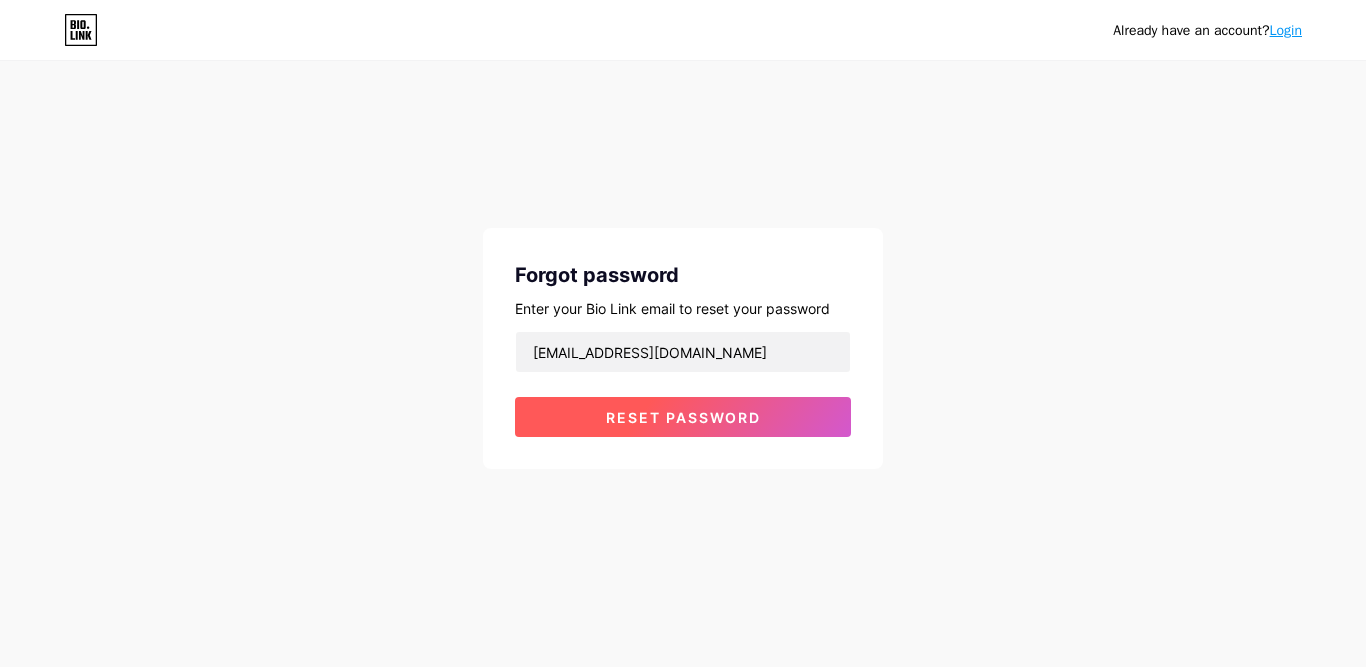 click on "Reset password" at bounding box center (683, 417) 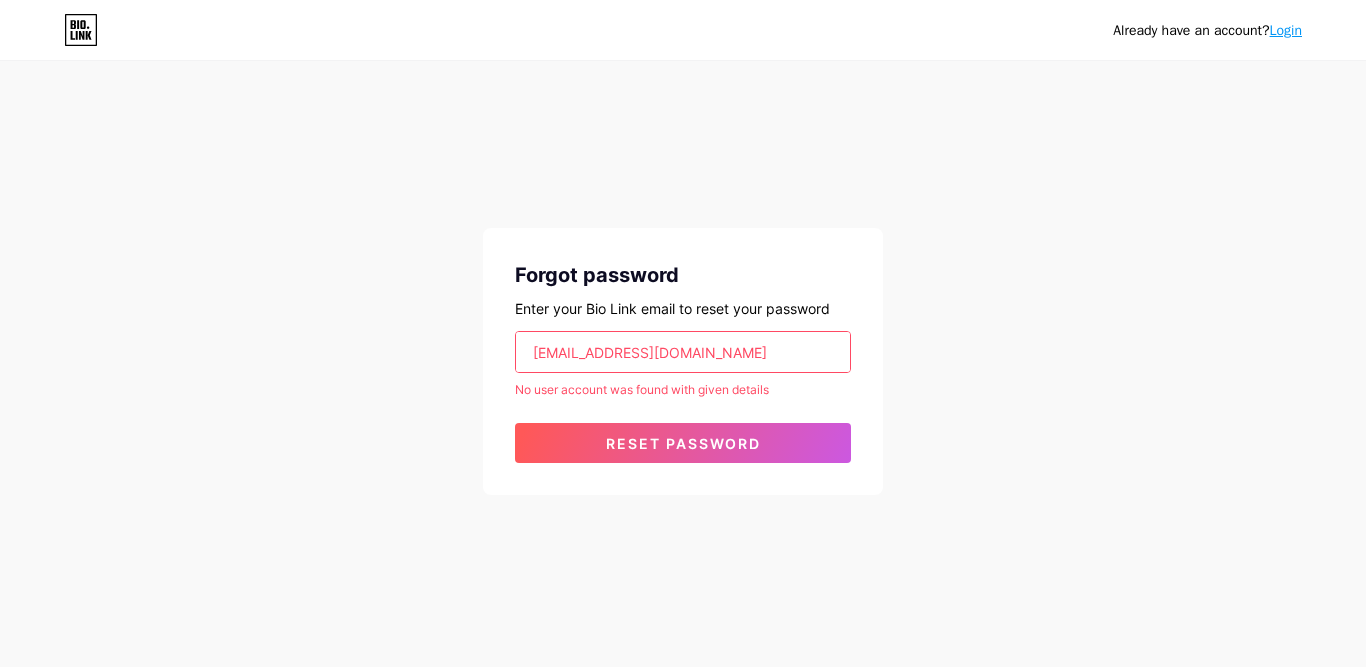 click on "Login" at bounding box center [1286, 30] 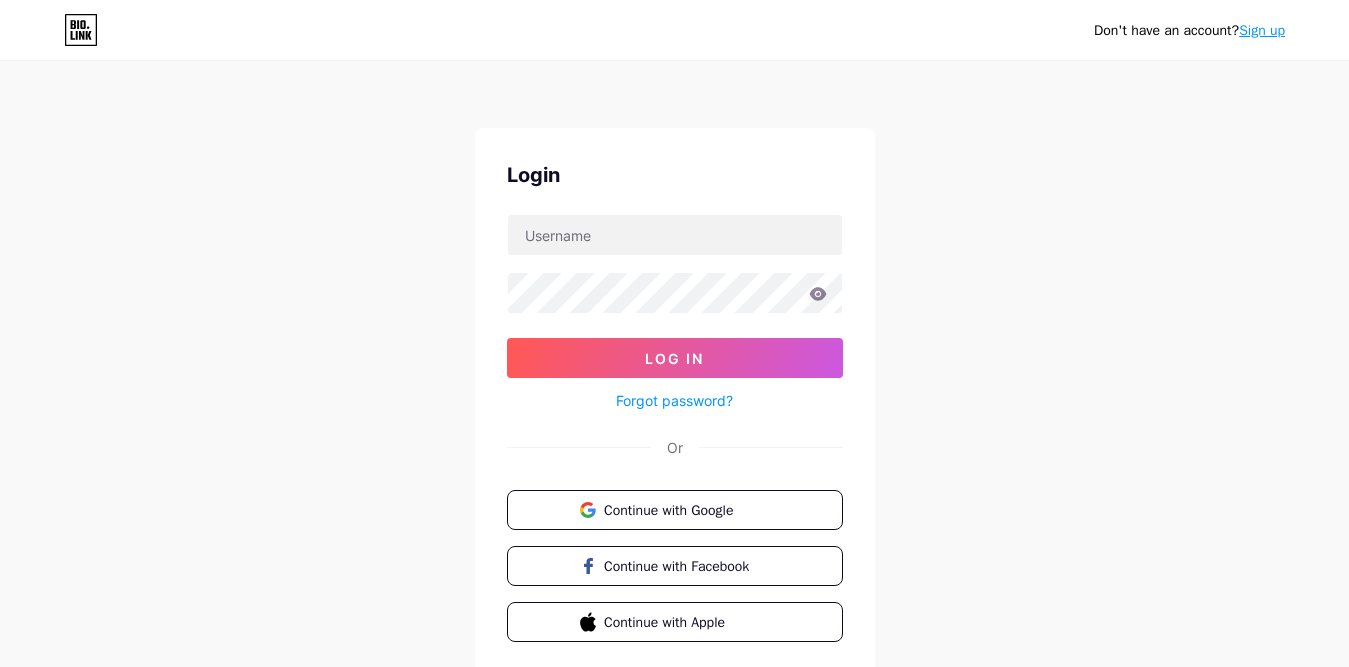 click on "Sign up" at bounding box center (1262, 30) 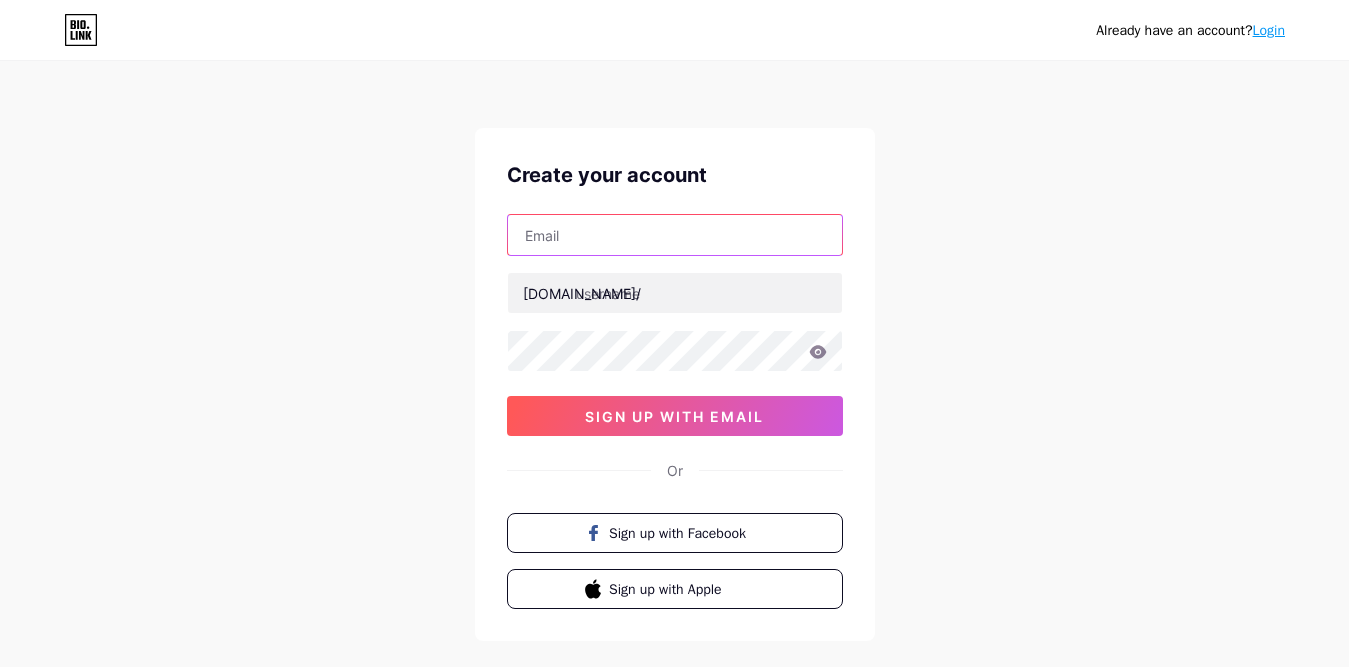 click at bounding box center (675, 235) 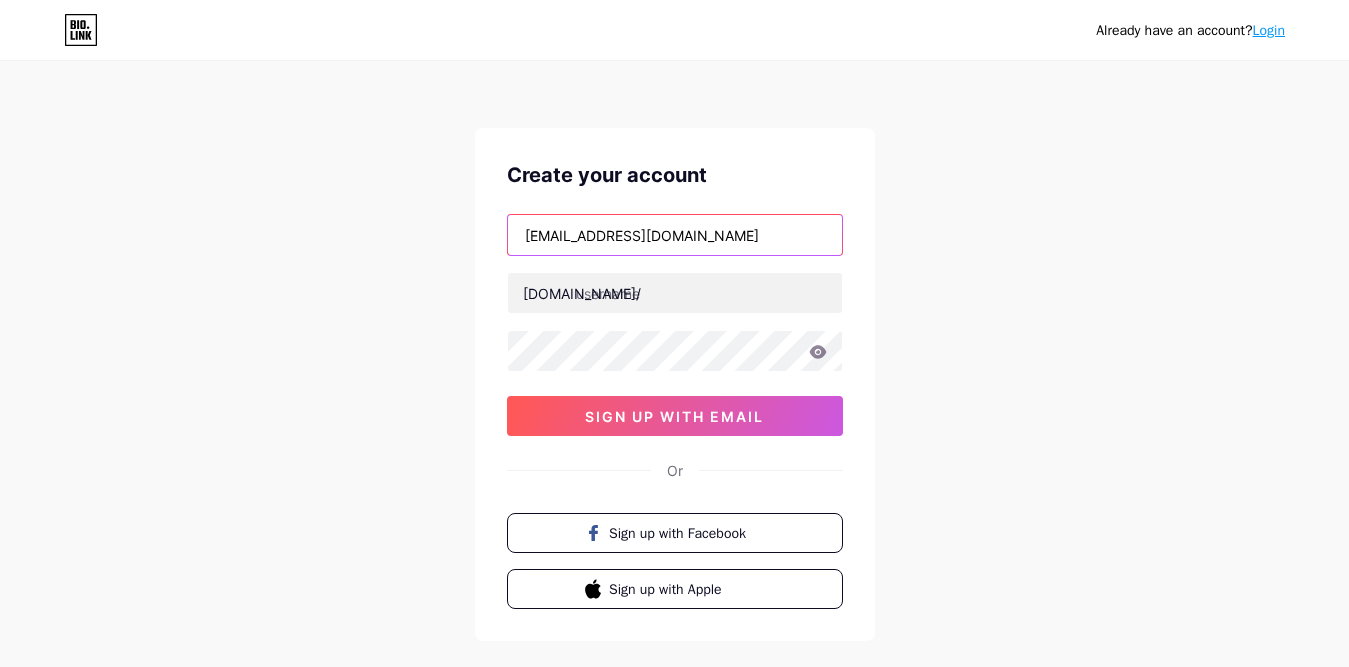 type on "[EMAIL_ADDRESS][DOMAIN_NAME]" 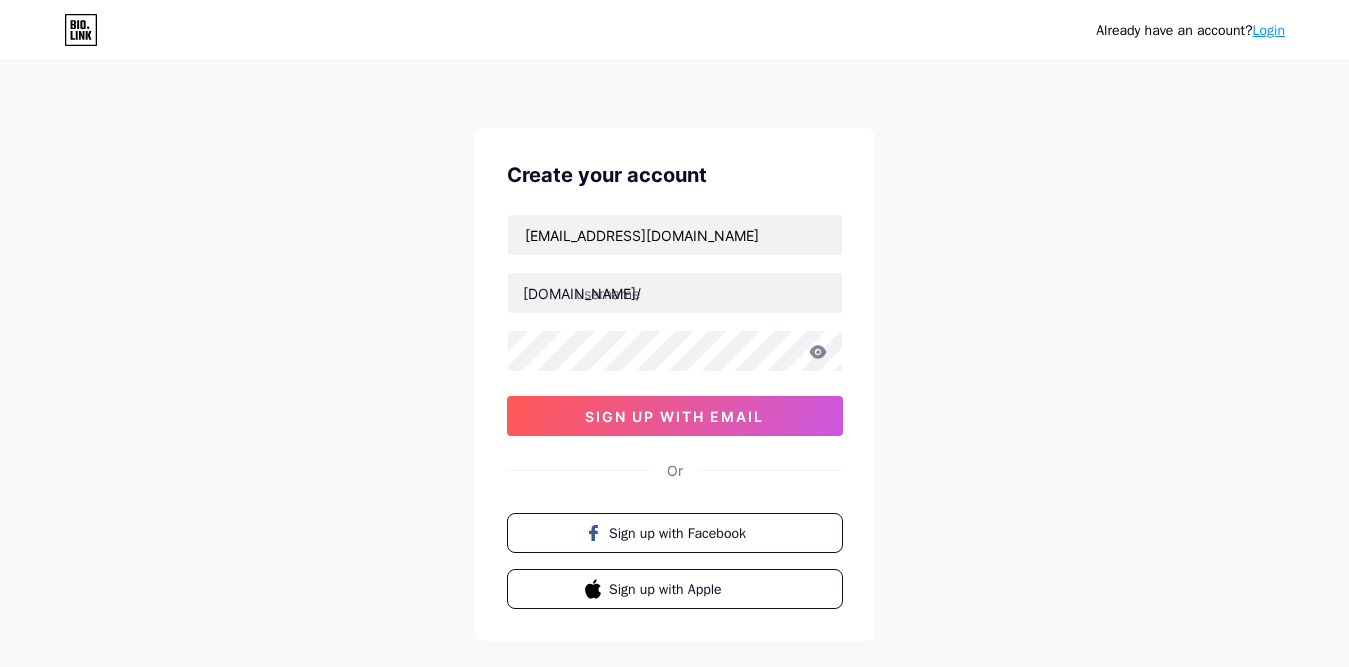 click on "Already have an account?  Login   Create your account     [EMAIL_ADDRESS][DOMAIN_NAME]     [DOMAIN_NAME]/                       sign up with email         Or       Sign up with Facebook
Sign up with Apple
By signing up, you agree to our  Terms of Service  and  Privacy Policy ." at bounding box center [674, 382] 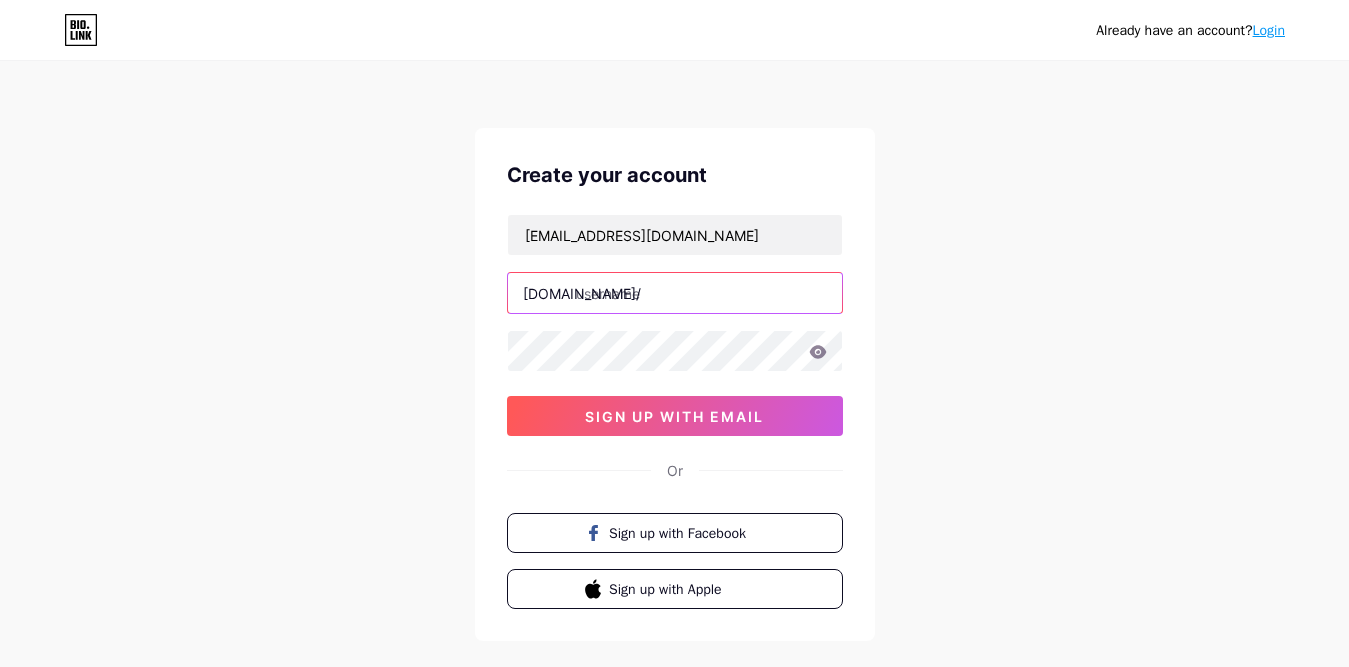 click at bounding box center (675, 293) 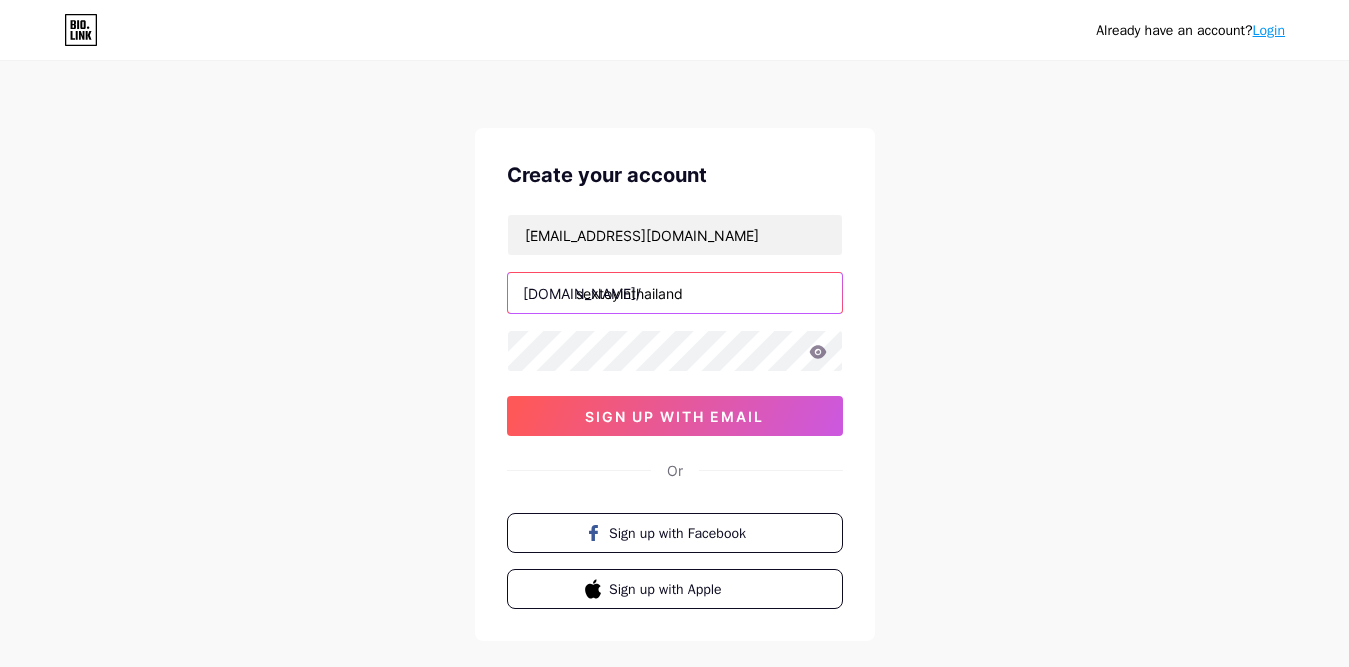 type on "sextoyinthailand" 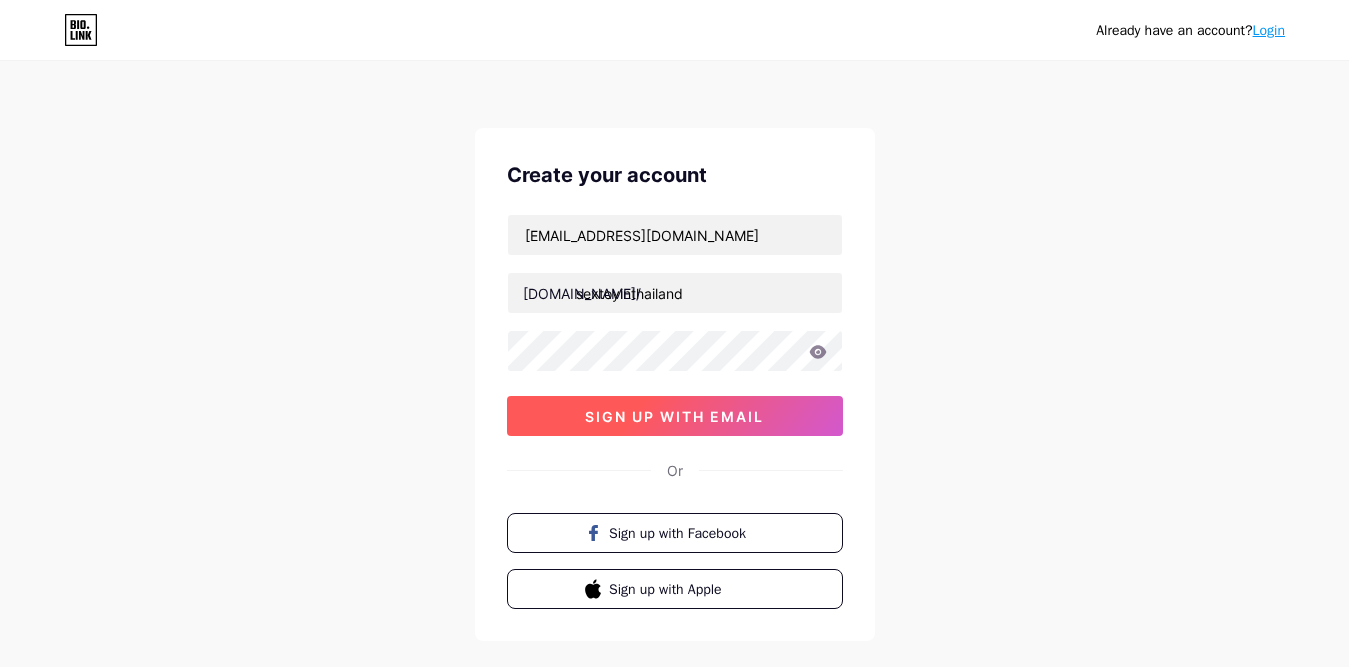 click on "sign up with email" at bounding box center (674, 416) 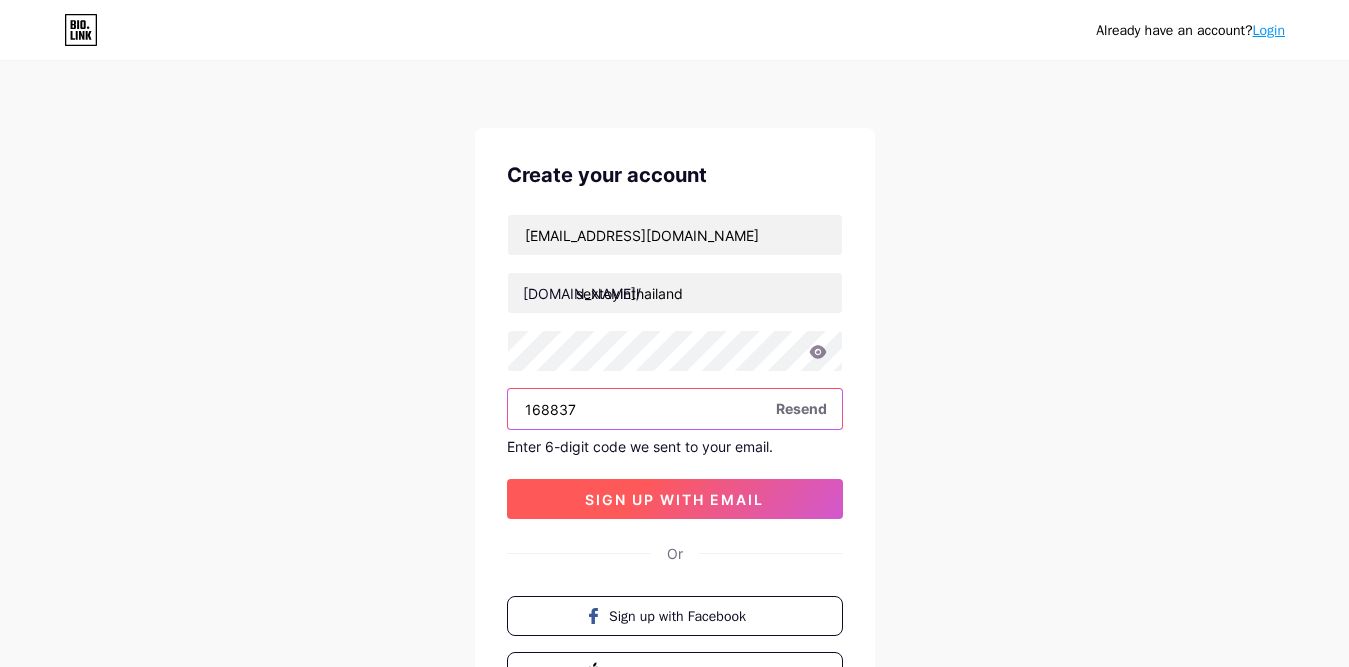 type on "168837" 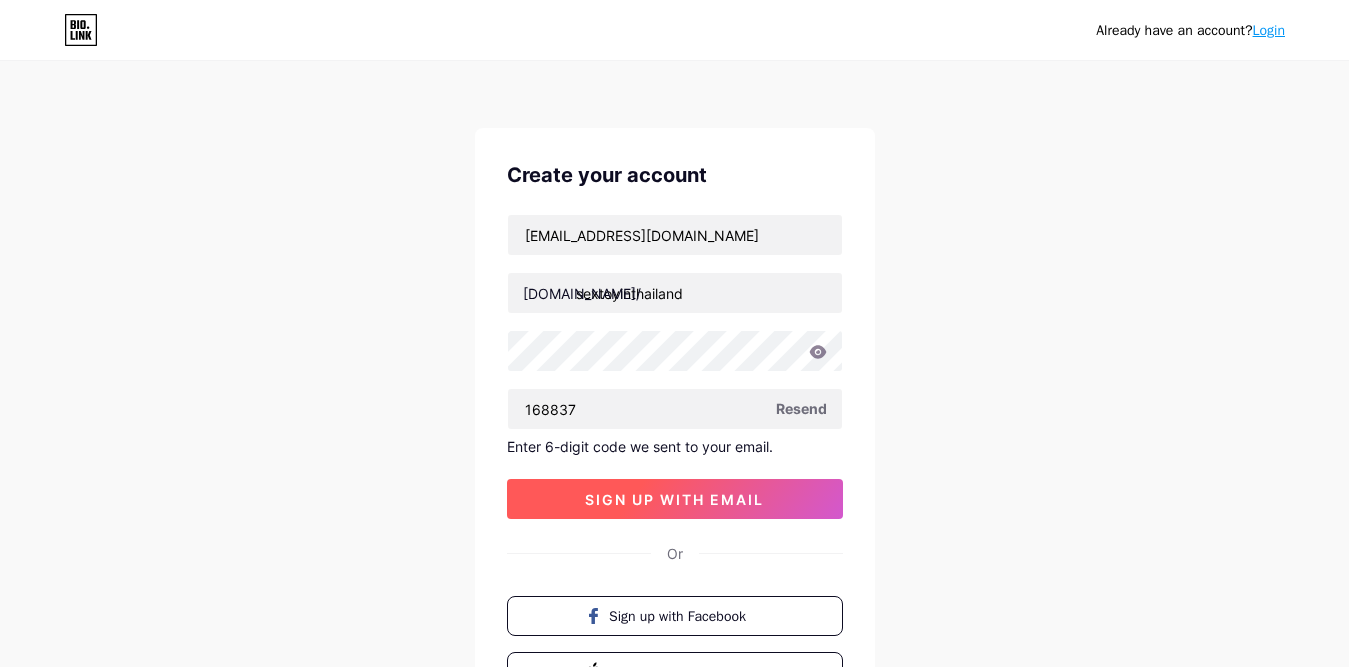 click on "sign up with email" at bounding box center (674, 499) 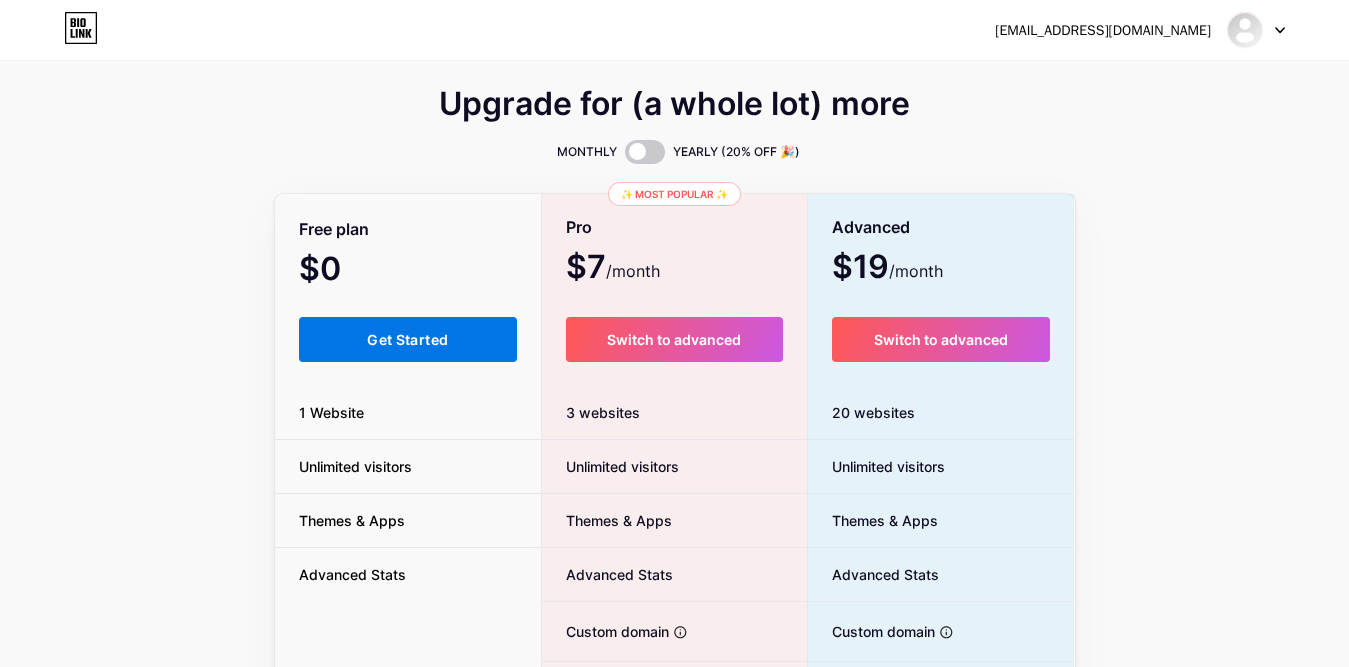 click on "Get Started" at bounding box center [408, 339] 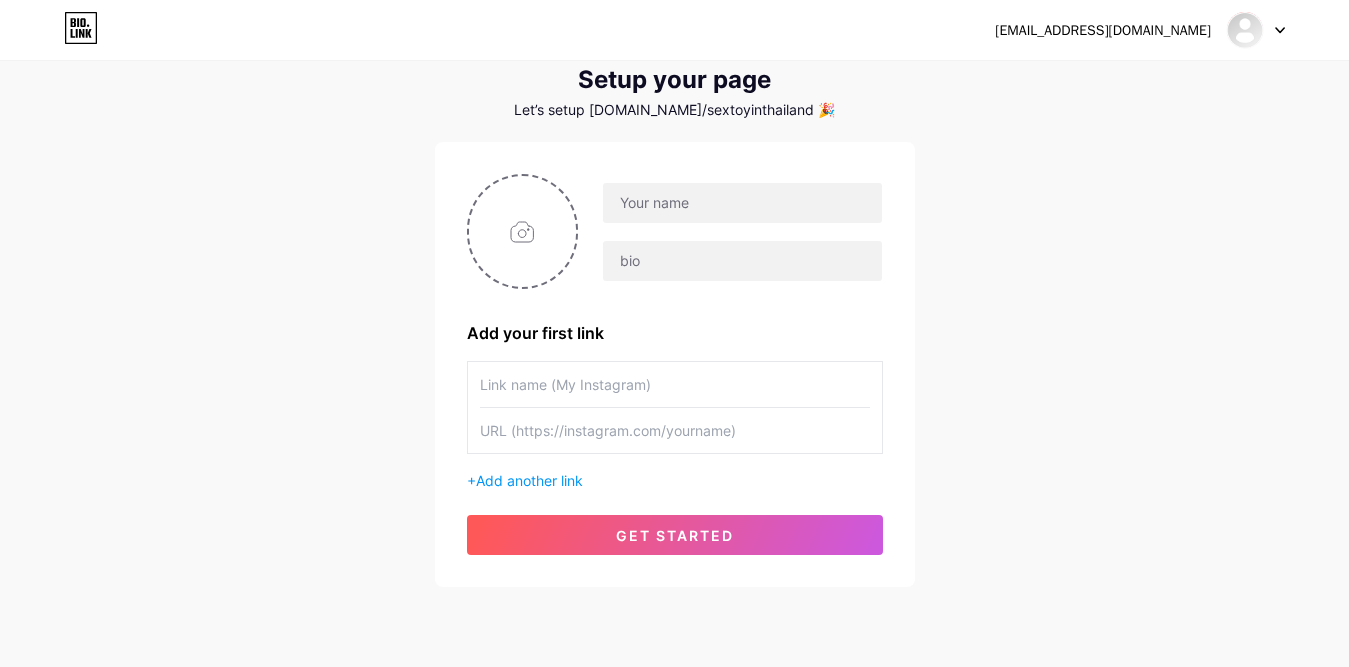 scroll, scrollTop: 0, scrollLeft: 0, axis: both 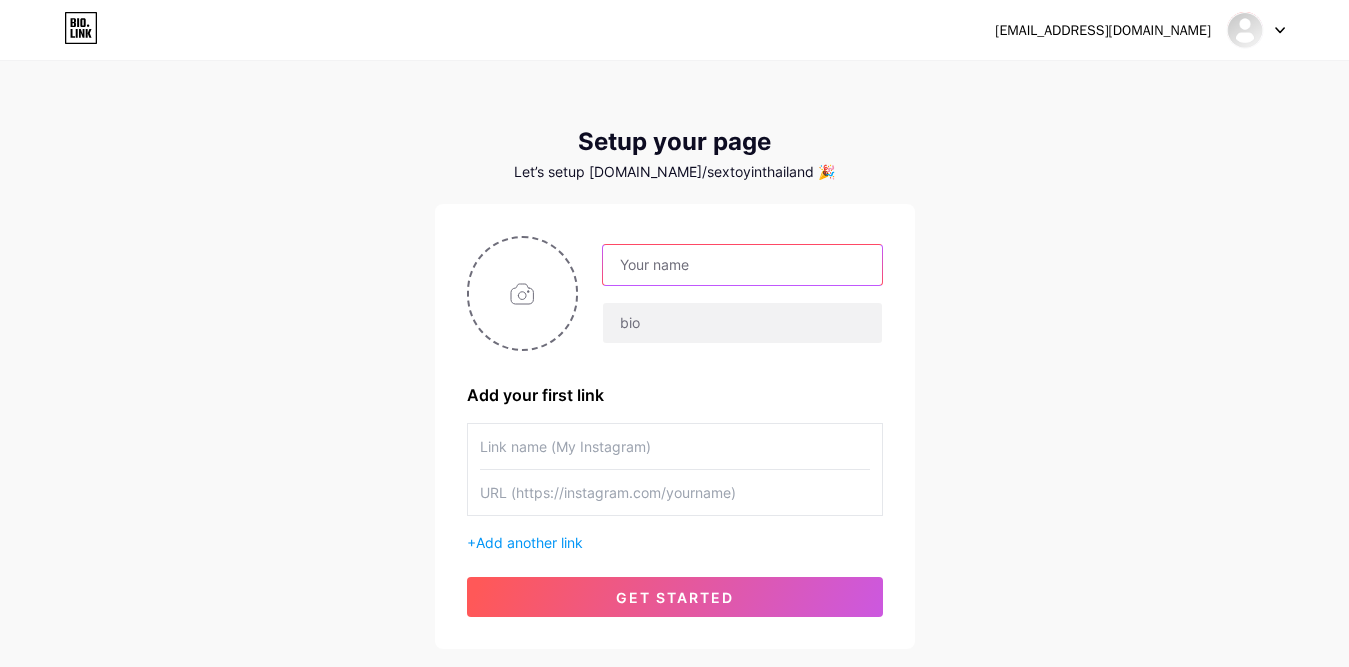 click at bounding box center [742, 265] 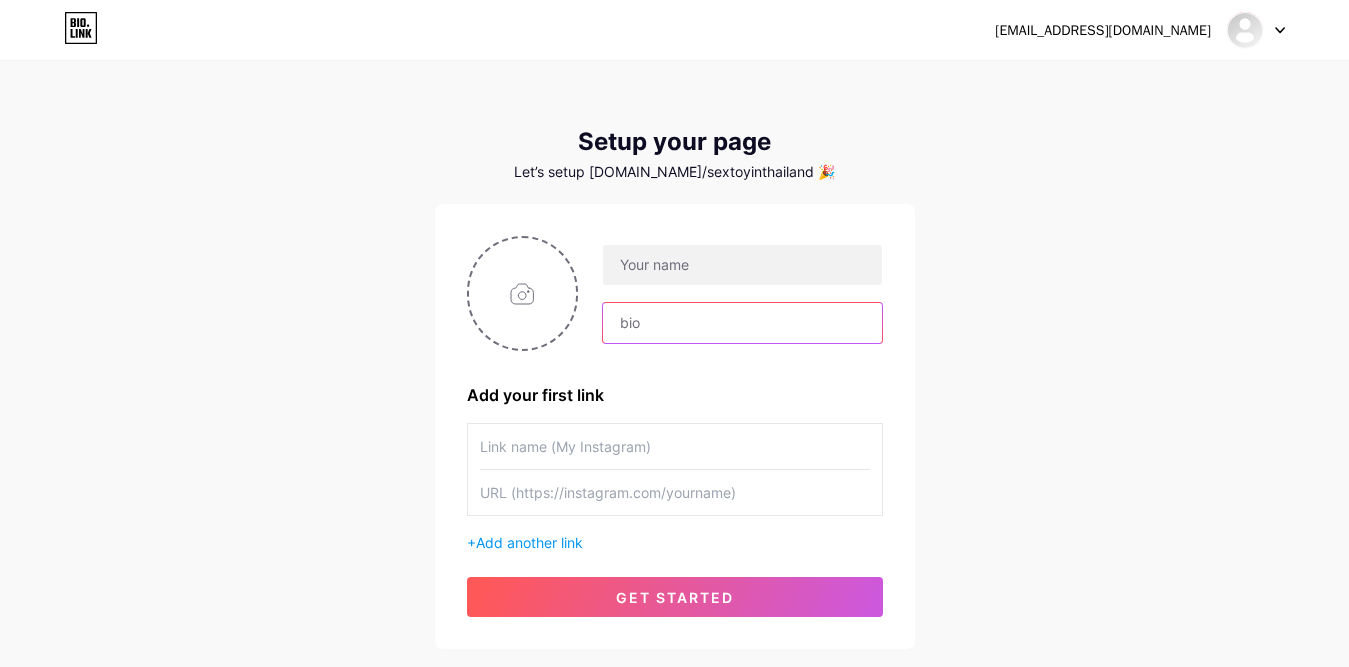 click at bounding box center (742, 323) 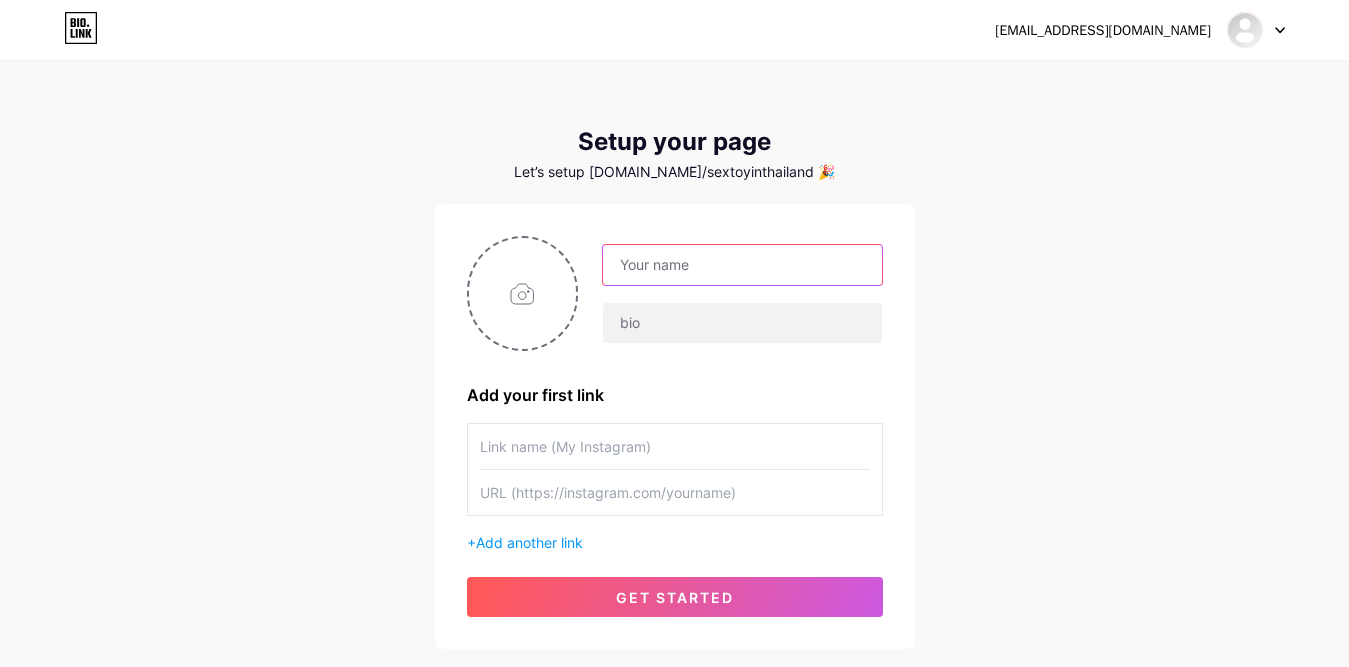 click at bounding box center [742, 265] 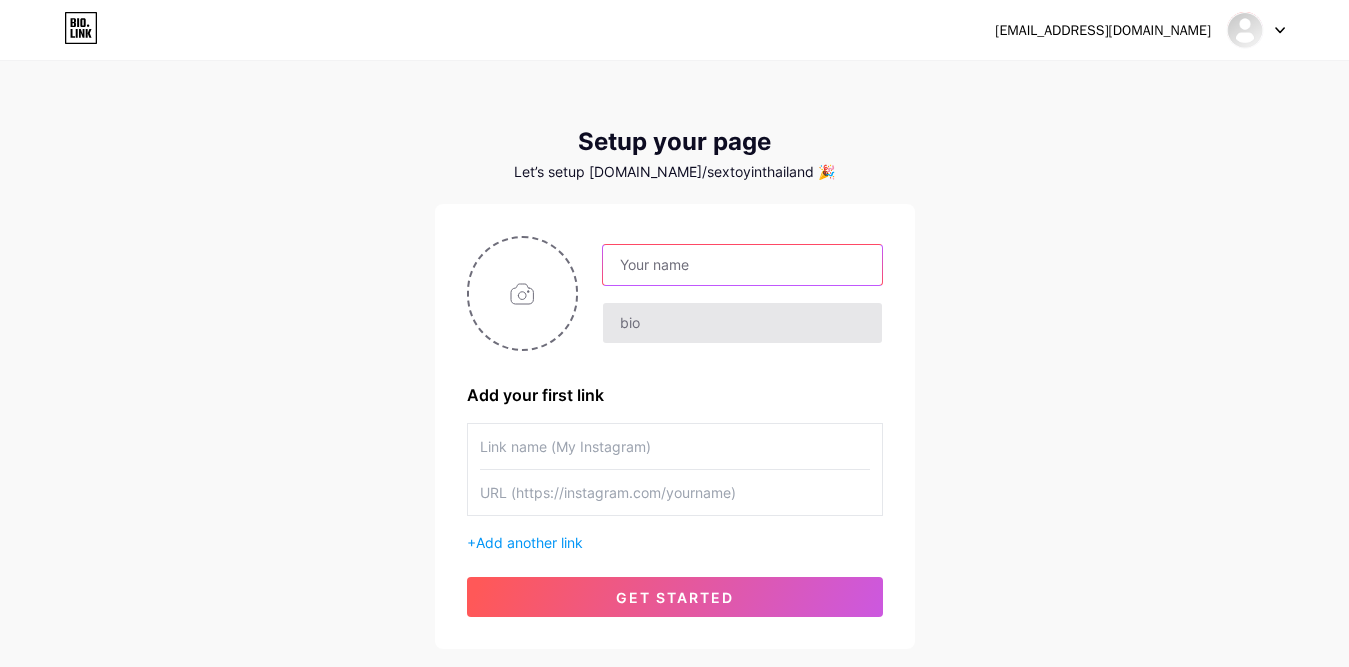 paste on "No1 Adult Sex Toys Store in" 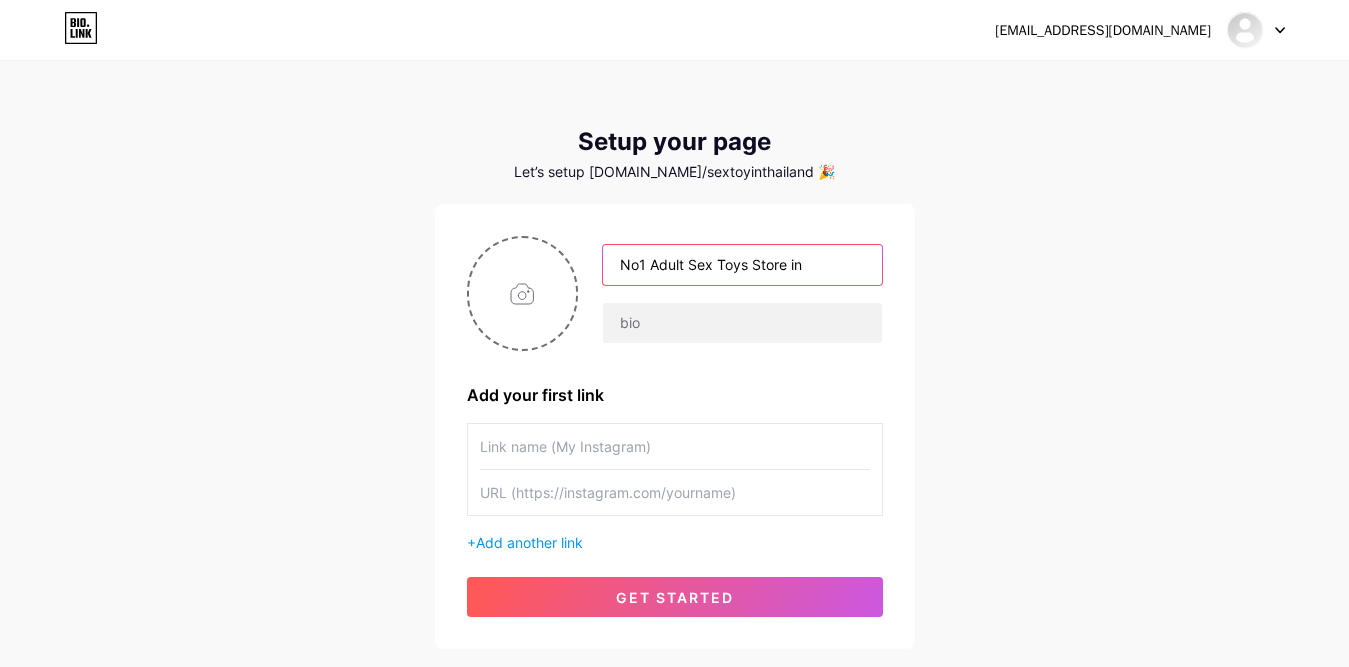 click on "No1 Adult Sex Toys Store in" at bounding box center (742, 265) 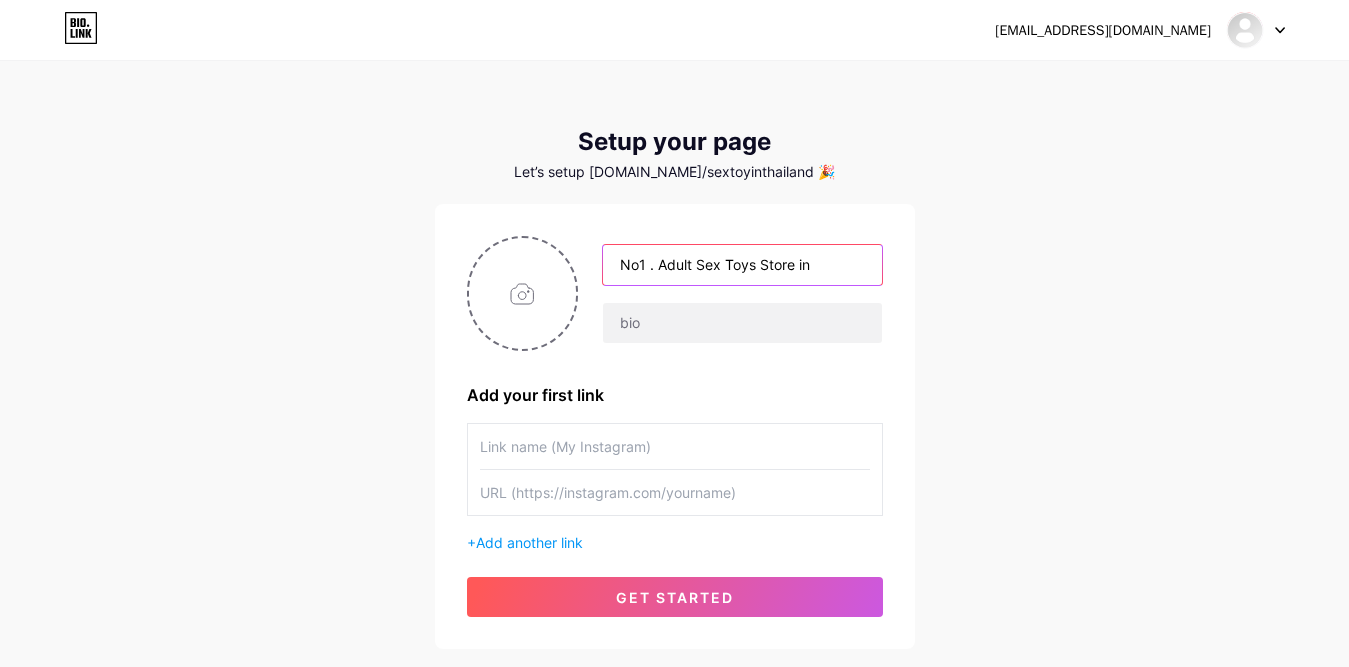 click on "No1 . Adult Sex Toys Store in" at bounding box center [742, 265] 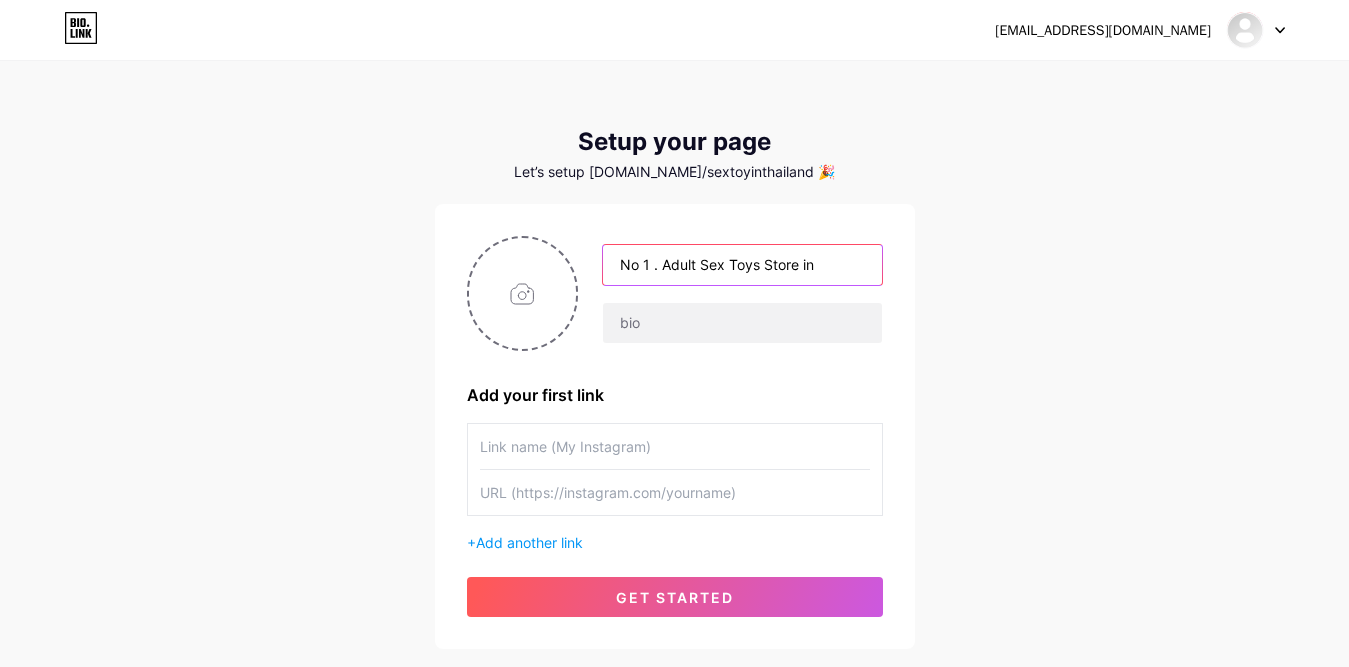 click on "No 1 . Adult Sex Toys Store in" at bounding box center (742, 265) 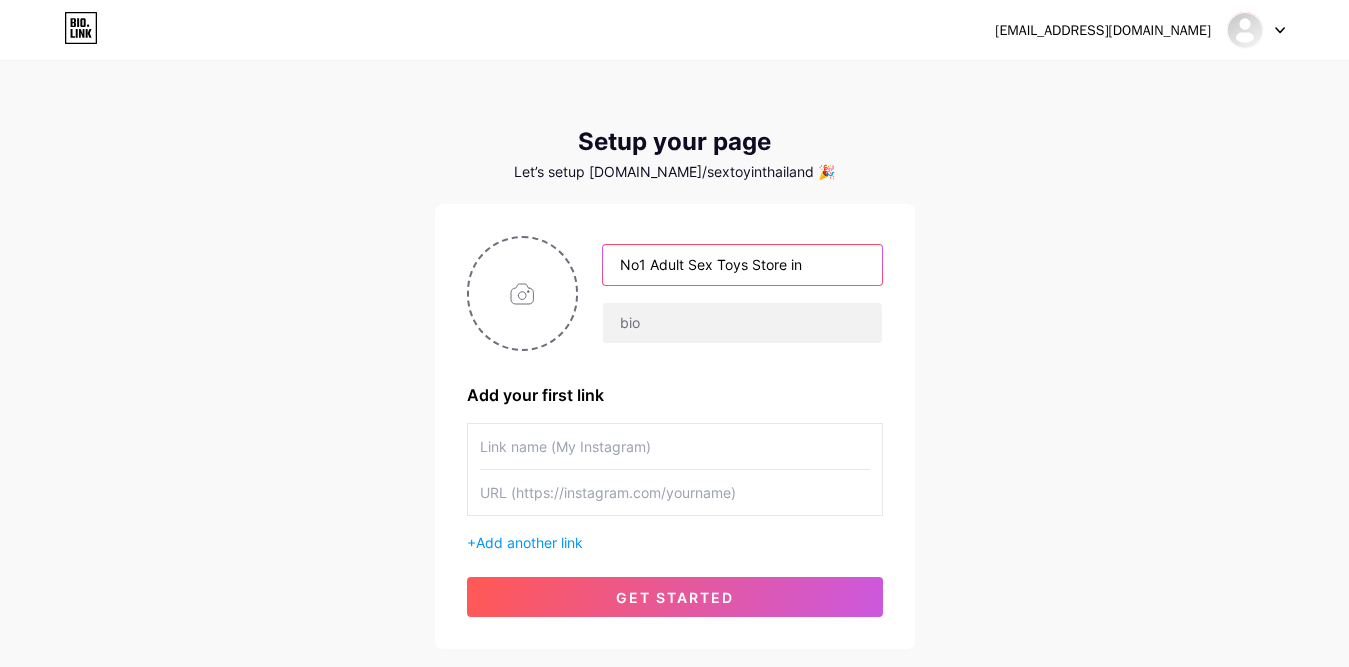 click on "No1 Adult Sex Toys Store in" at bounding box center [742, 265] 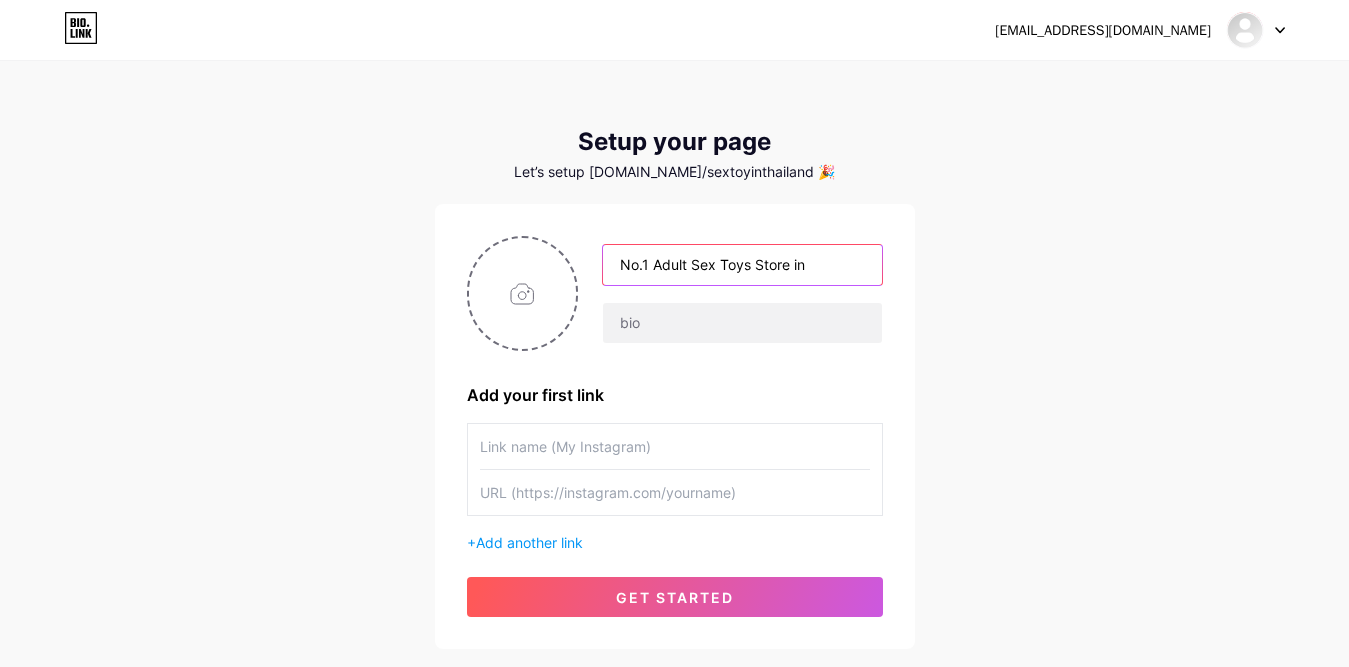 drag, startPoint x: 803, startPoint y: 265, endPoint x: 838, endPoint y: 294, distance: 45.453274 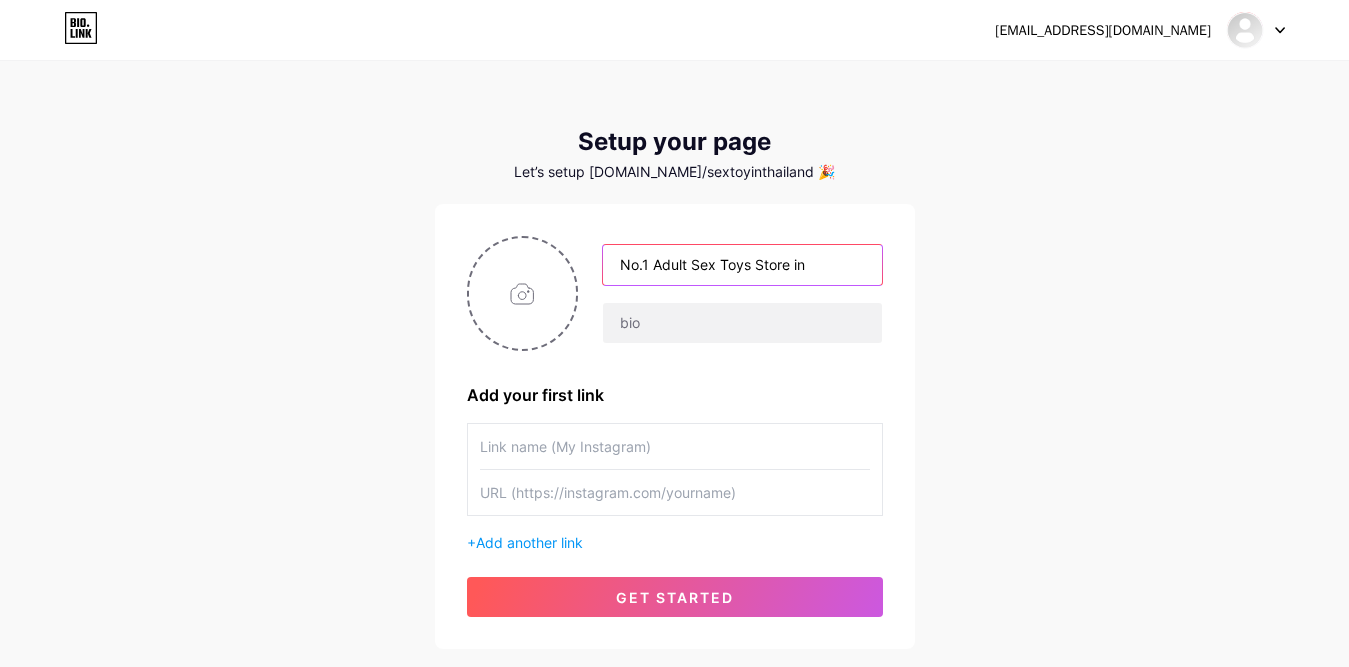 paste on "[GEOGRAPHIC_DATA]" 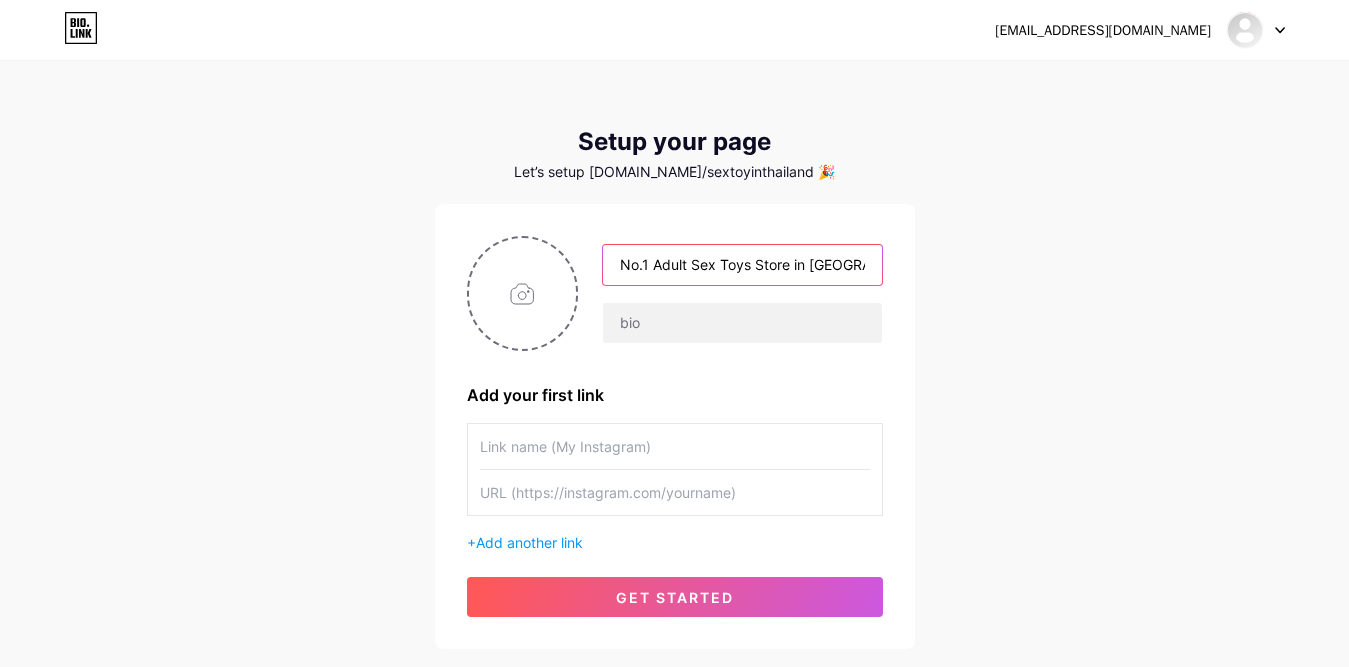 scroll, scrollTop: 0, scrollLeft: 1, axis: horizontal 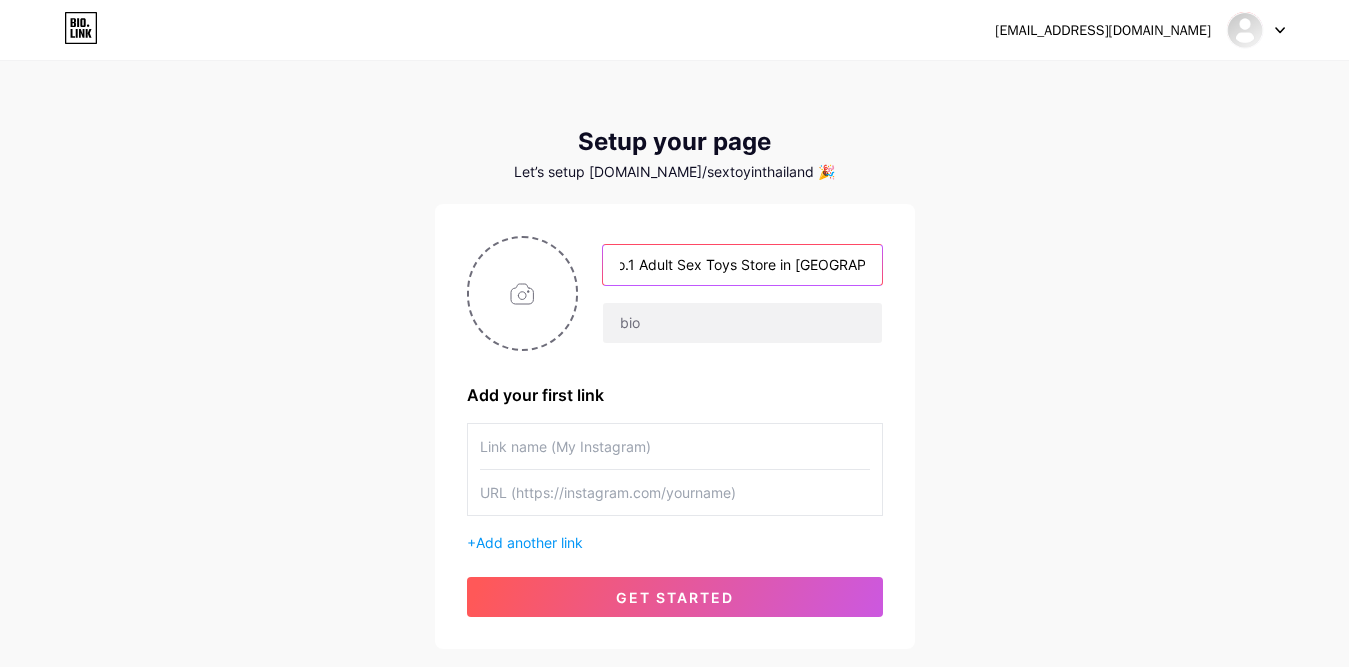 paste on "[DOMAIN_NAME]" 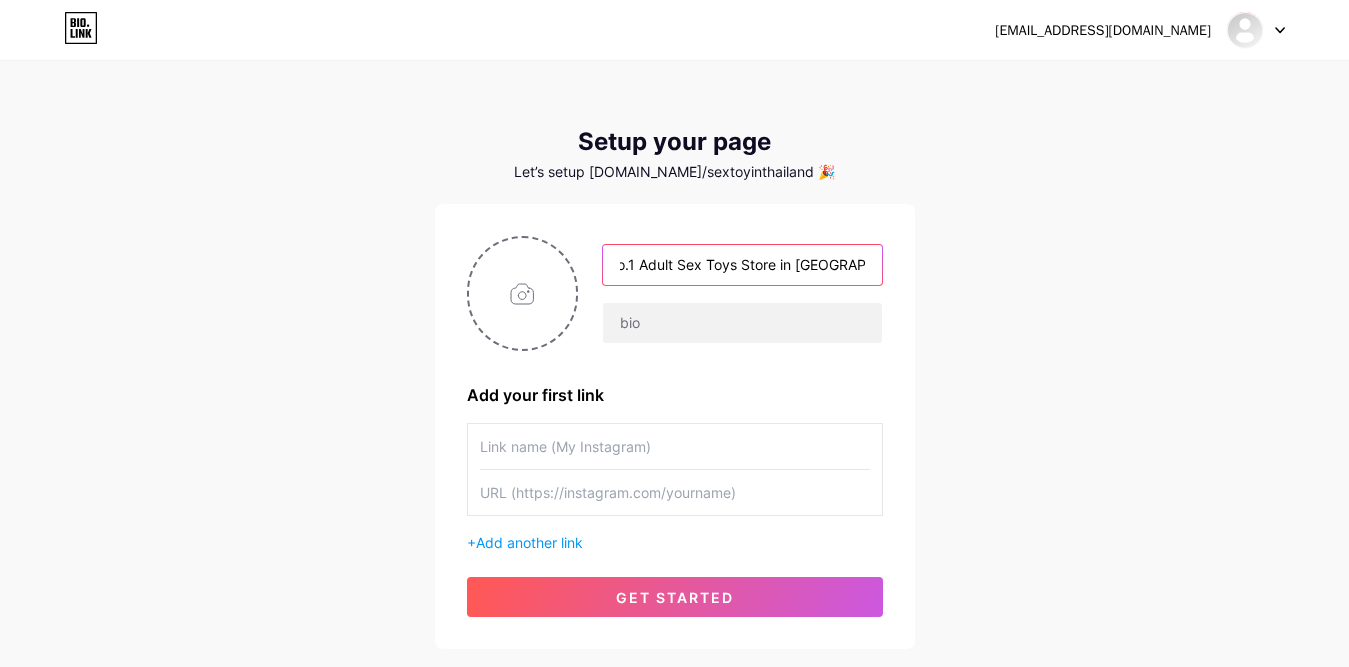 scroll, scrollTop: 0, scrollLeft: 154, axis: horizontal 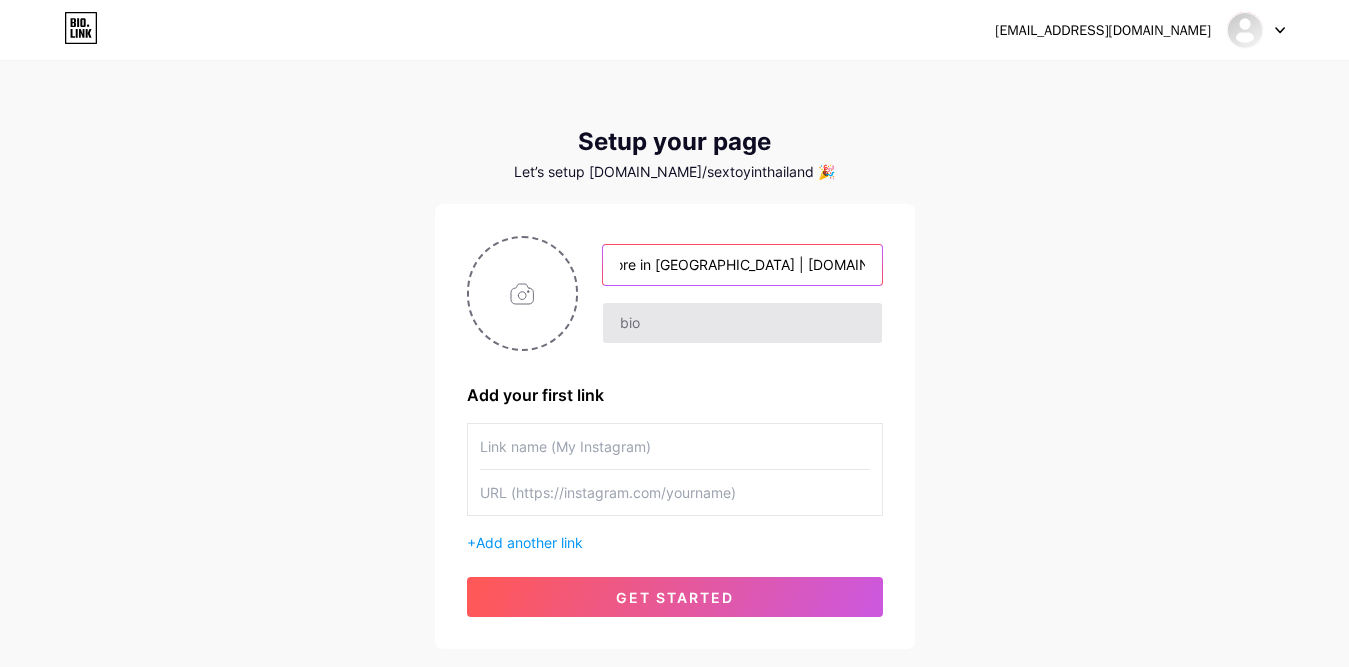 type on "No.1 Adult Sex Toys Store in [GEOGRAPHIC_DATA] | [DOMAIN_NAME]" 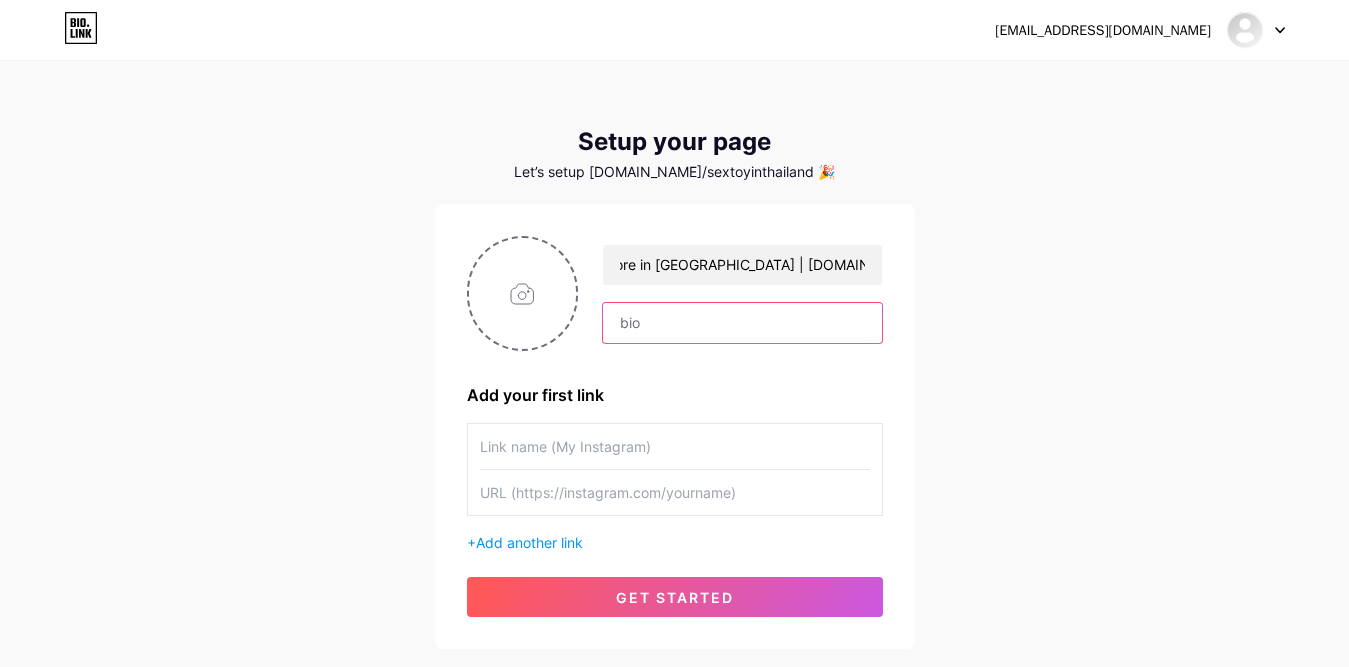 scroll, scrollTop: 0, scrollLeft: 0, axis: both 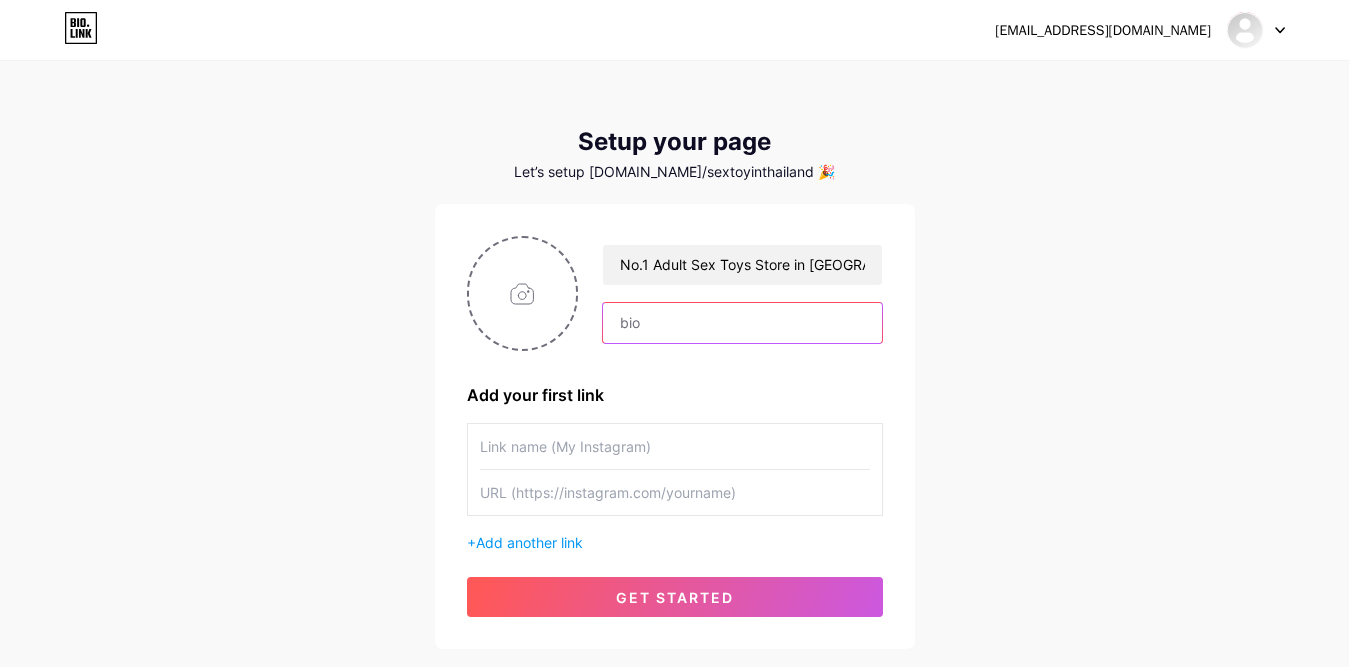 click at bounding box center (742, 323) 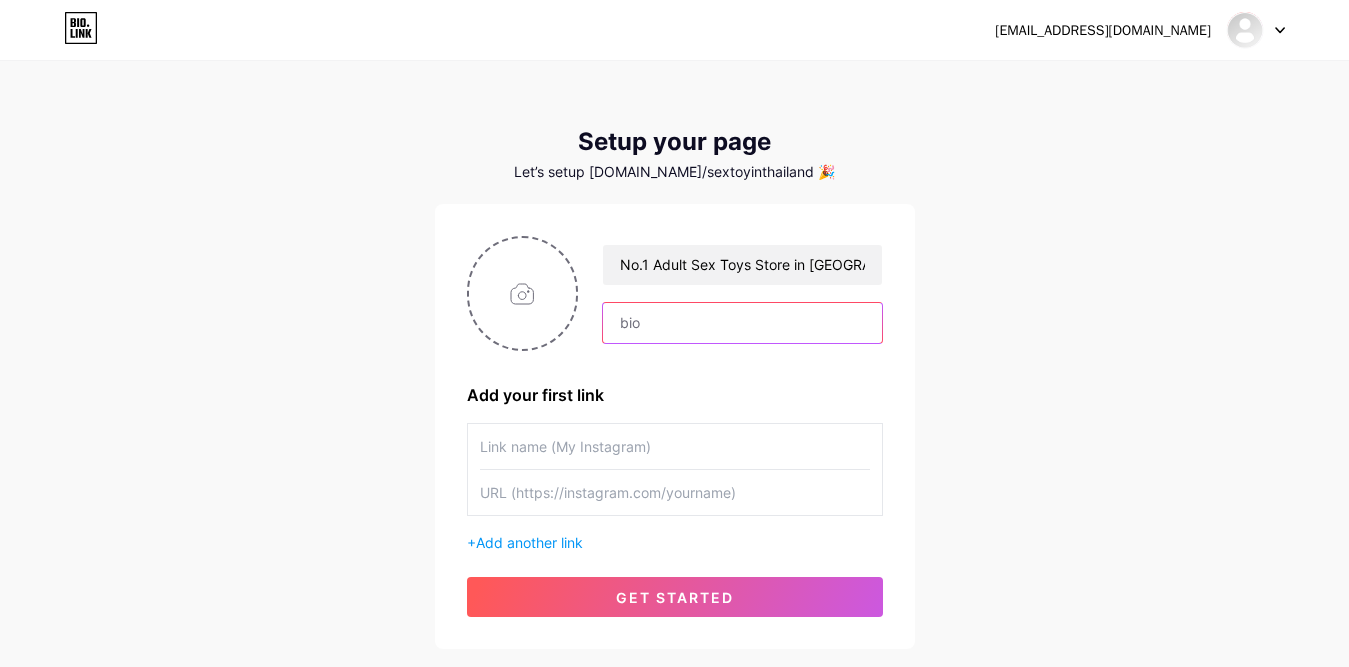 paste on "Welcome to [DOMAIN_NAME] is a leading online adult store based in [GEOGRAPHIC_DATA], offering a curated range of high-quality adult toys including vibrators, dildos, lubricants, and couple’s essentials. With discreet packaging, mobile optimized shopping, and responsive customer service, it delivers privacy, convenience, and intimacy to customers across [GEOGRAPHIC_DATA]." 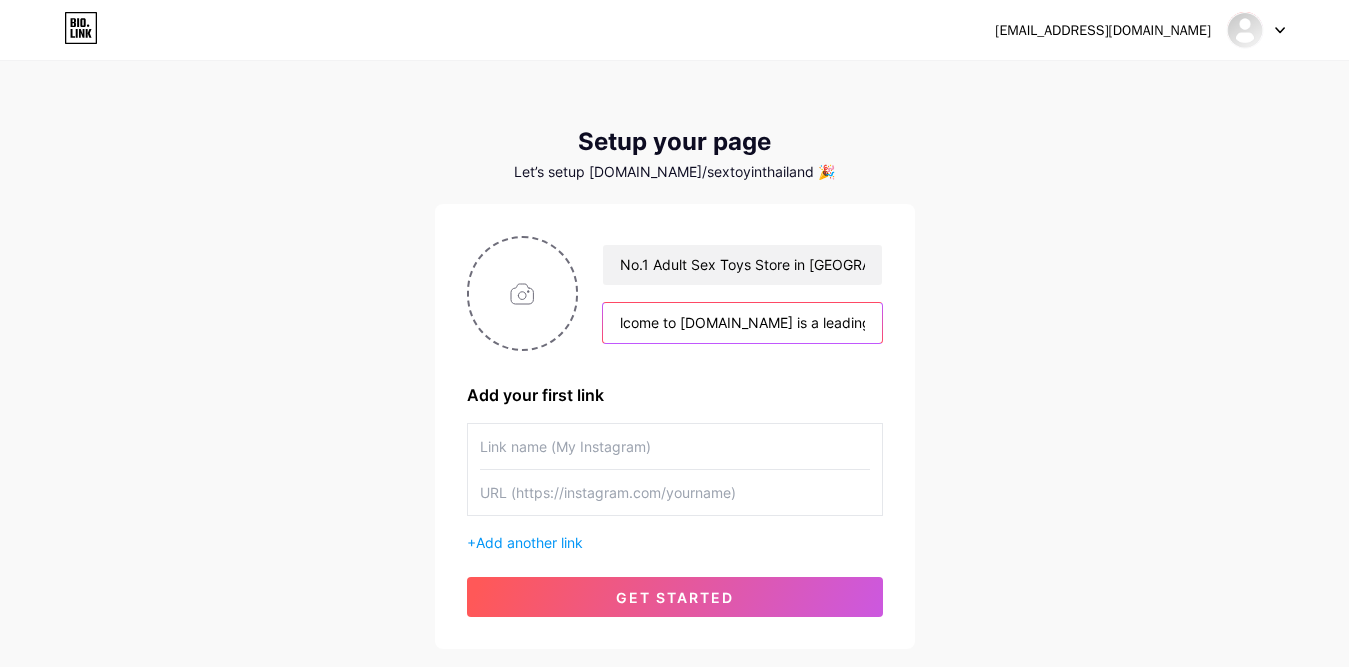 scroll, scrollTop: 0, scrollLeft: 0, axis: both 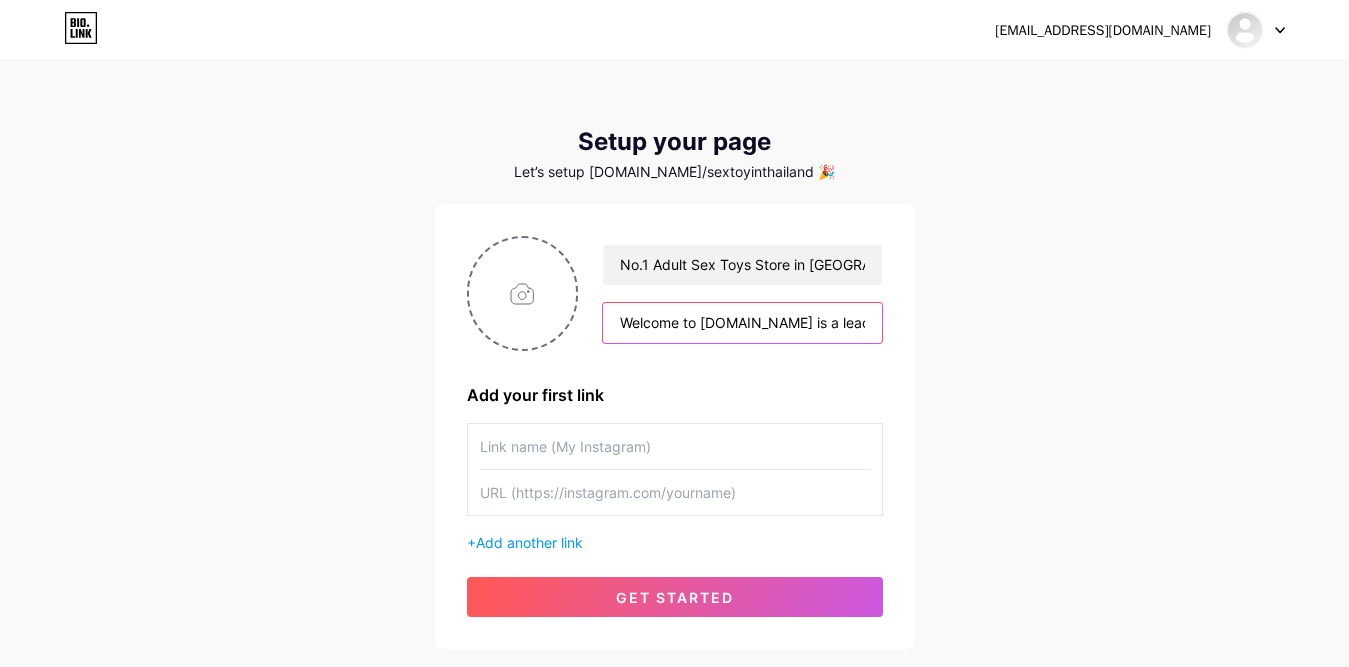 click on "Welcome to [DOMAIN_NAME] is a leading online adult store based in [GEOGRAPHIC_DATA], offering a curated range of high-quality adult toys including vibrators, dildos, lubricants, and couple’s essentials. With discreet packaging, mobile optimized shopping, and responsive customer service, it delivers privacy, convenience, and intimacy to customers across [GEOGRAPHIC_DATA]." at bounding box center (742, 323) 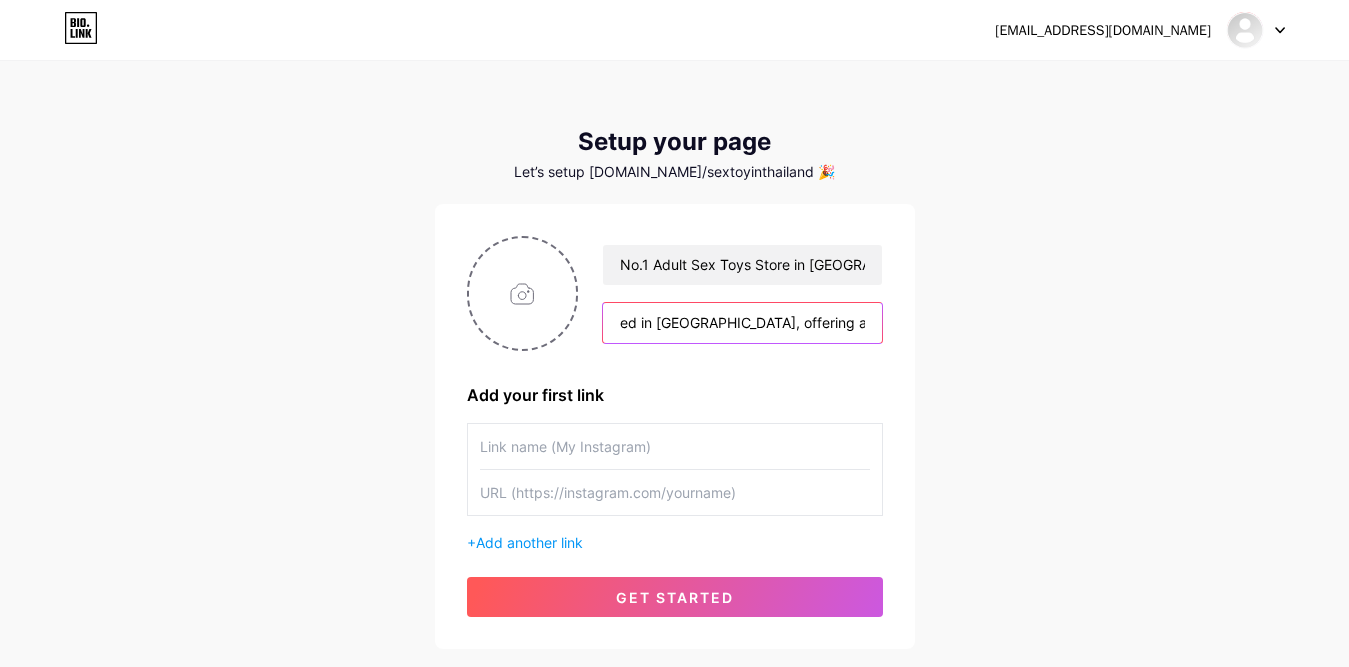 scroll, scrollTop: 0, scrollLeft: 441, axis: horizontal 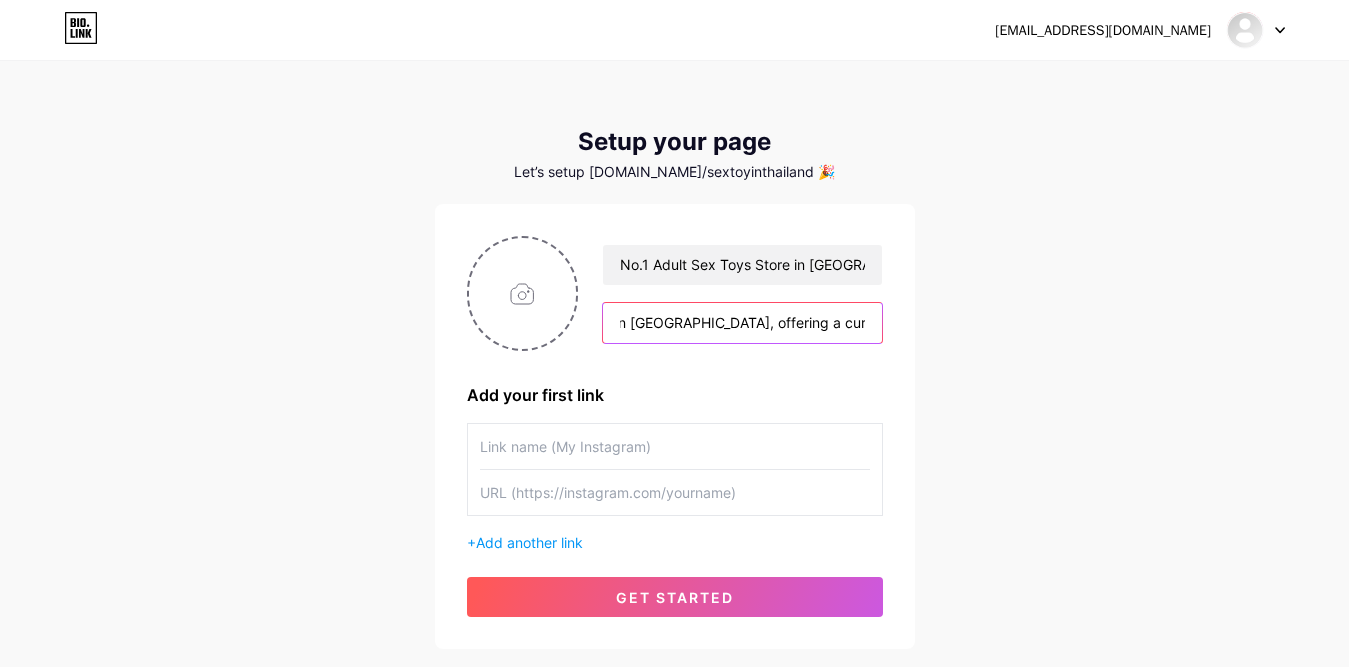 type on "Welcome to [DOMAIN_NAME] is a leading online adult store based in [GEOGRAPHIC_DATA], offering a curated range of high-quality adult toys including vibrators, dildos, lubricants, and couple’s essentials. With discreet packaging, mobile optimized shopping, and responsive customer service, it delivers privacy, convenience, and intimacy to customers across [GEOGRAPHIC_DATA]." 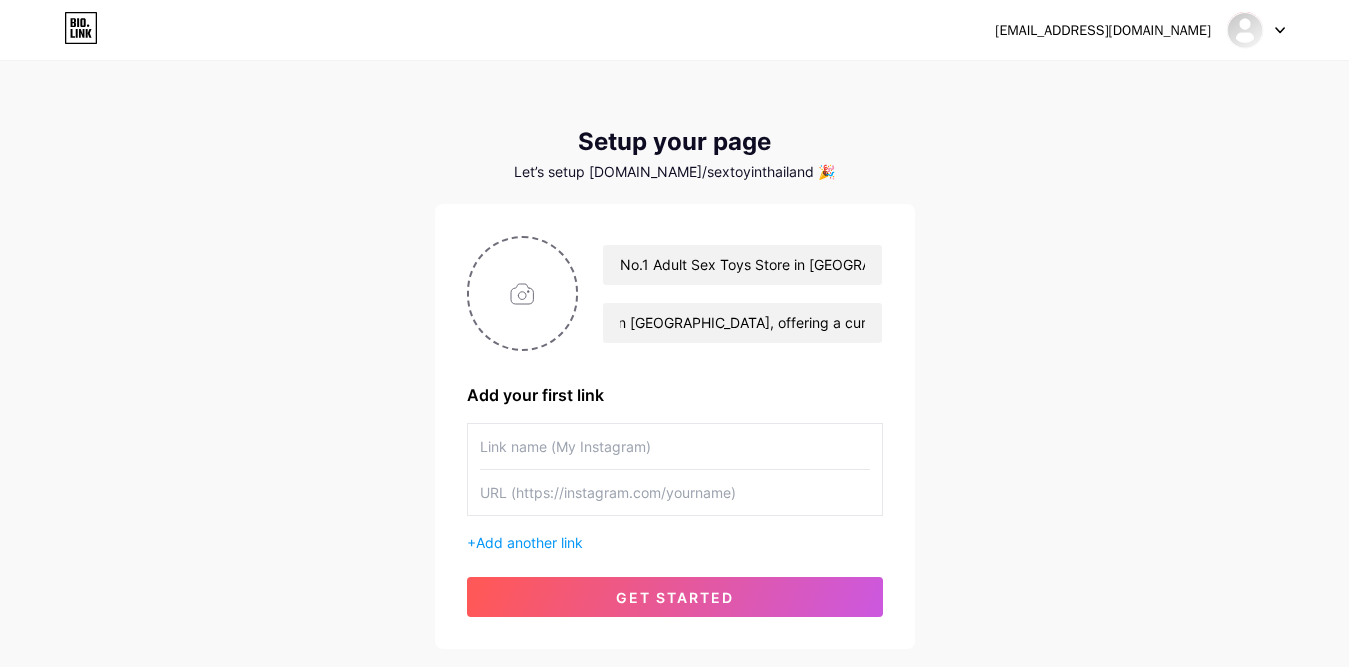 scroll, scrollTop: 0, scrollLeft: 0, axis: both 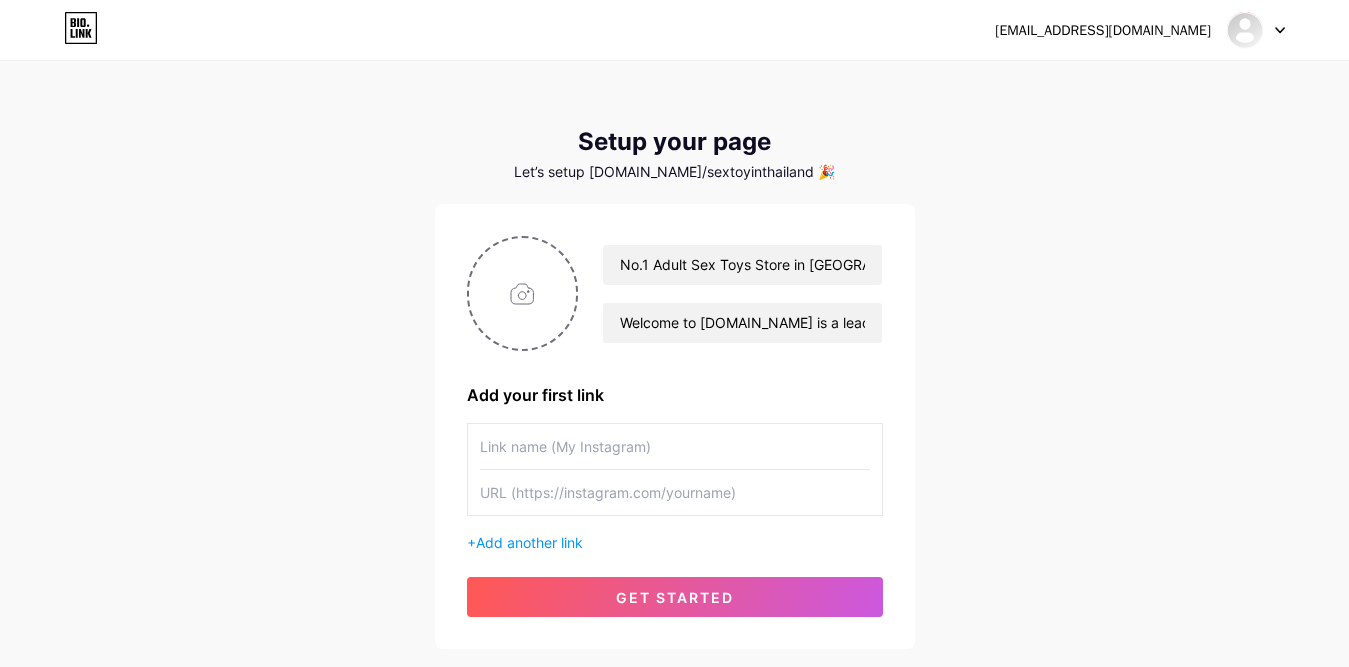 click at bounding box center (675, 446) 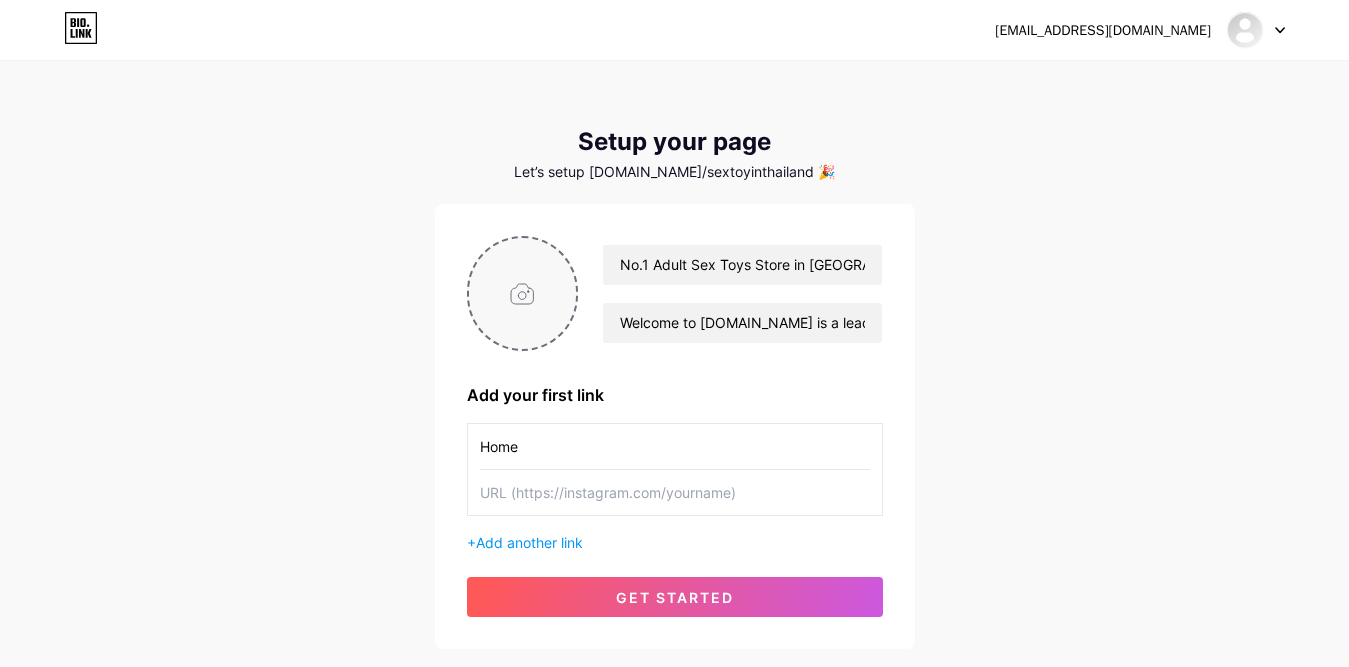 type on "Home" 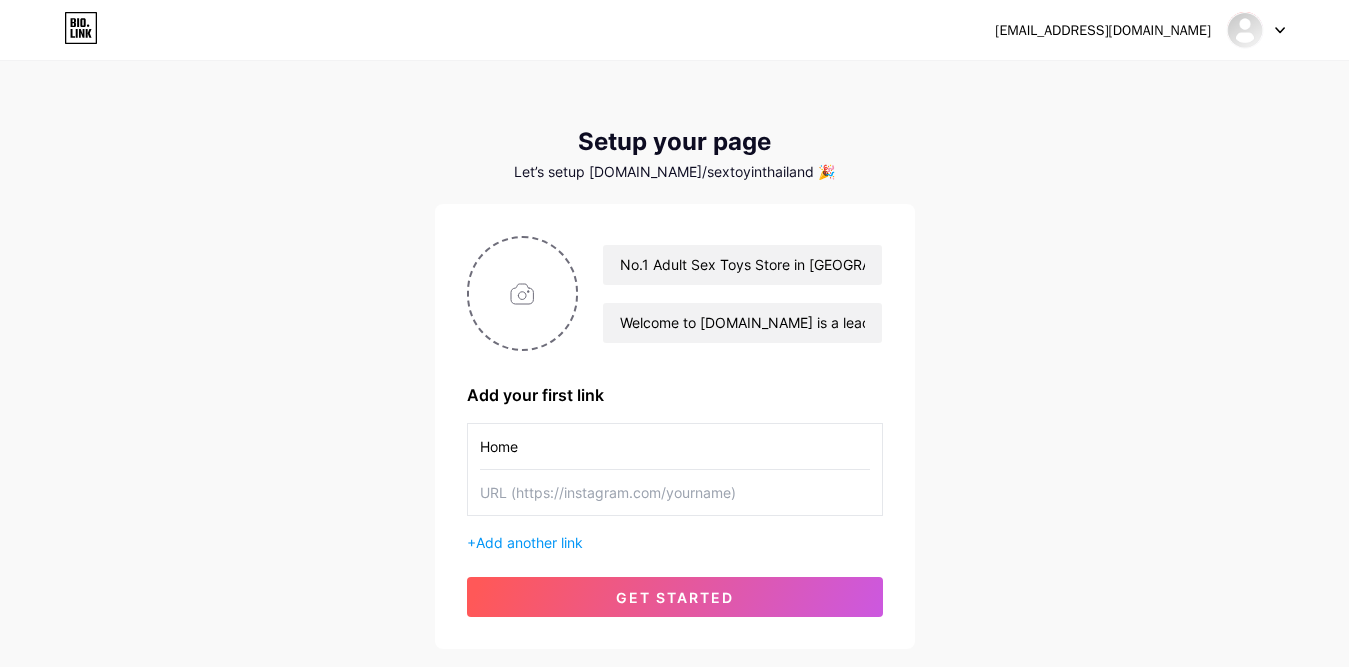 click at bounding box center (675, 492) 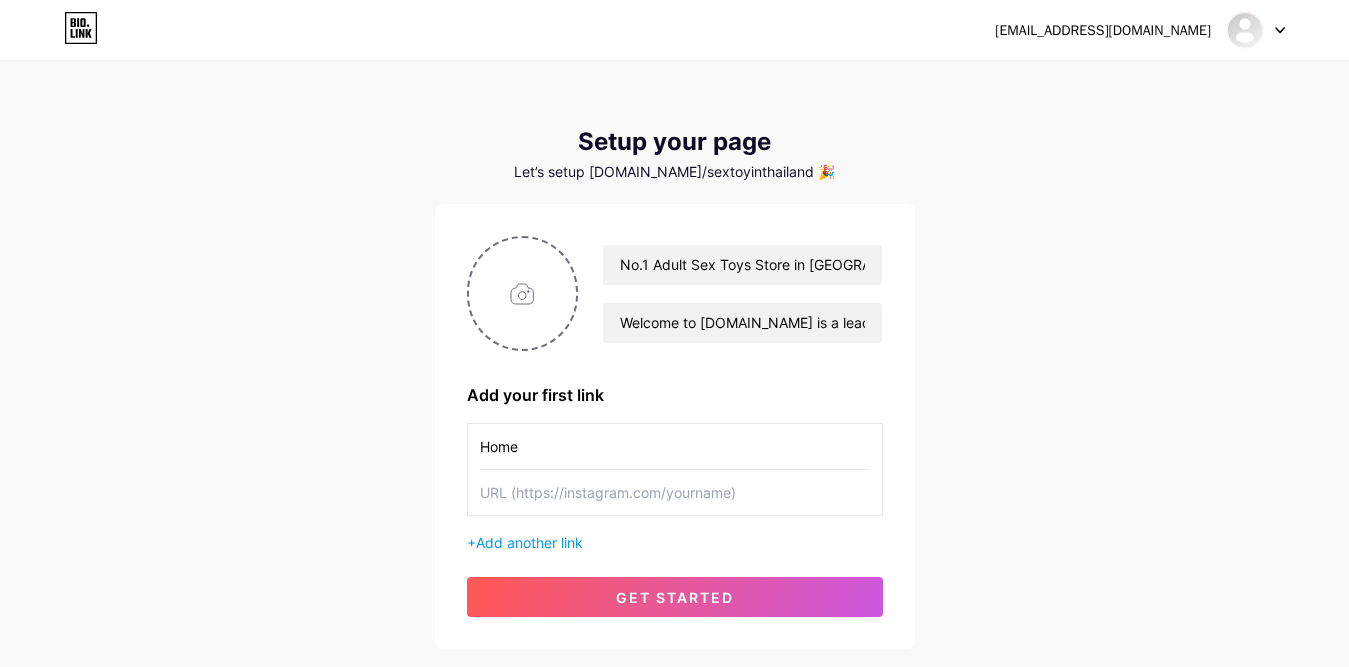 paste on "[URL][DOMAIN_NAME]" 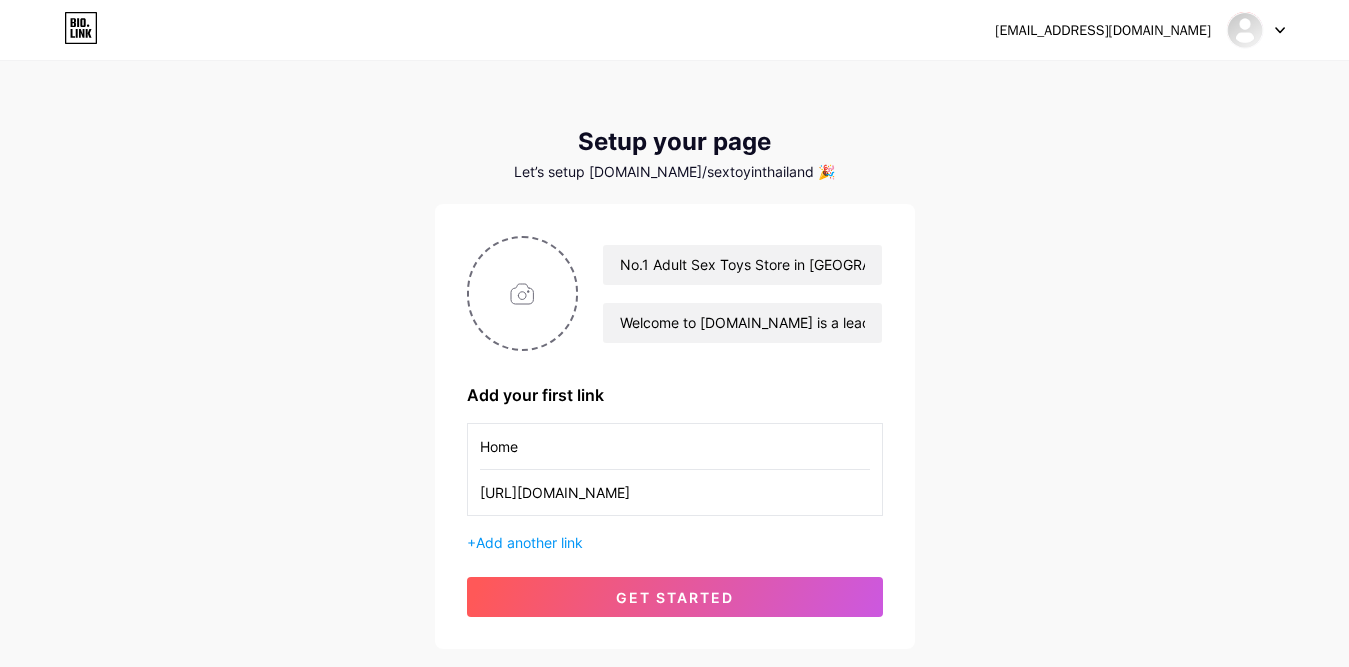 click on "[URL][DOMAIN_NAME]" at bounding box center [675, 492] 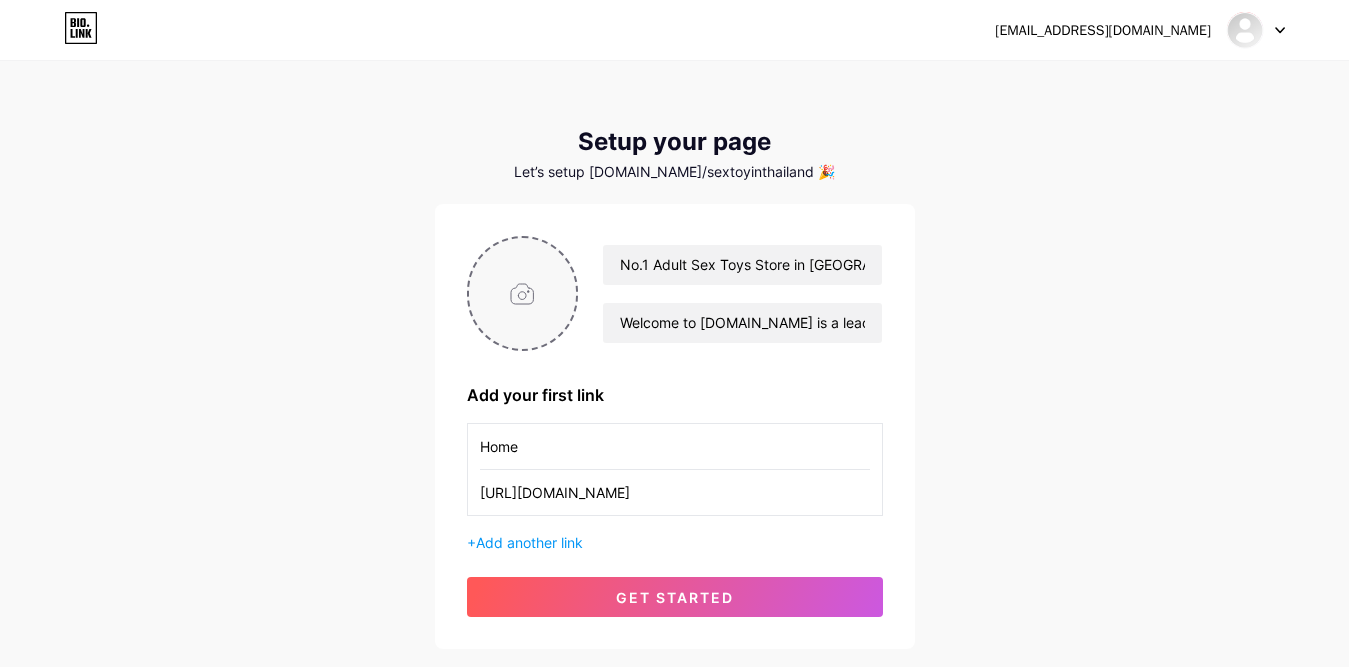type on "[URL][DOMAIN_NAME]" 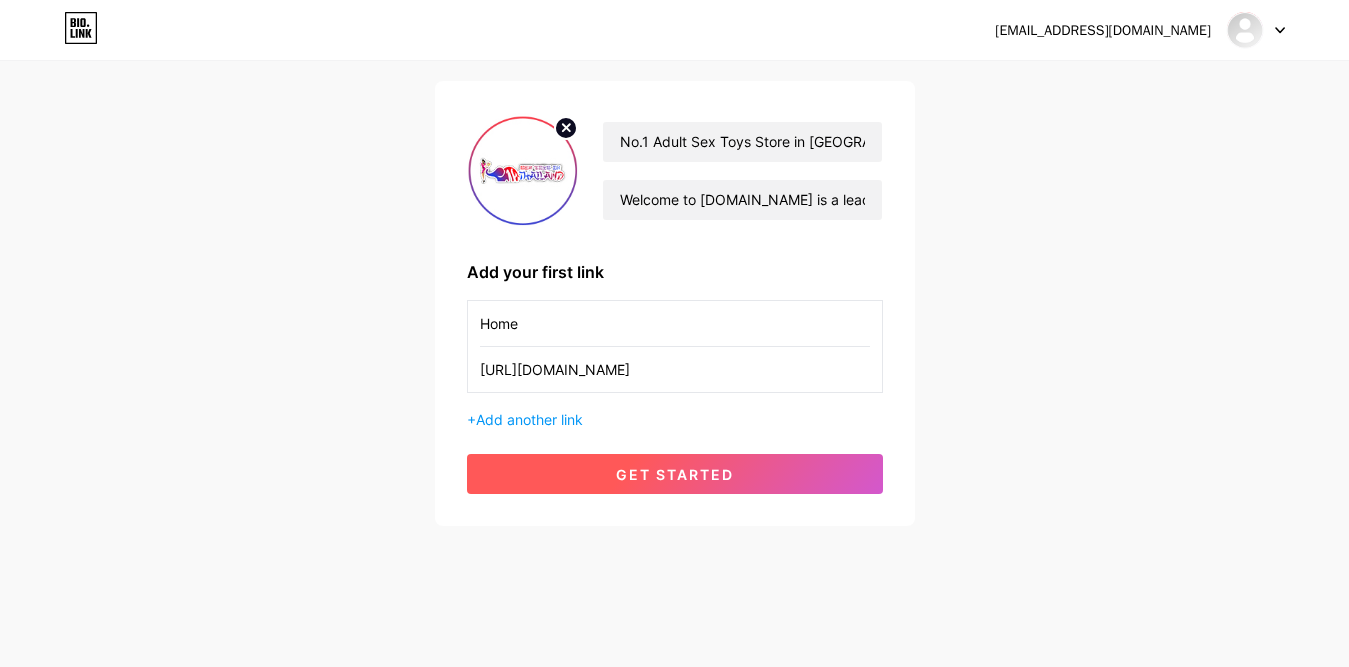scroll, scrollTop: 126, scrollLeft: 0, axis: vertical 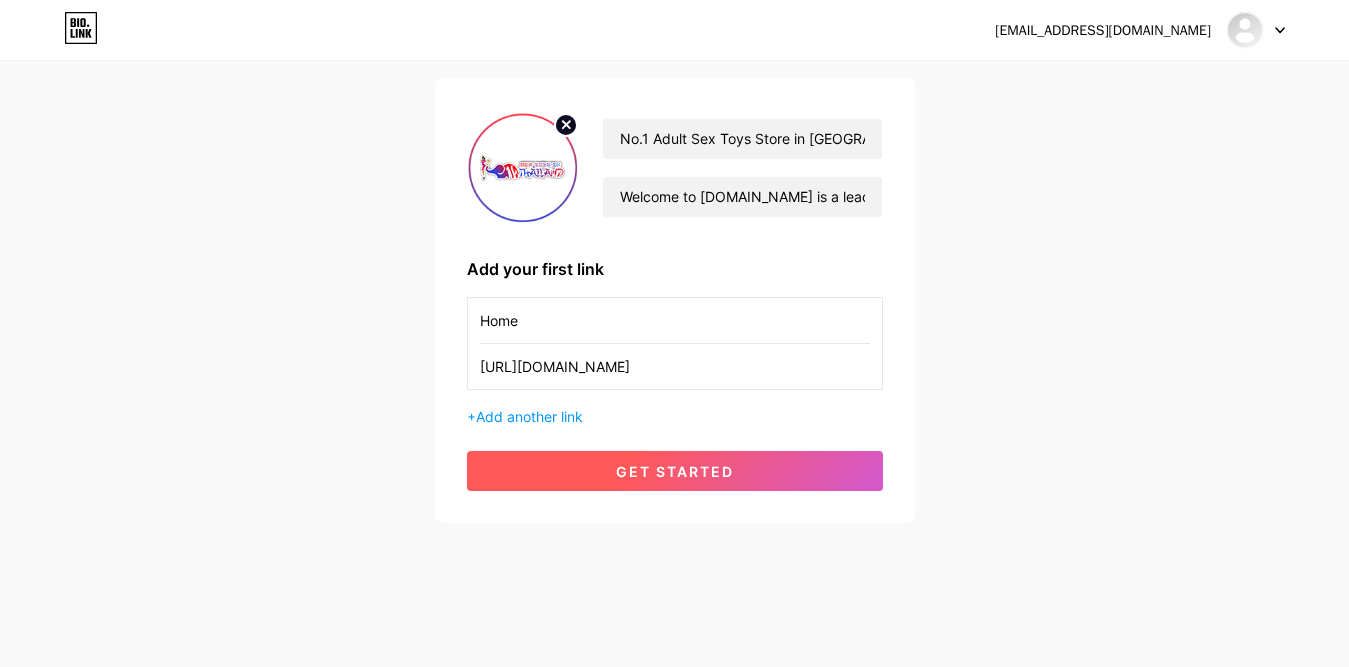 click on "get started" at bounding box center [675, 471] 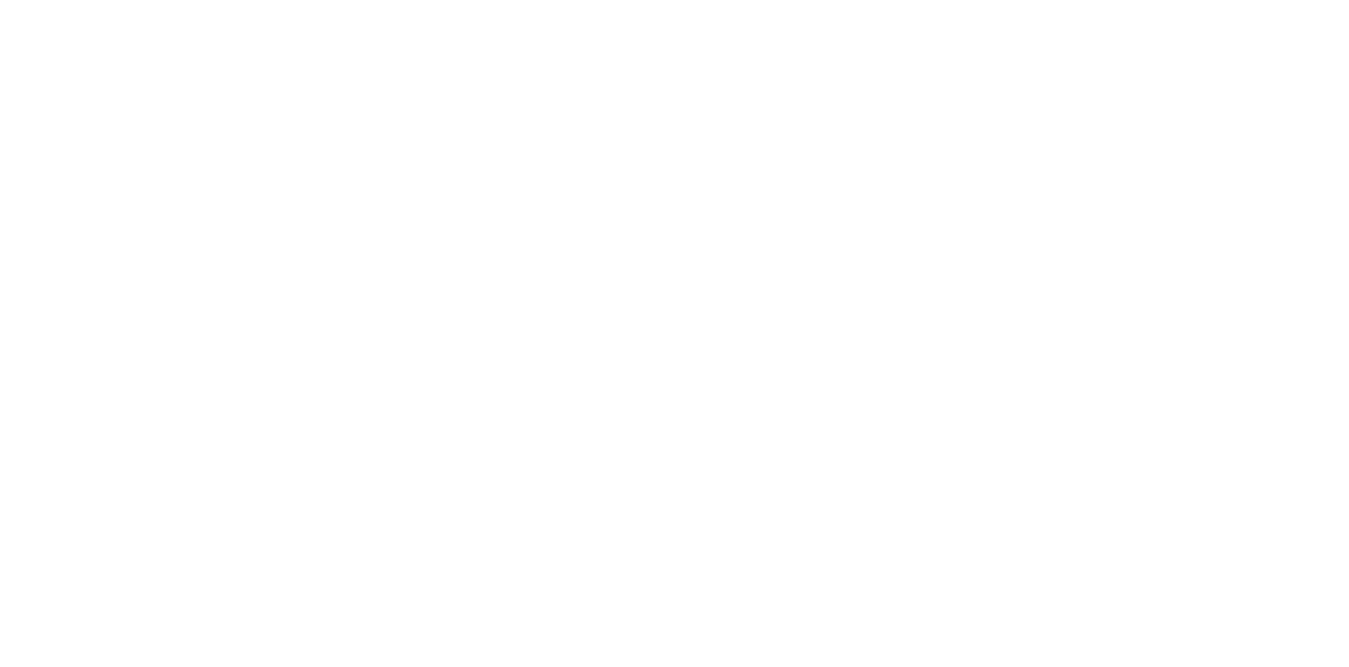 scroll, scrollTop: 0, scrollLeft: 0, axis: both 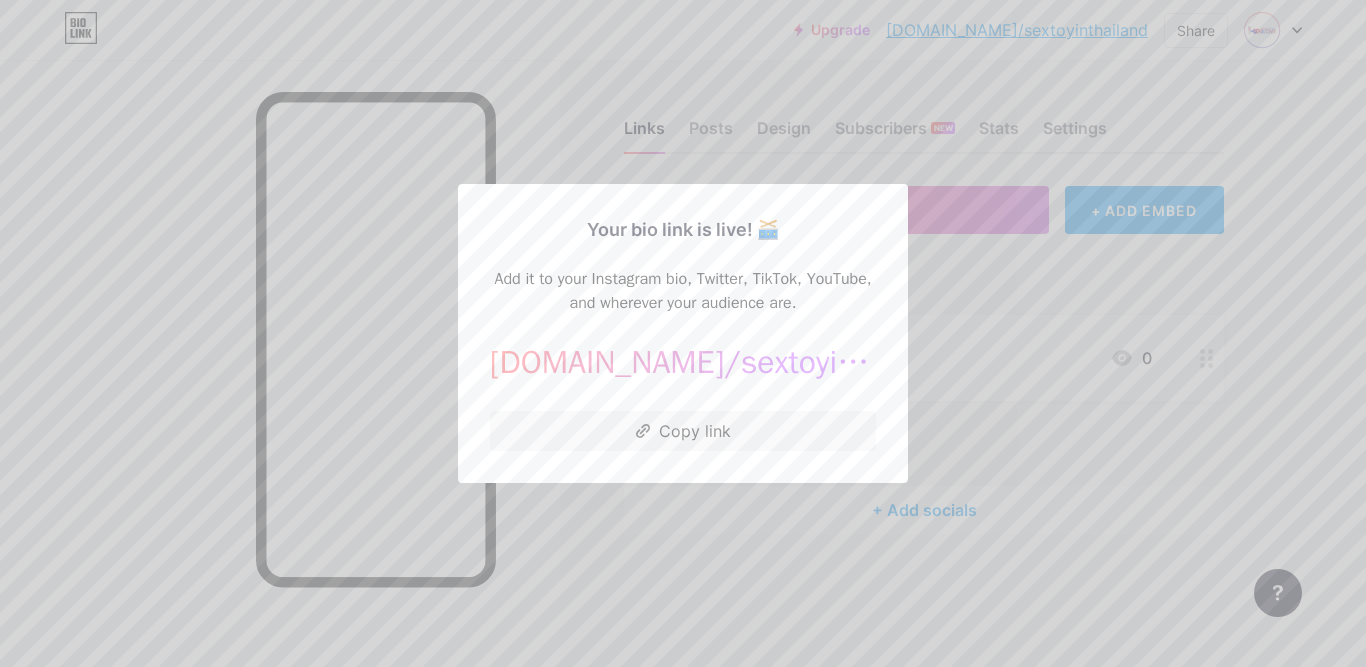 click at bounding box center (683, 333) 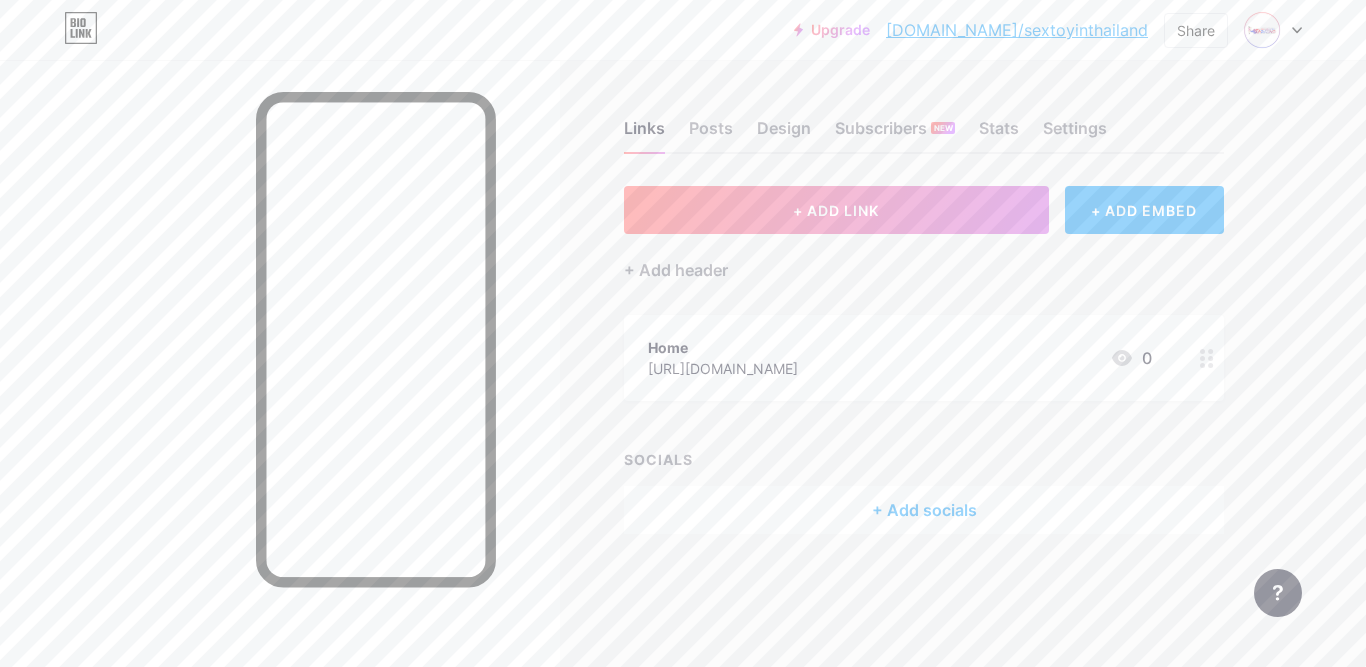 click on "[DOMAIN_NAME]/sextoyinthailand" at bounding box center [1017, 30] 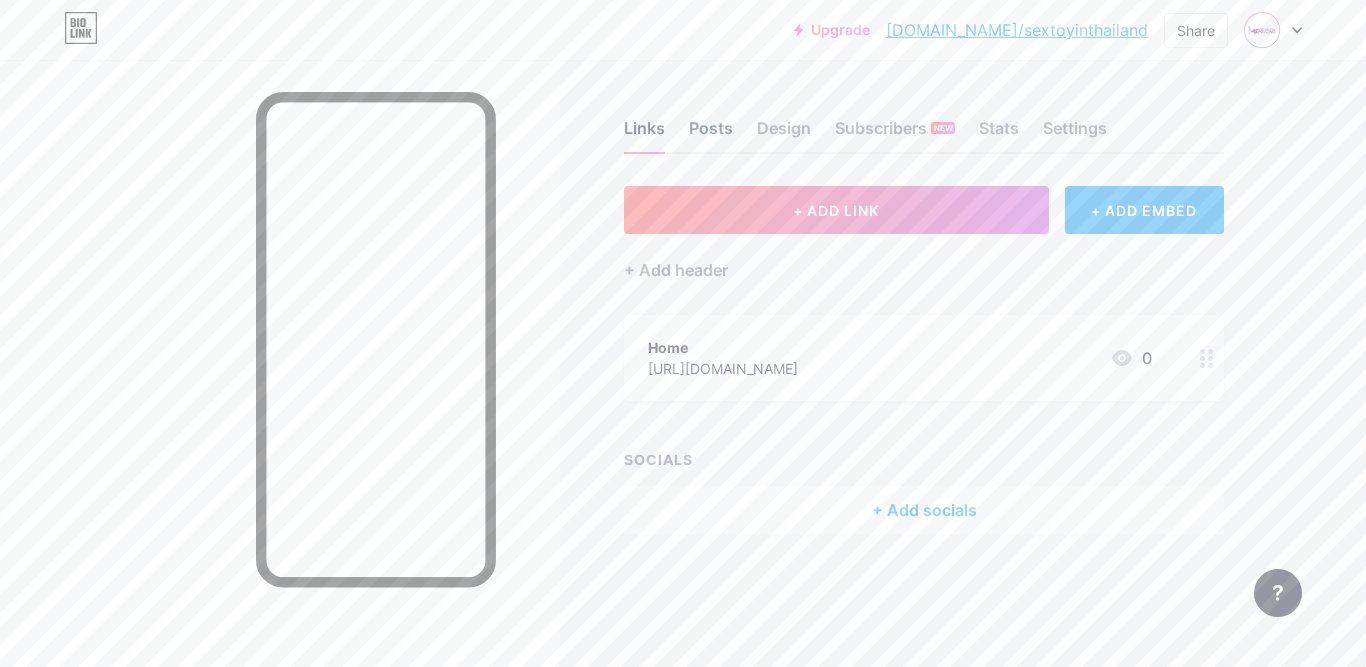 click on "Posts" at bounding box center (711, 134) 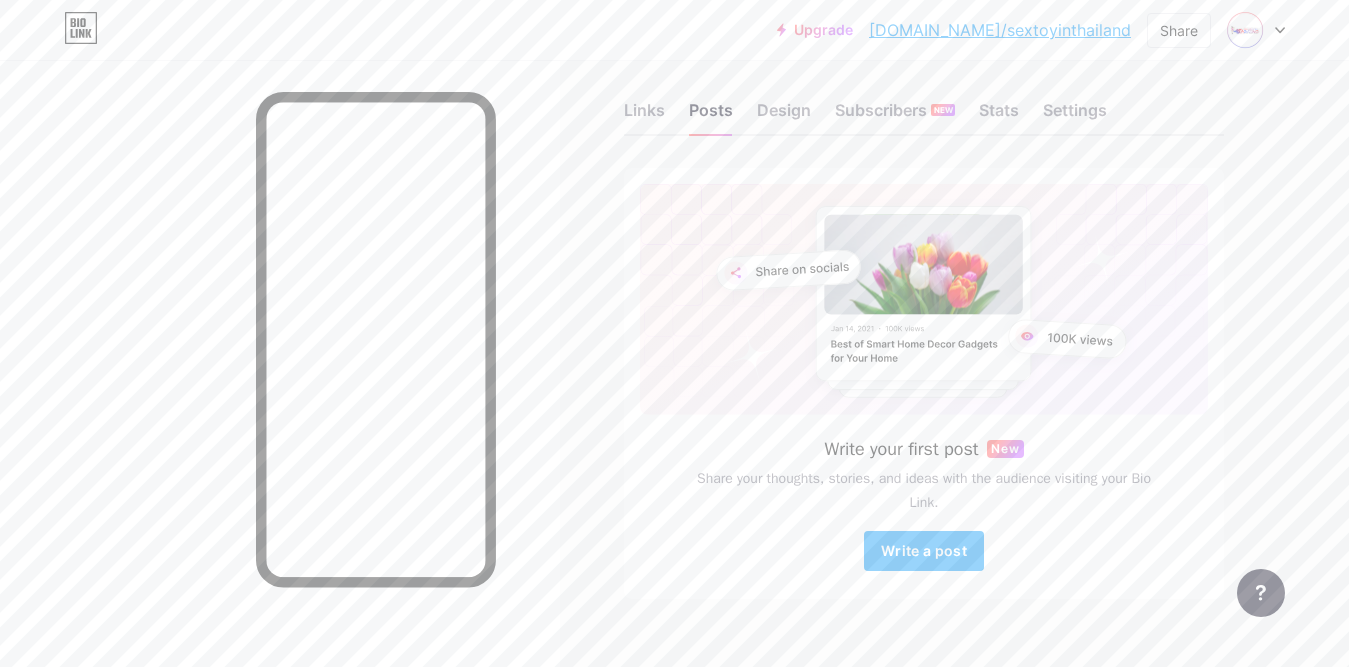 scroll, scrollTop: 0, scrollLeft: 0, axis: both 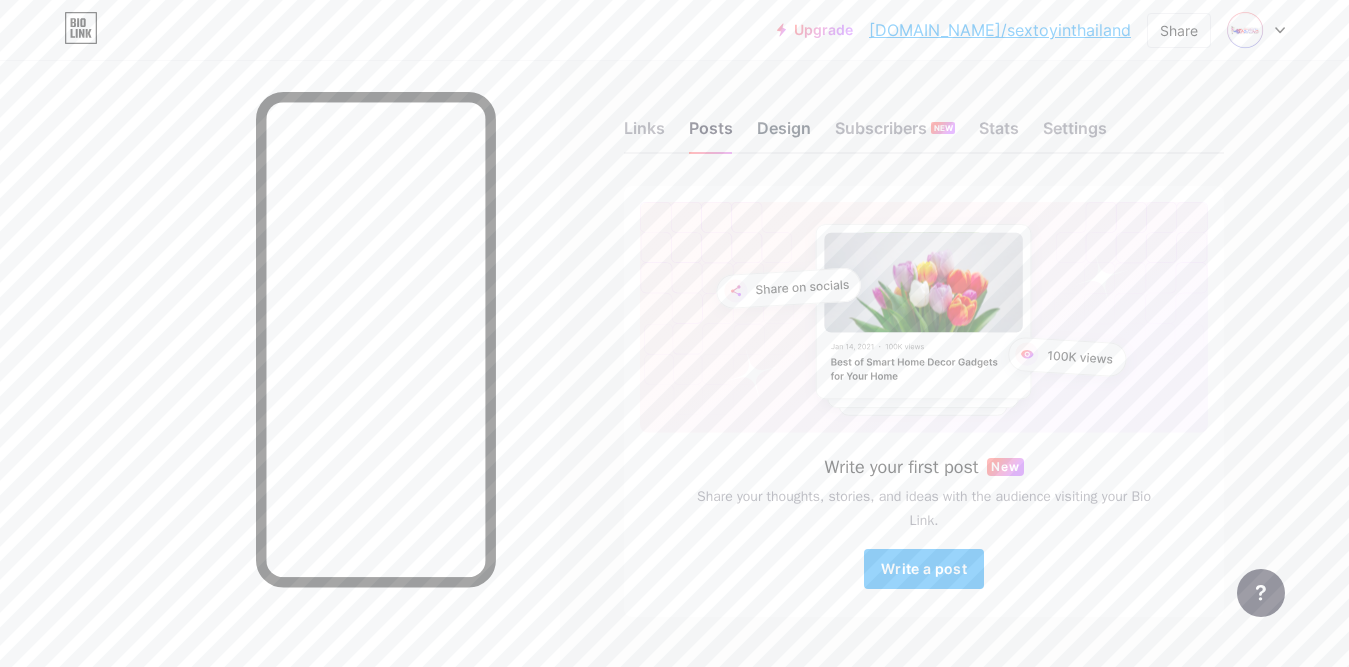 click on "Design" at bounding box center (784, 134) 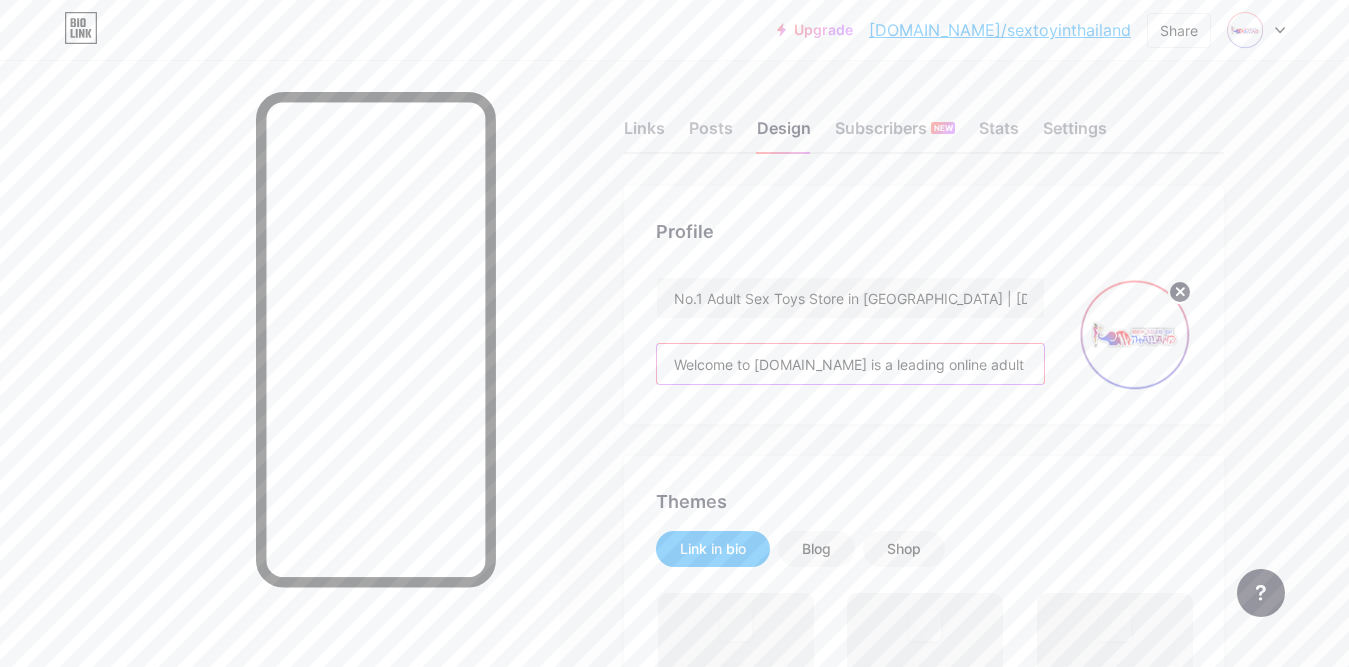 click on "Welcome to [DOMAIN_NAME] is a leading online adult store based in [GEOGRAPHIC_DATA], offering a curated range of high-quality adult toys including vibrators, dildos, lubricants, and couple’s essentials. With discreet packaging, mobile optimized shopping, and responsive customer service, it delivers privacy, convenience, and intimacy to customers across [GEOGRAPHIC_DATA]." at bounding box center (850, 364) 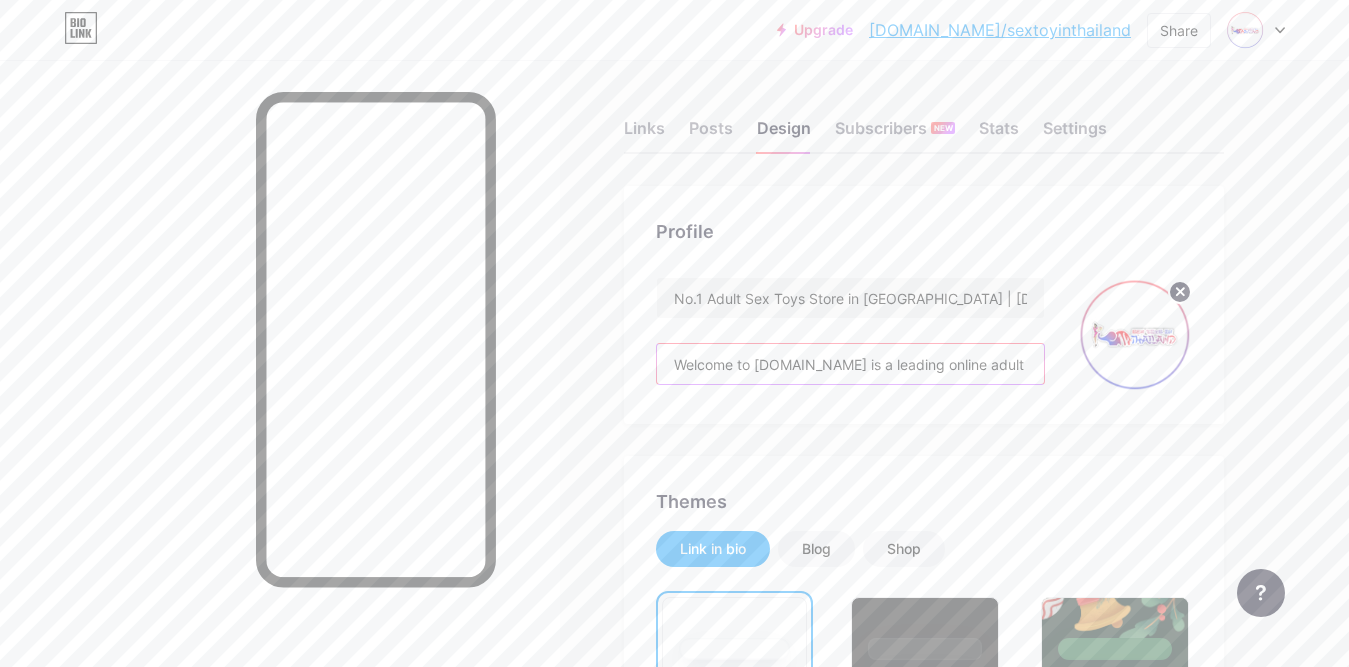 click on "Welcome to [DOMAIN_NAME] is a leading online adult store based in [GEOGRAPHIC_DATA], offering a curated range of high-quality adult toys including vibrators, dildos, lubricants, and couple’s essentials. With discreet packaging, mobile optimized shopping, and responsive customer service, it delivers privacy, convenience, and intimacy to customers across [GEOGRAPHIC_DATA]." at bounding box center (850, 364) 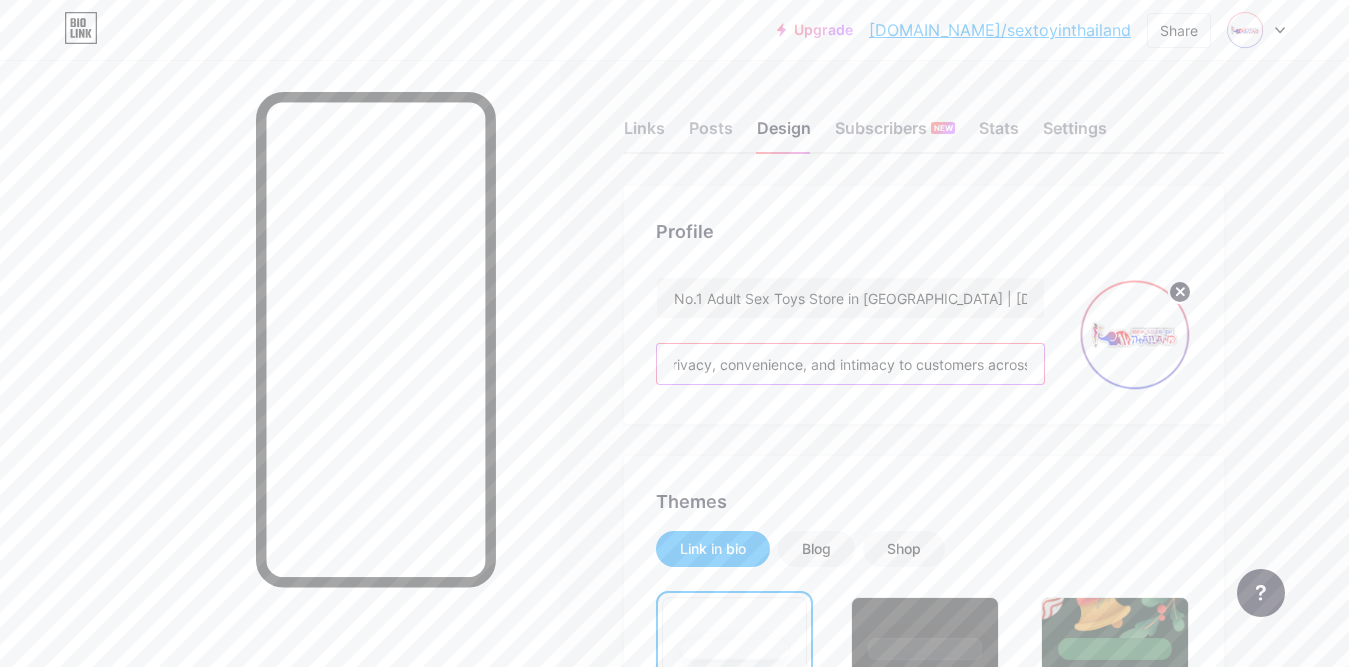 scroll, scrollTop: 0, scrollLeft: 2020, axis: horizontal 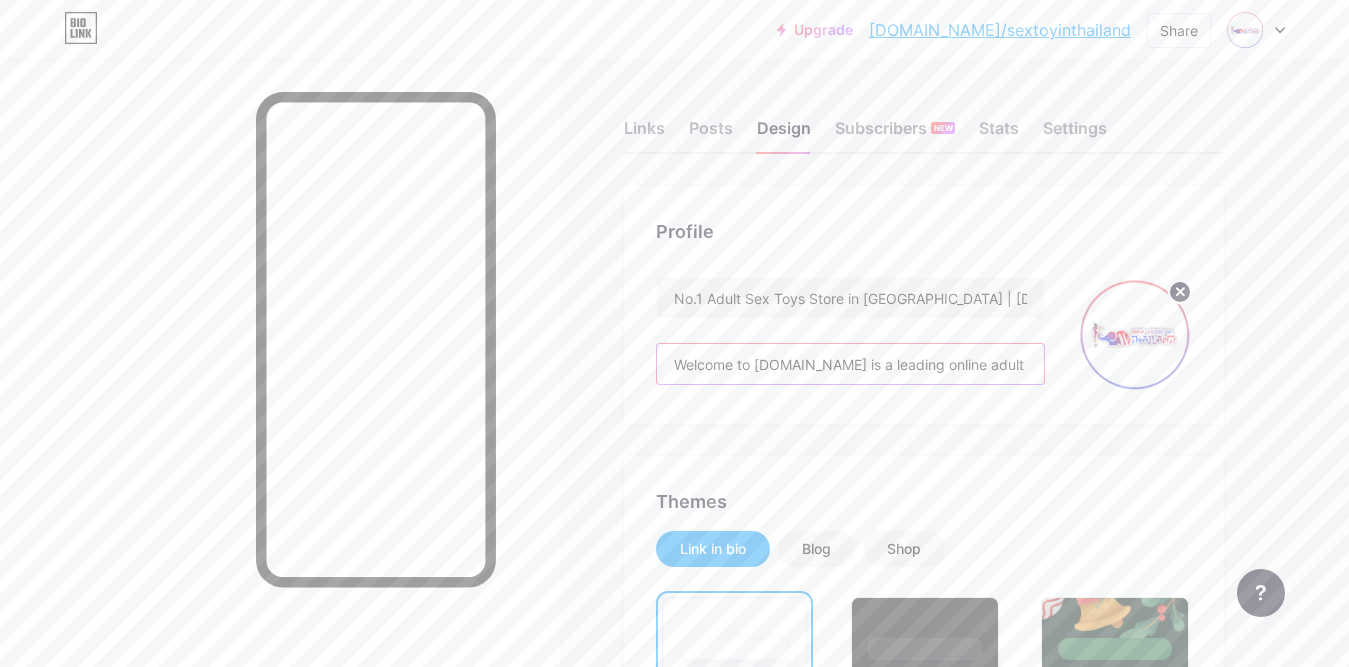 click on "Welcome to [DOMAIN_NAME] is a leading online adult store based in [GEOGRAPHIC_DATA], offering a curated range of high-quality adult toys including vibrators, dildos, lubricants, and couple’s essentials. With discreet packaging, mobile optimized shopping, and responsive customer service, it delivers privacy, convenience, and intimacy to customers across [GEOGRAPHIC_DATA]." at bounding box center (850, 364) 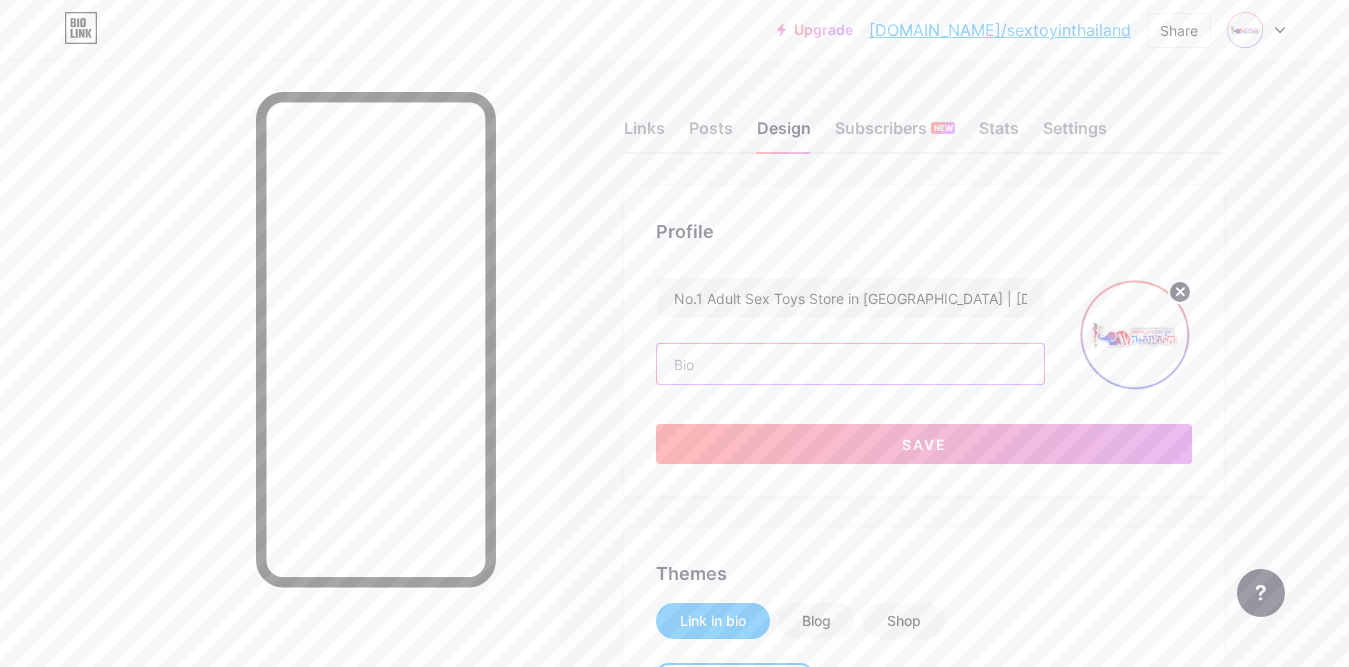 paste on "Welcome to [DOMAIN_NAME] is trusted online Sex Toys Store in [GEOGRAPHIC_DATA] Offering discreet delivery nationwide, the store features a wide selection of products for men, women, and couples. With a focus on privacy, quality, and satisfaction, it’s the go-to platform for enhancing intimacy and exploring pleasure confidently and safely." 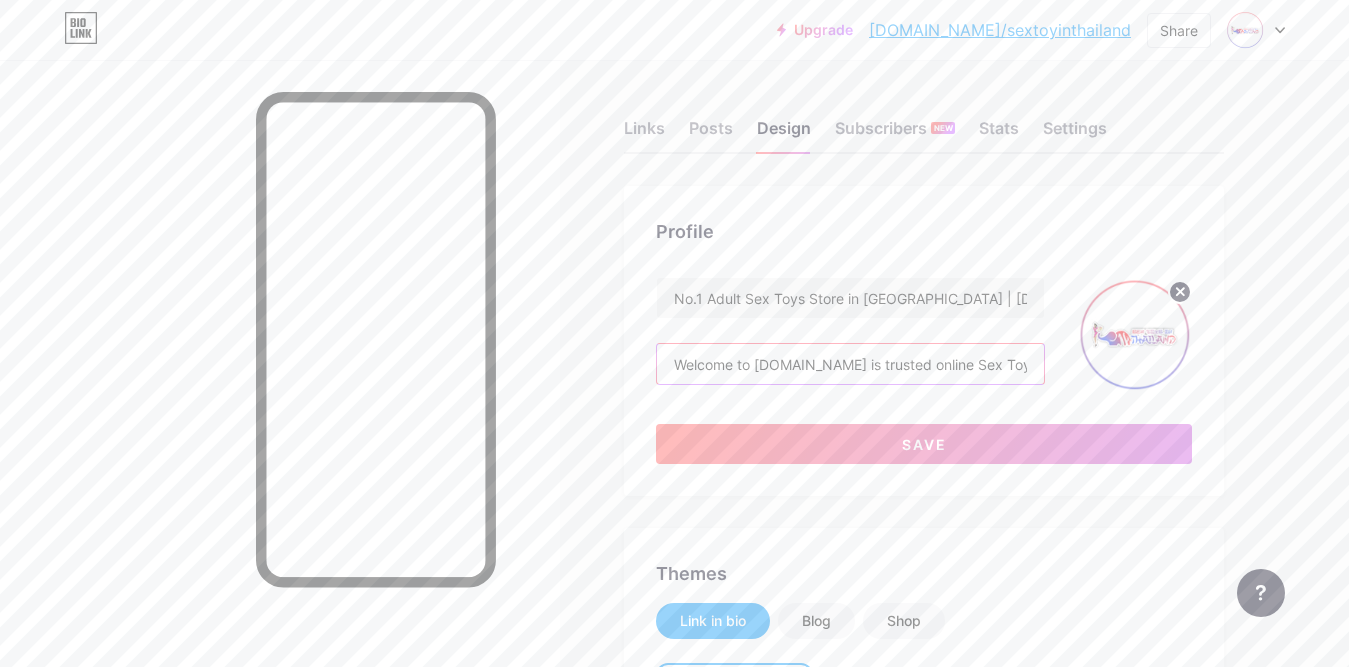 scroll, scrollTop: 0, scrollLeft: 1862, axis: horizontal 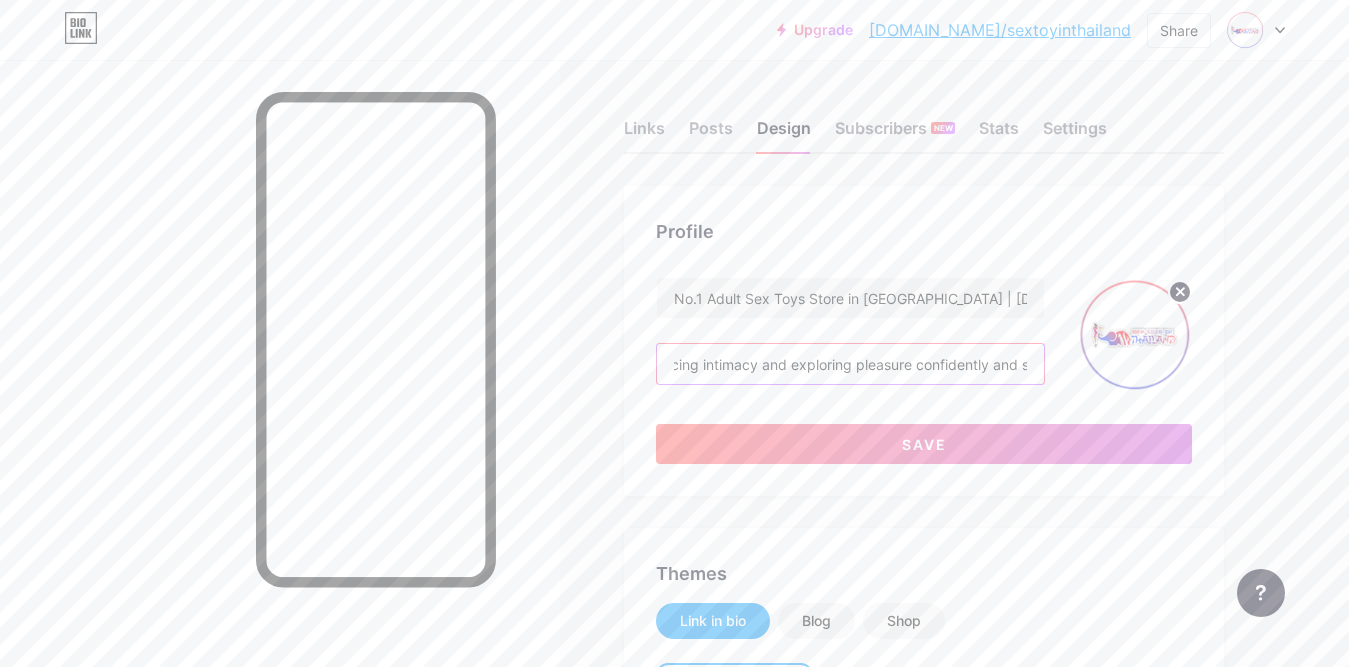 type on "Welcome to [DOMAIN_NAME] is trusted online Sex Toys Store in [GEOGRAPHIC_DATA] Offering discreet delivery nationwide, the store features a wide selection of products for men, women, and couples. With a focus on privacy, quality, and satisfaction, it’s the go-to platform for enhancing intimacy and exploring pleasure confidently and safely." 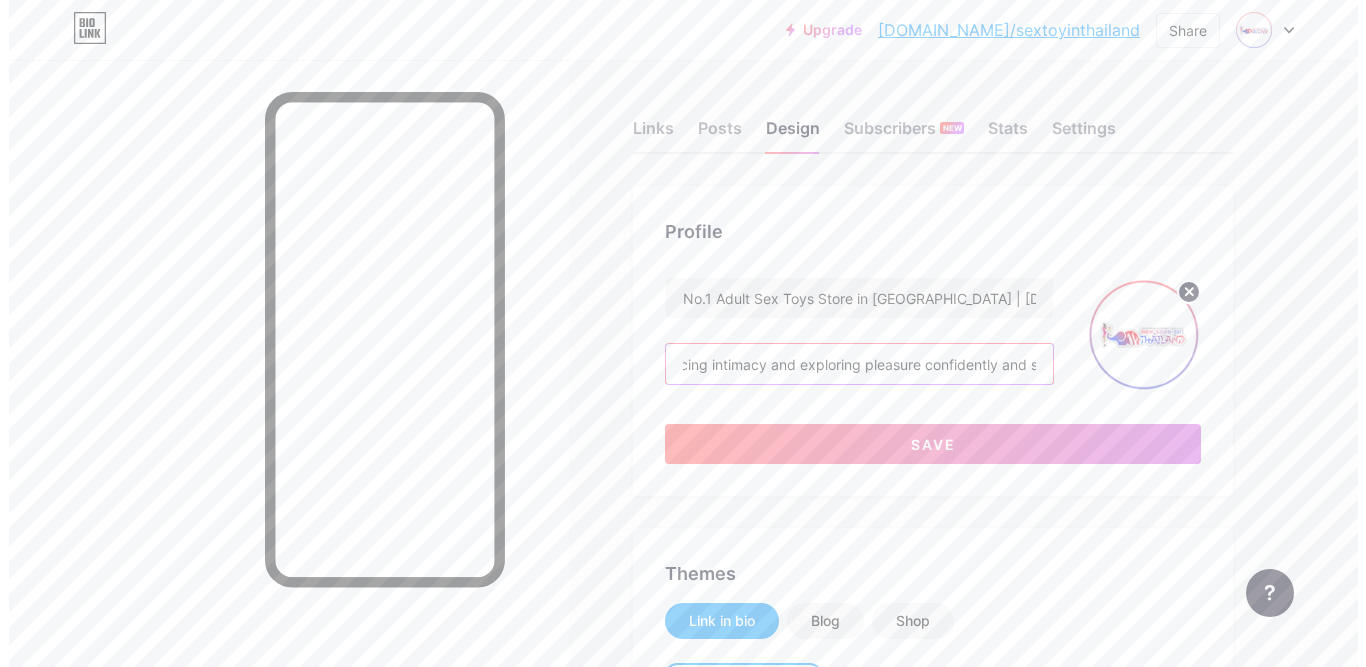 scroll, scrollTop: 0, scrollLeft: 0, axis: both 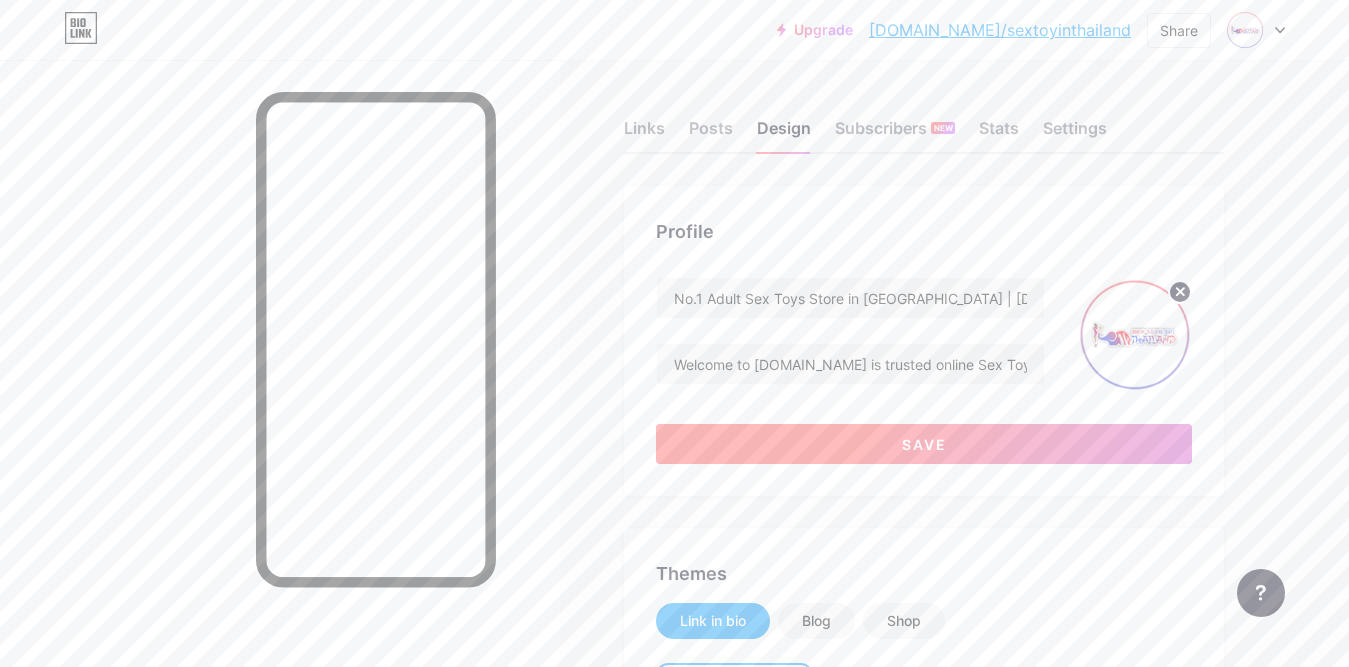 click on "Save" at bounding box center (924, 444) 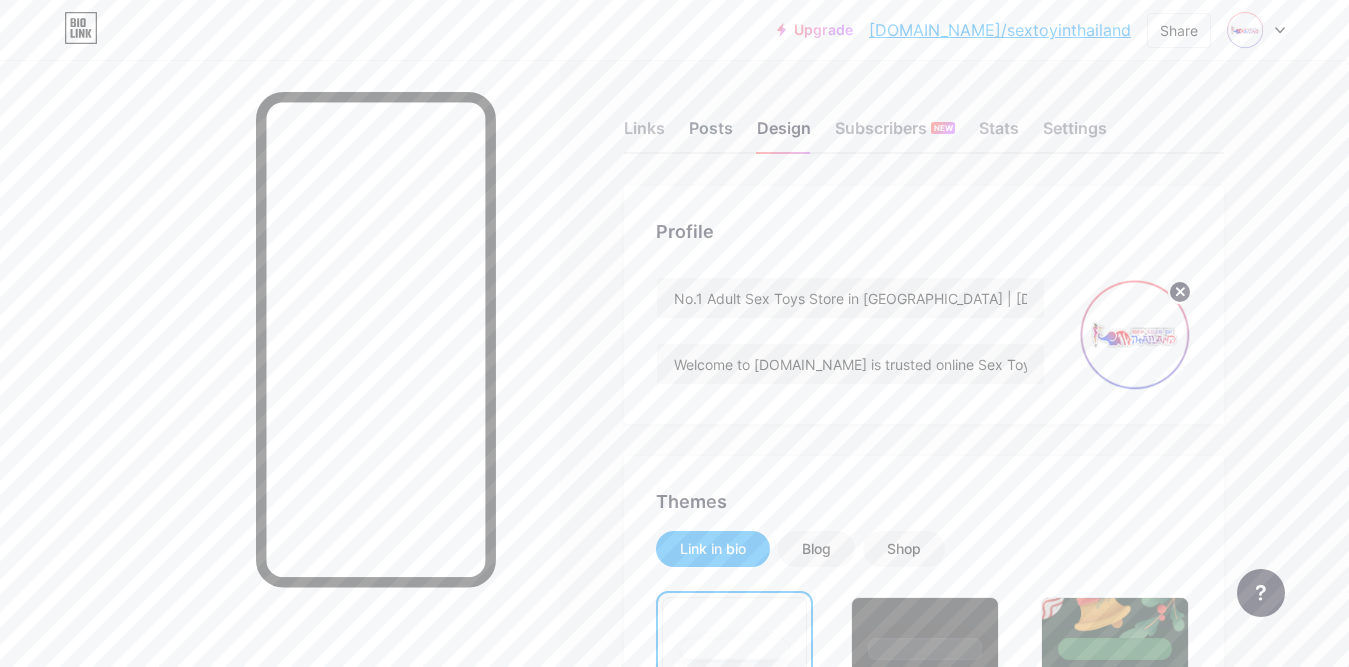 click on "Posts" at bounding box center (711, 134) 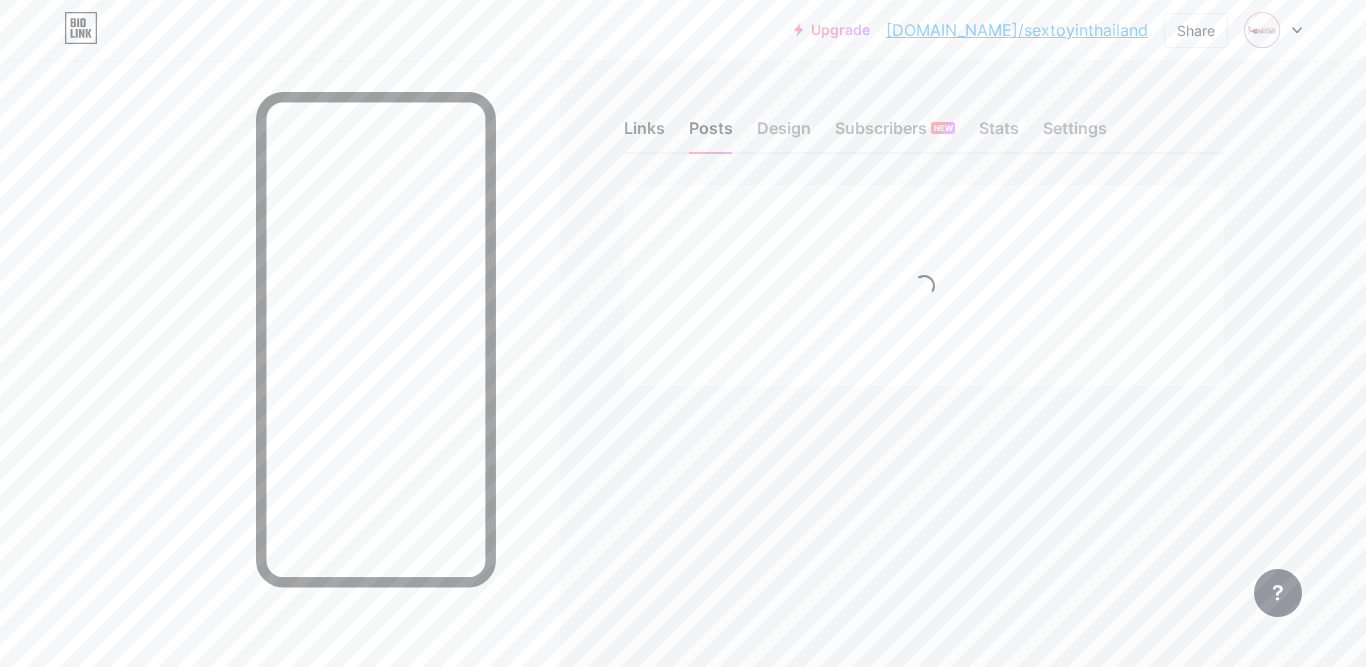 click on "Links" at bounding box center (644, 134) 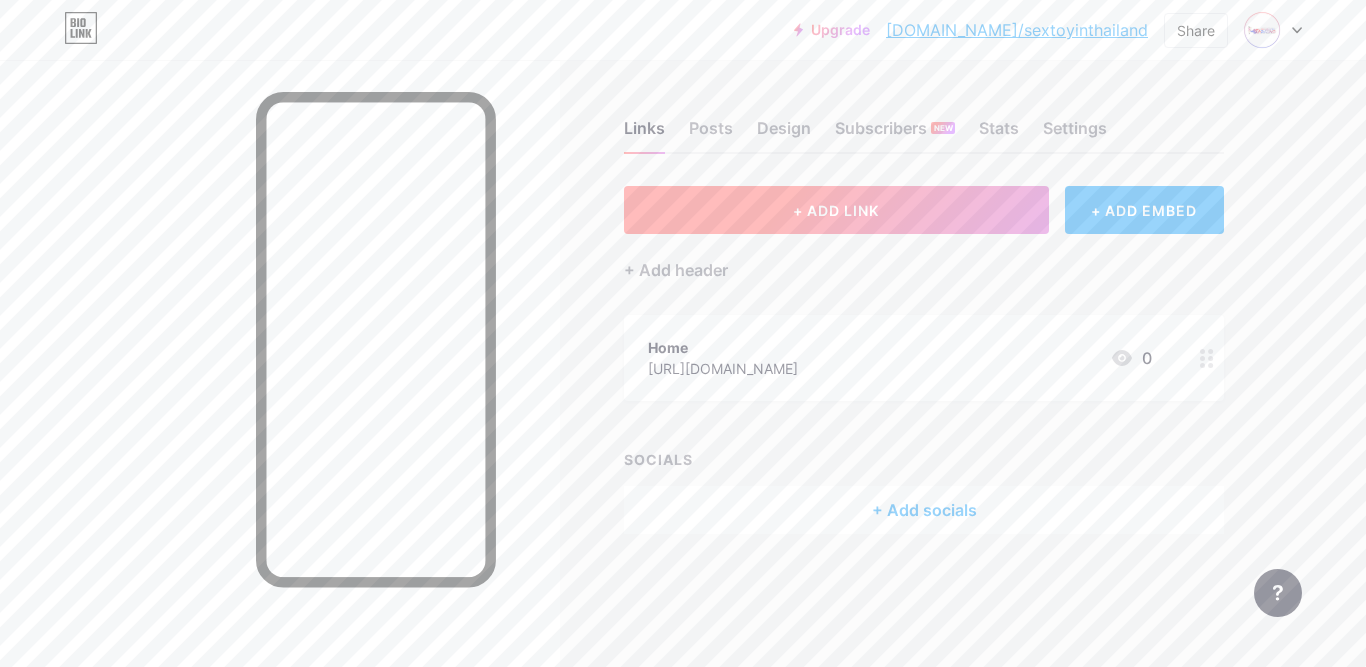 click on "+ ADD LINK" at bounding box center (836, 210) 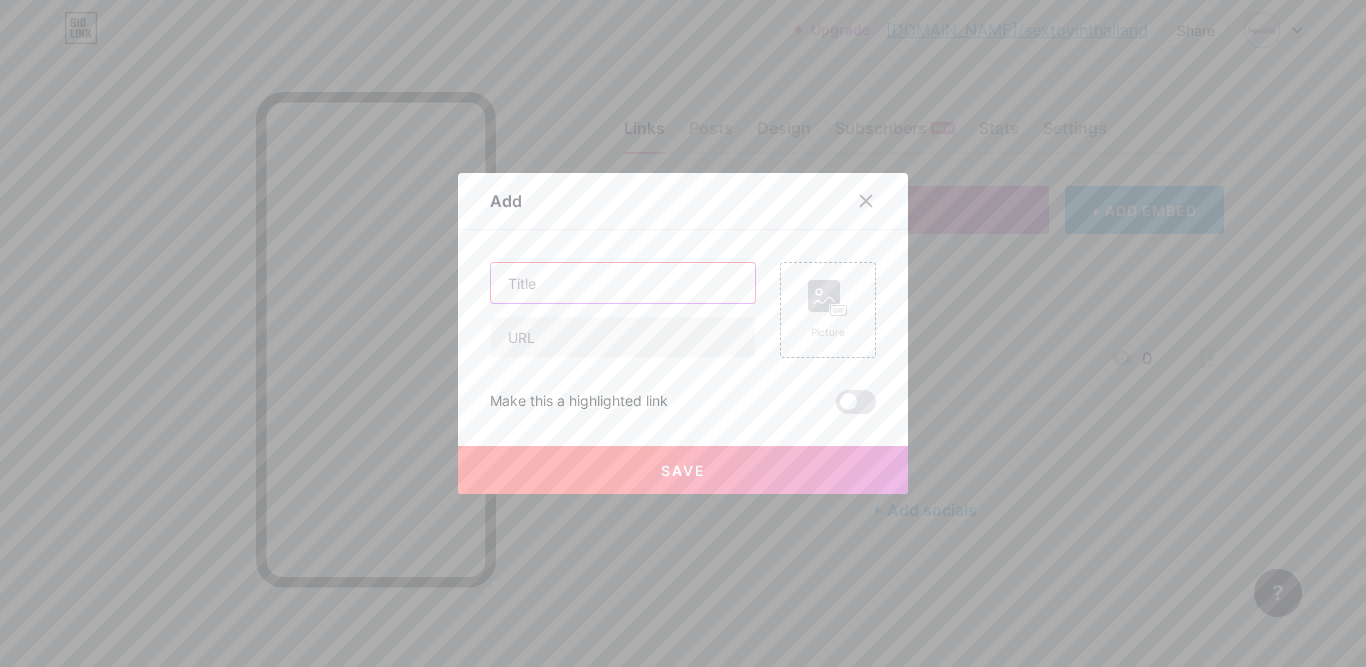 click at bounding box center [623, 283] 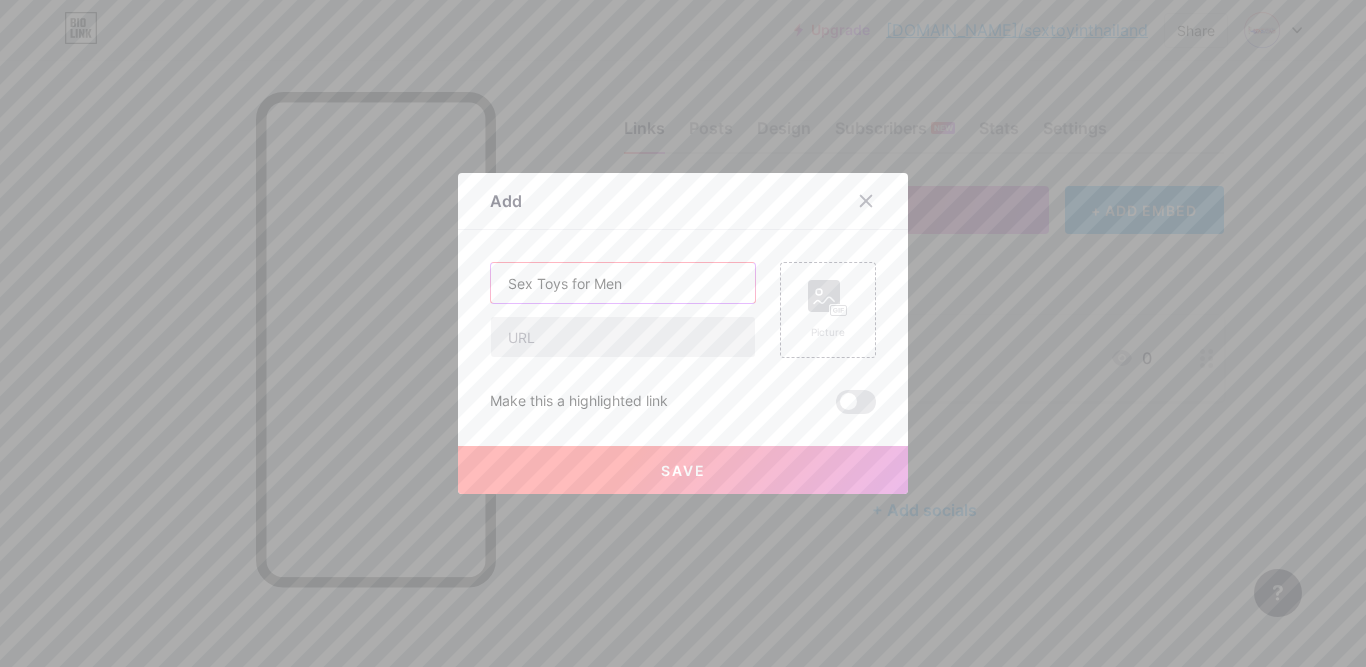 type on "Sex Toys for Men" 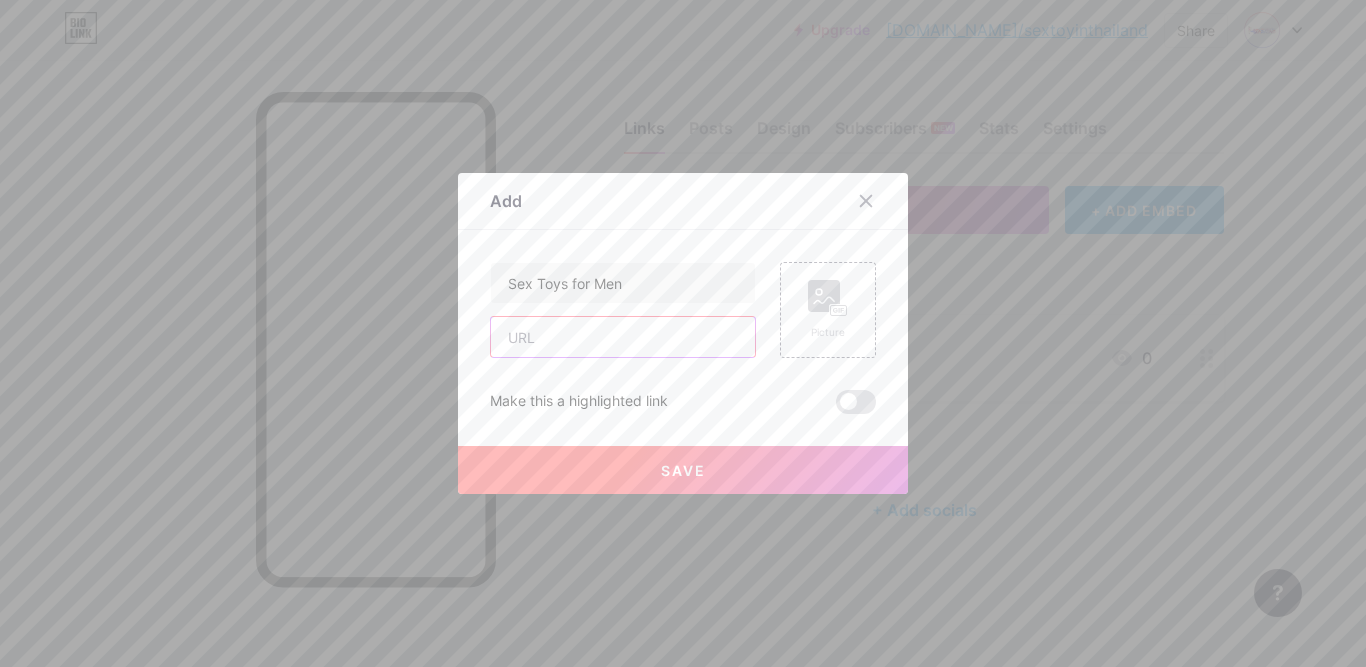 click at bounding box center [623, 337] 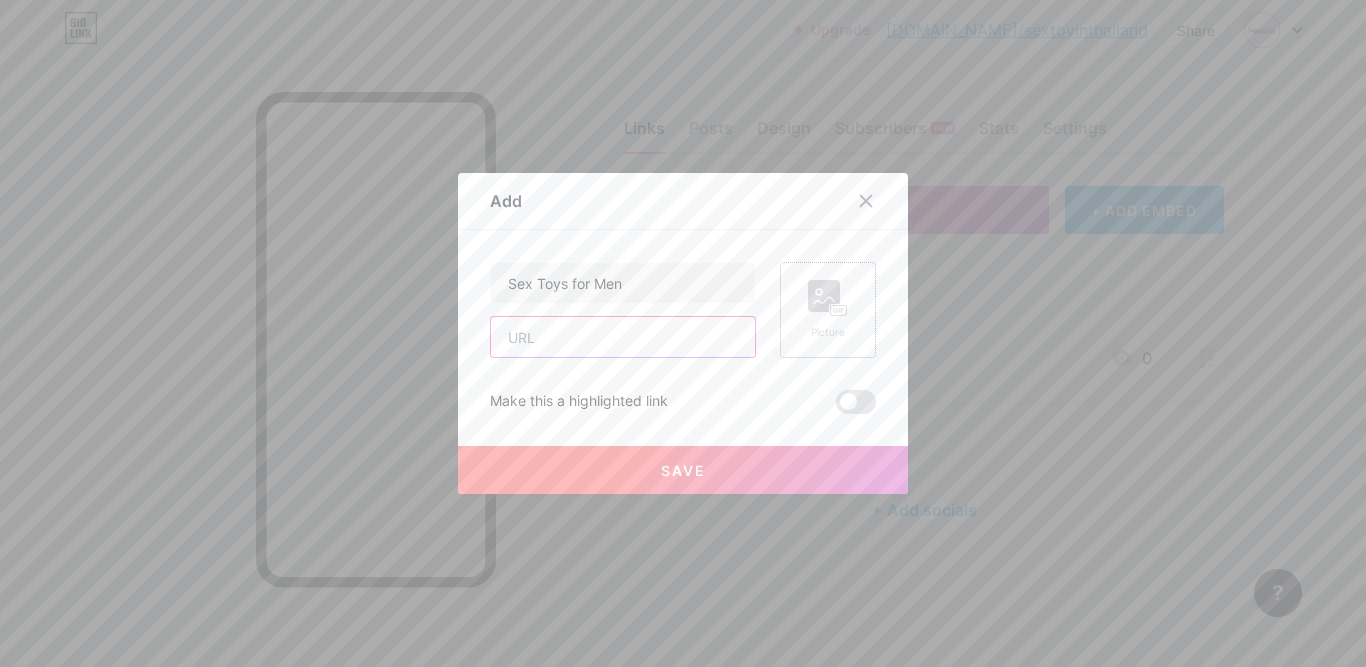 paste on "[URL][DOMAIN_NAME]" 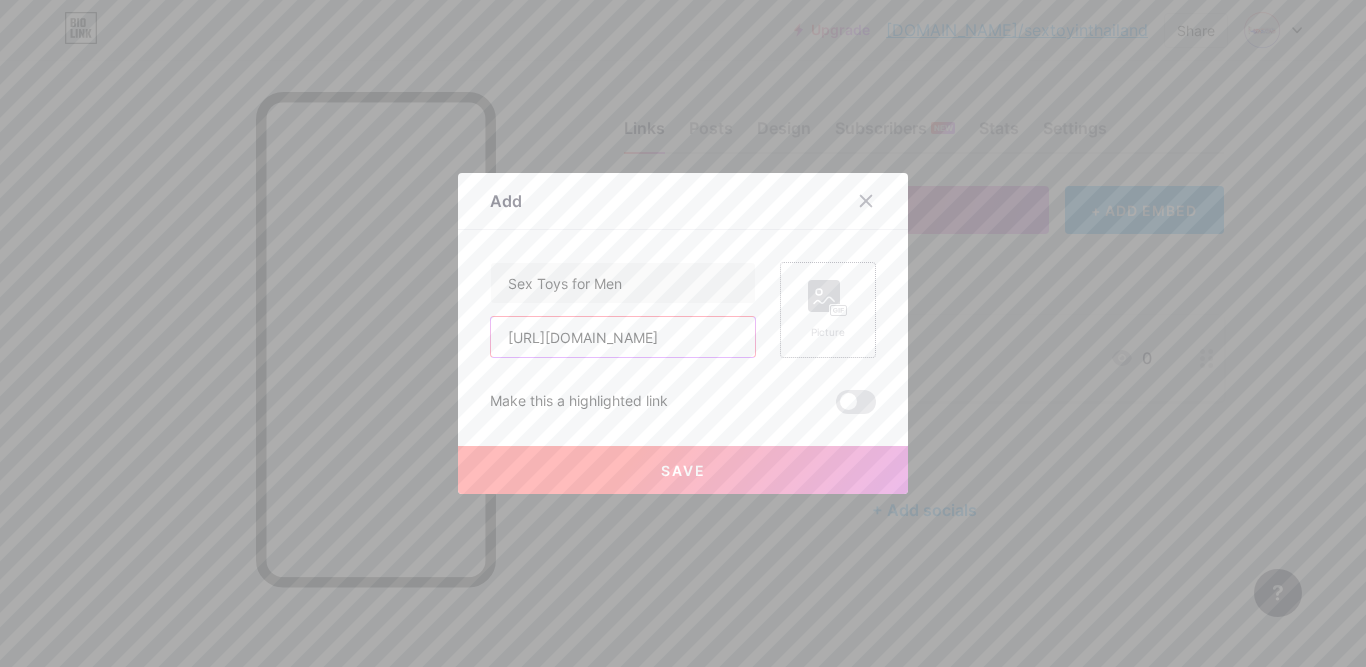scroll, scrollTop: 0, scrollLeft: 72, axis: horizontal 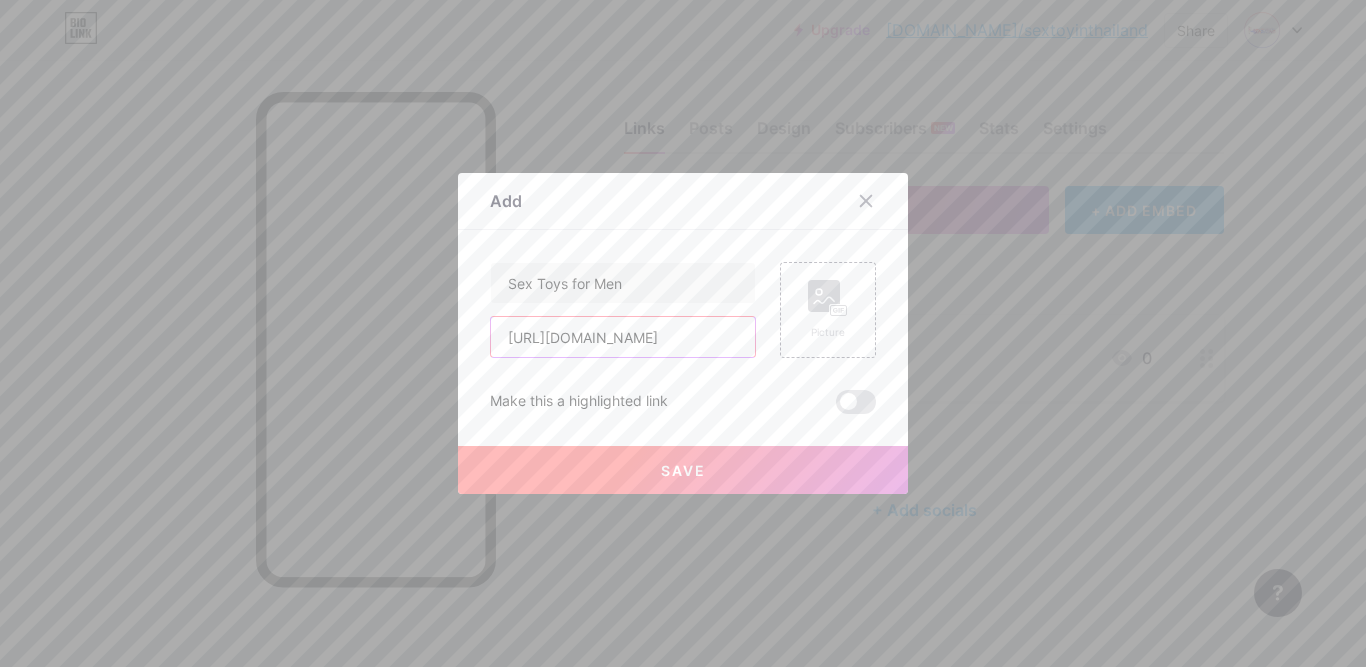 type on "[URL][DOMAIN_NAME]" 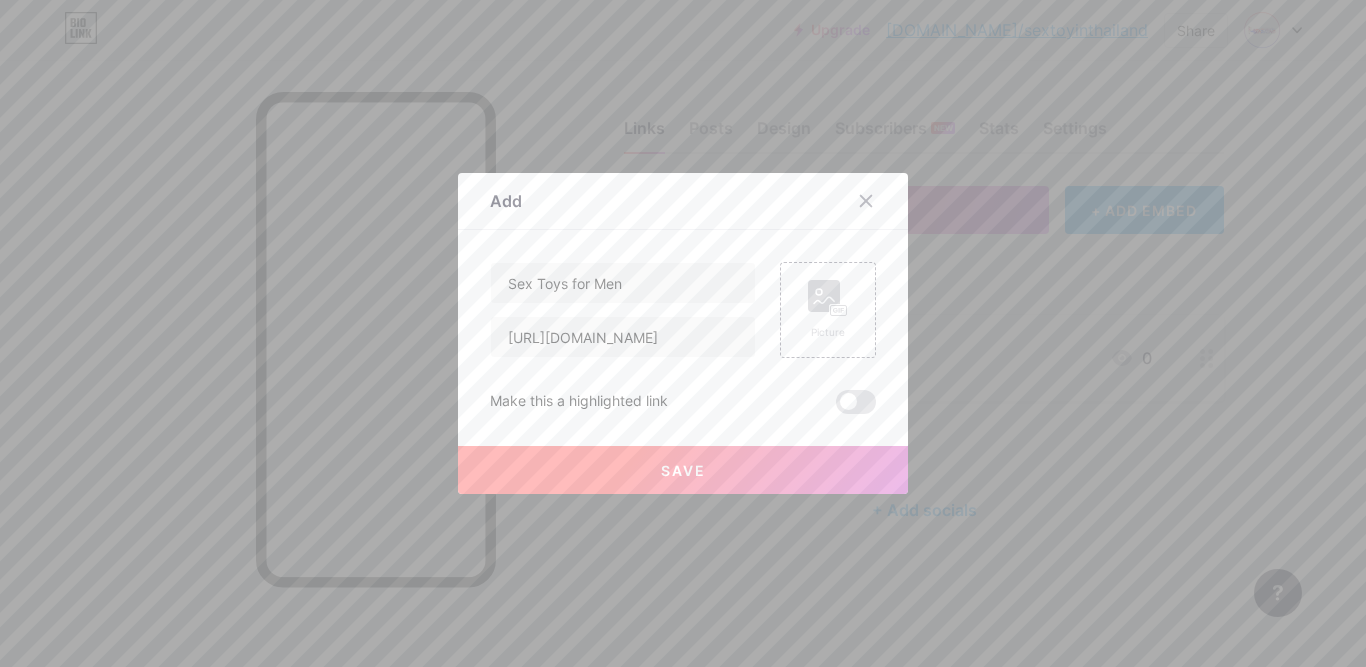 click on "Save" at bounding box center (683, 470) 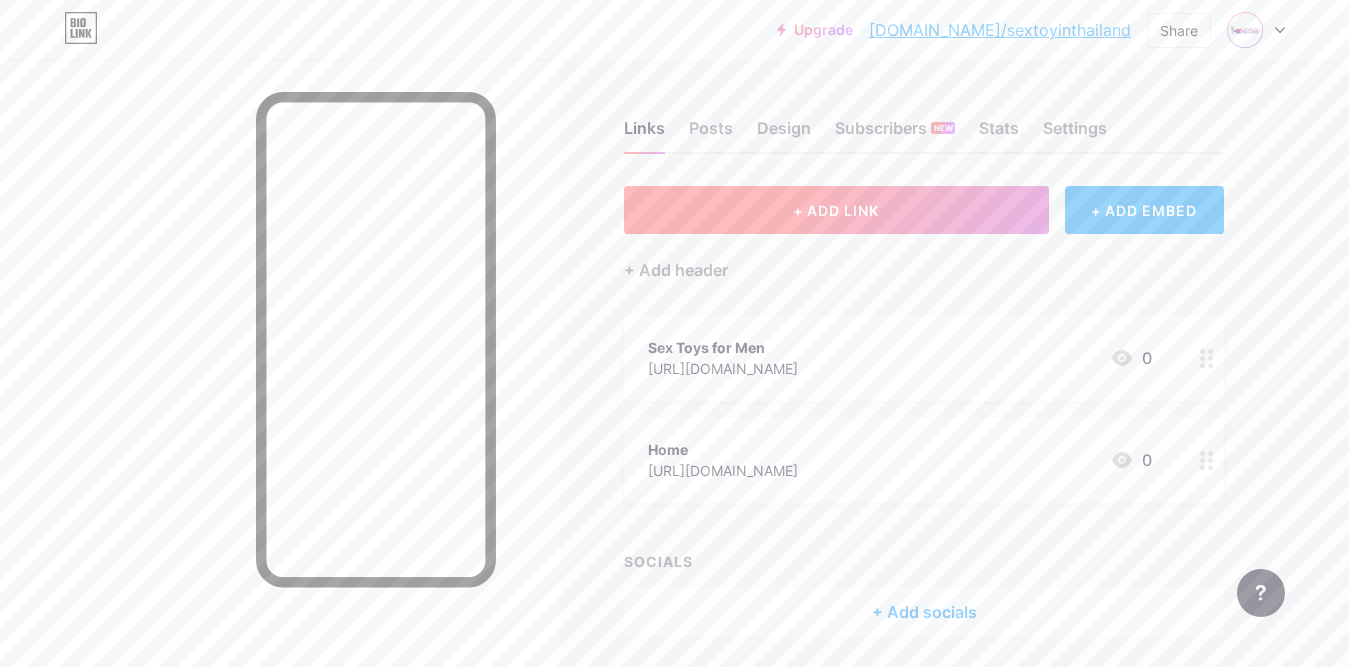 click on "+ ADD LINK" at bounding box center (836, 210) 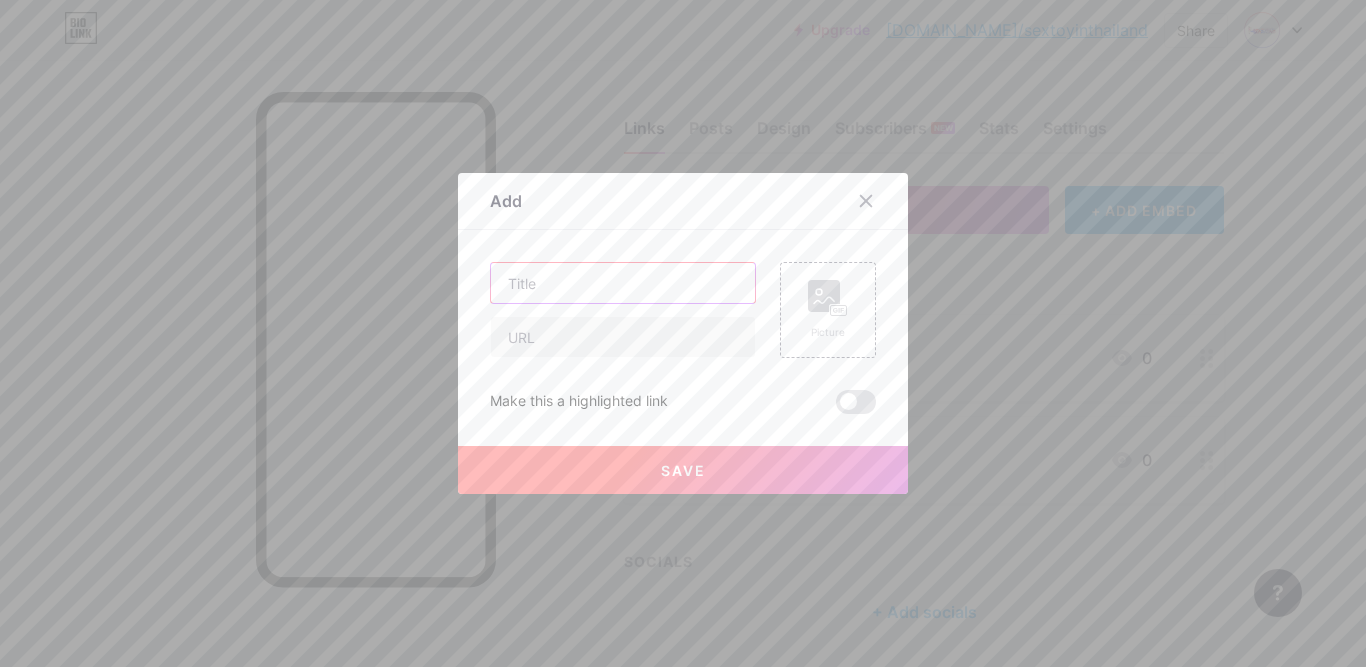 click at bounding box center [623, 283] 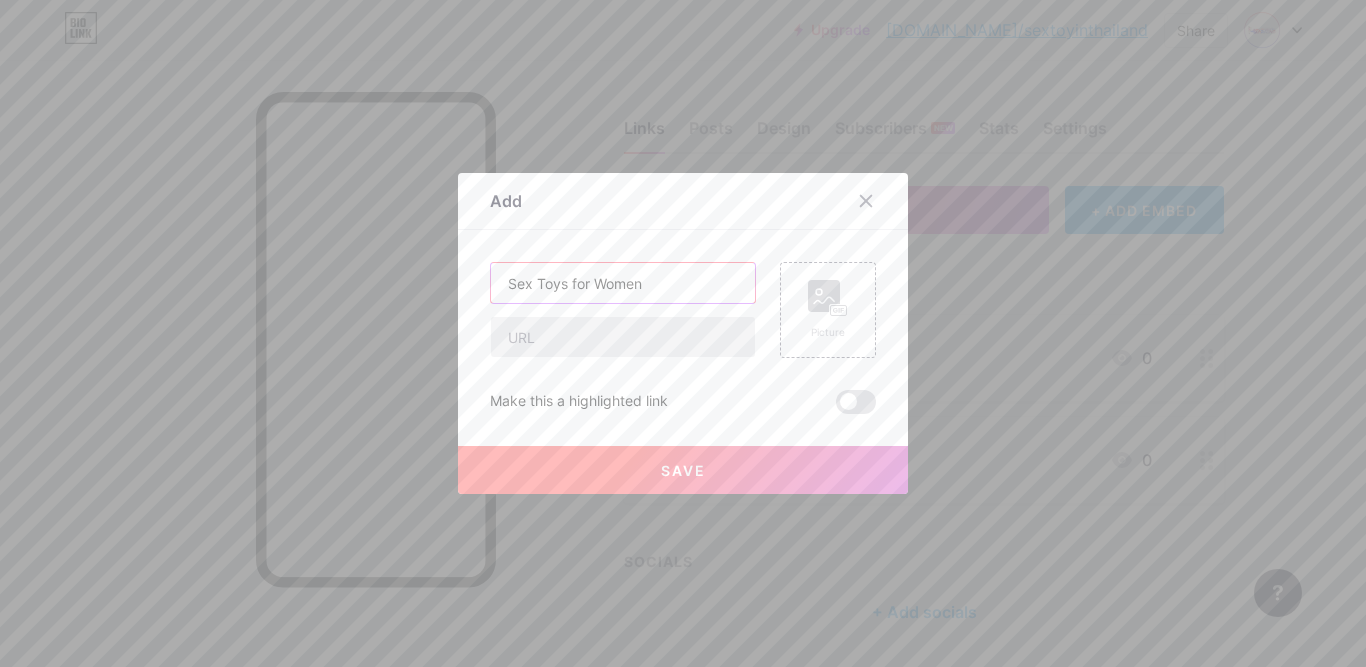 type on "Sex Toys for Women" 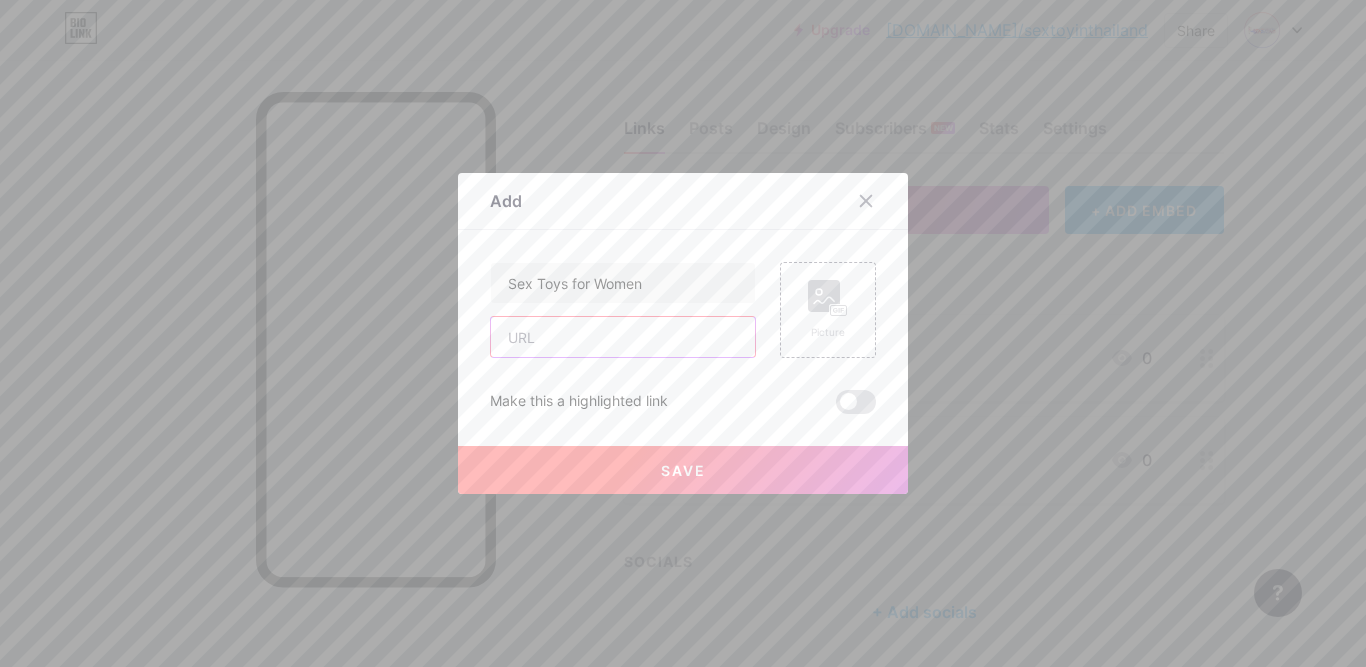 click at bounding box center [623, 337] 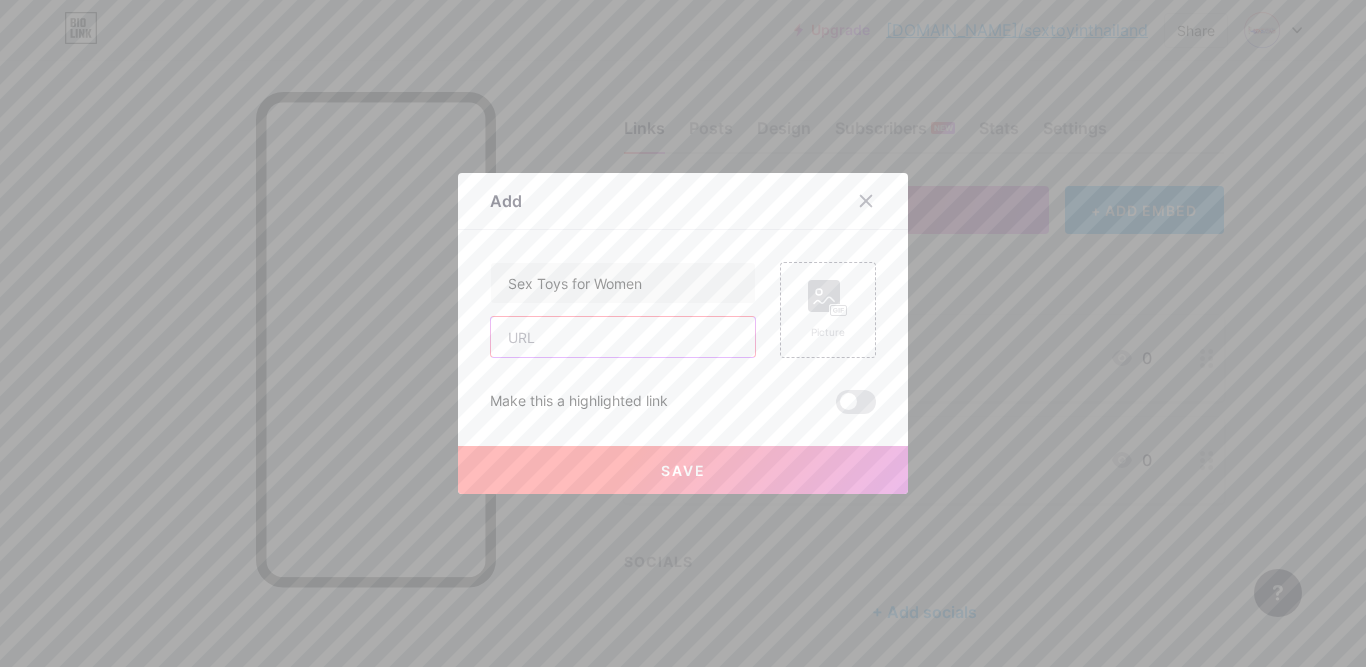 paste on "[URL][DOMAIN_NAME]" 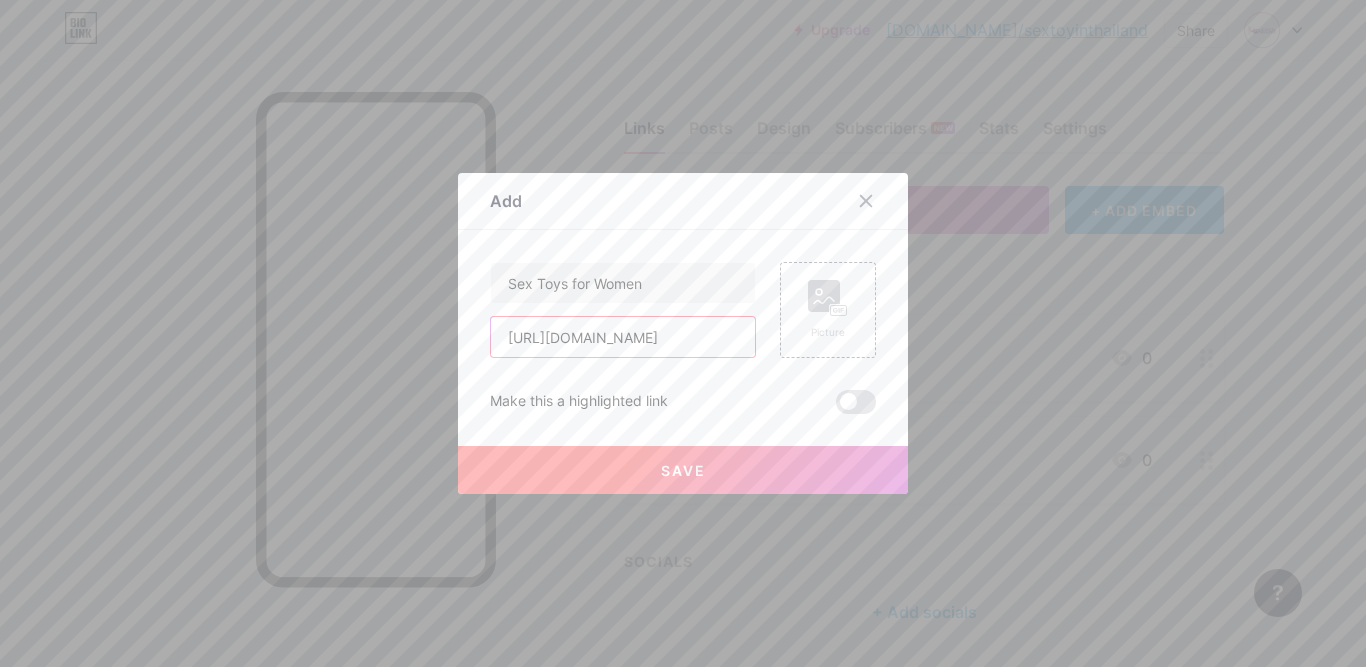 scroll, scrollTop: 0, scrollLeft: 69, axis: horizontal 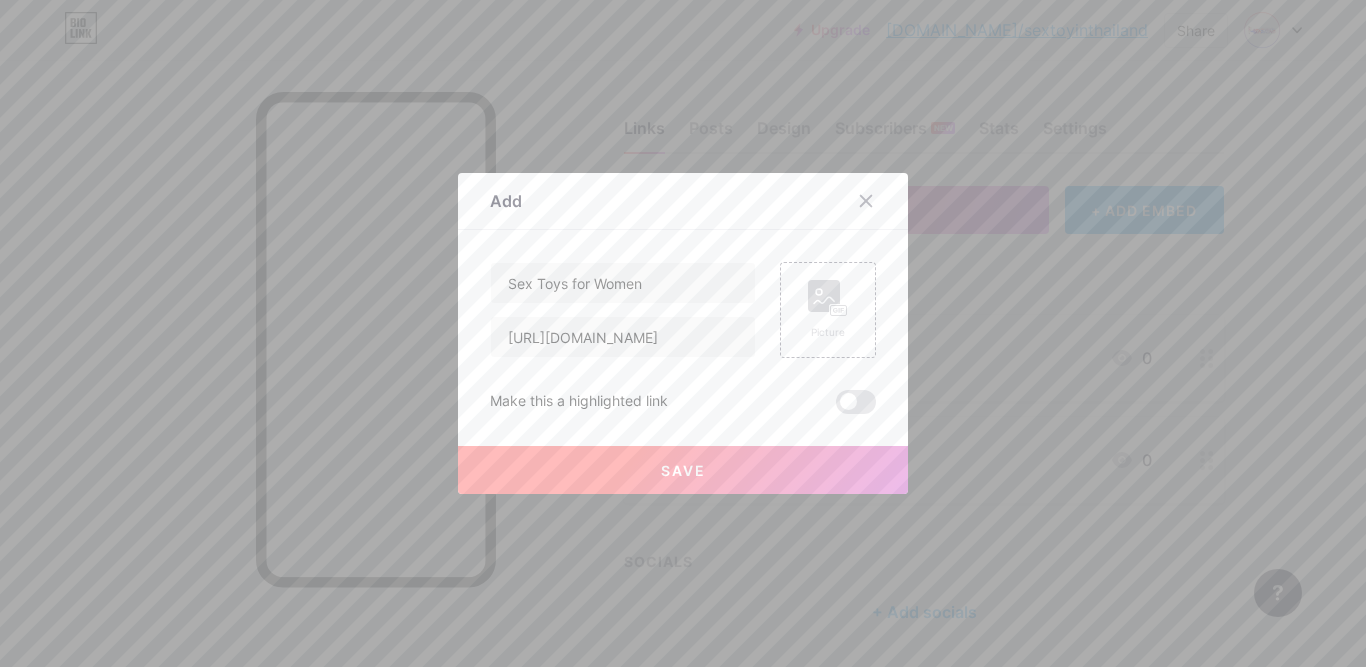 click on "Save" at bounding box center (683, 470) 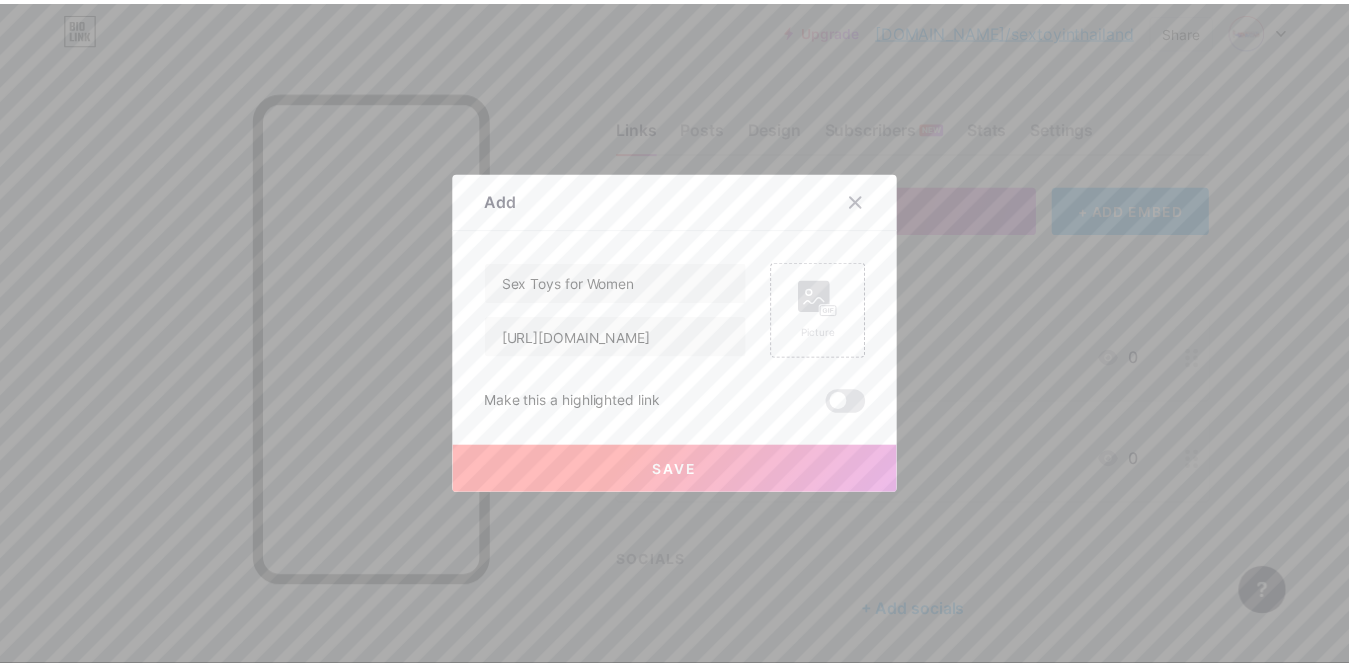 scroll, scrollTop: 0, scrollLeft: 0, axis: both 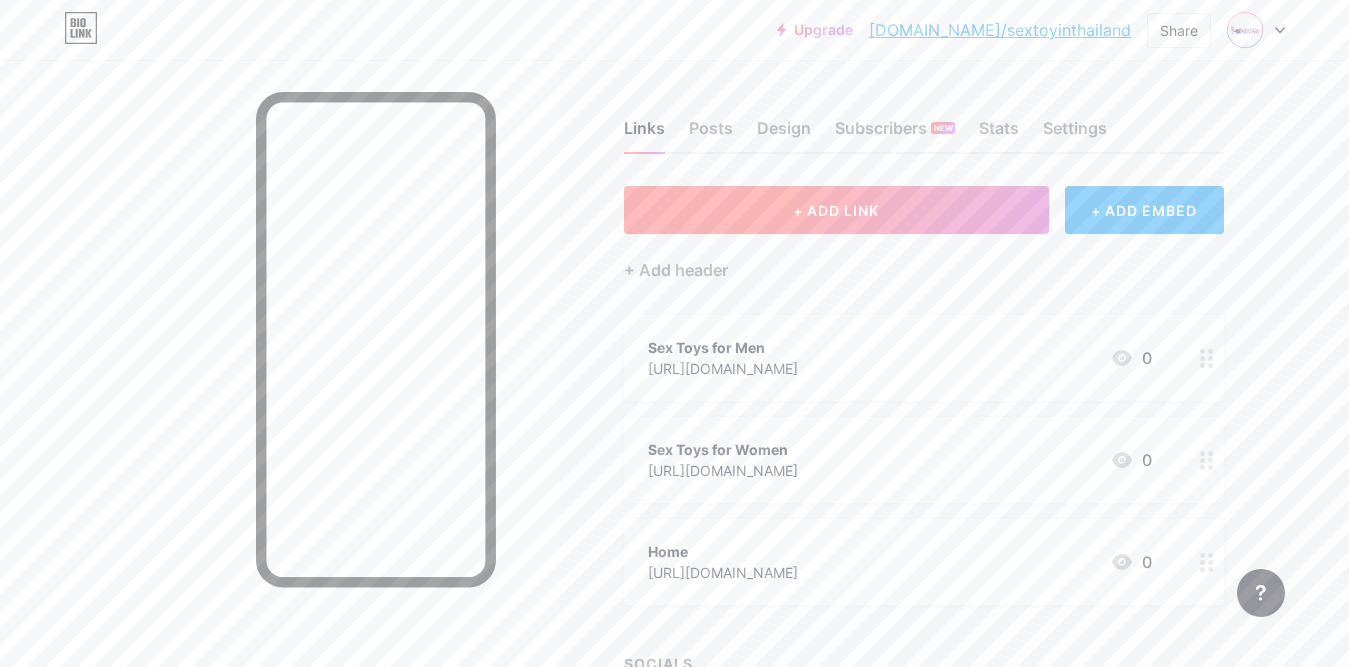 click on "+ ADD LINK" at bounding box center (836, 210) 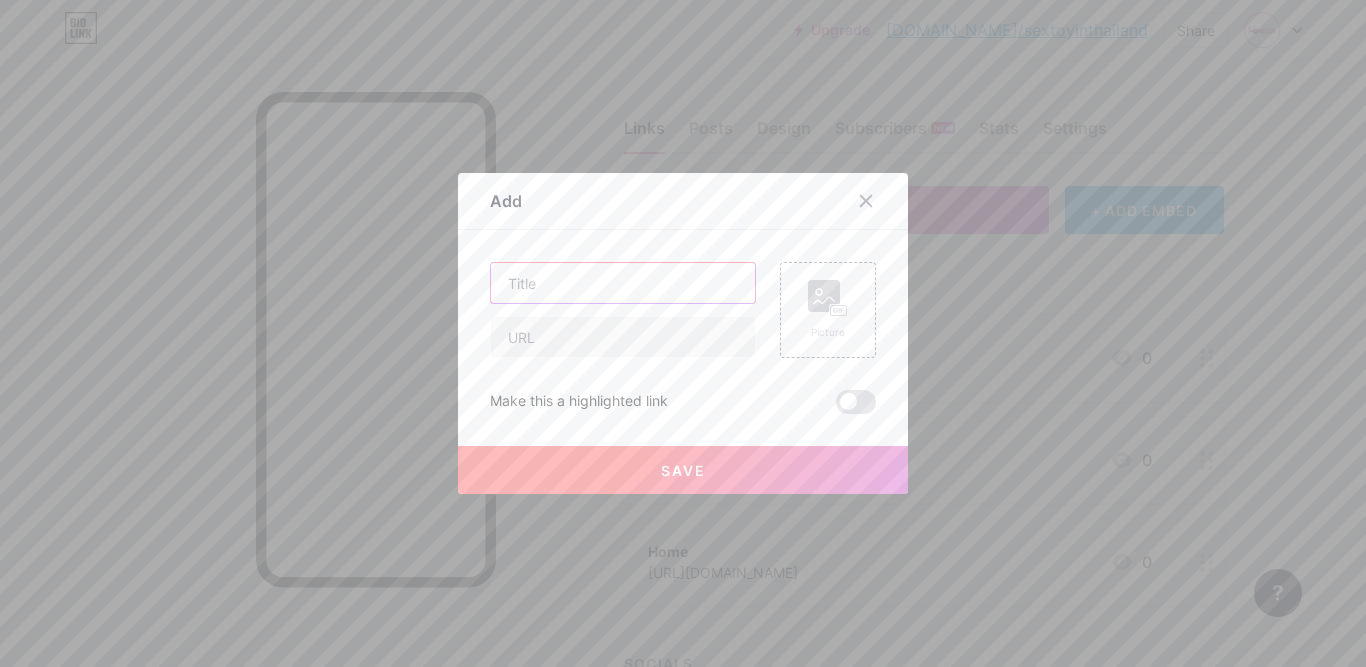 click at bounding box center (623, 283) 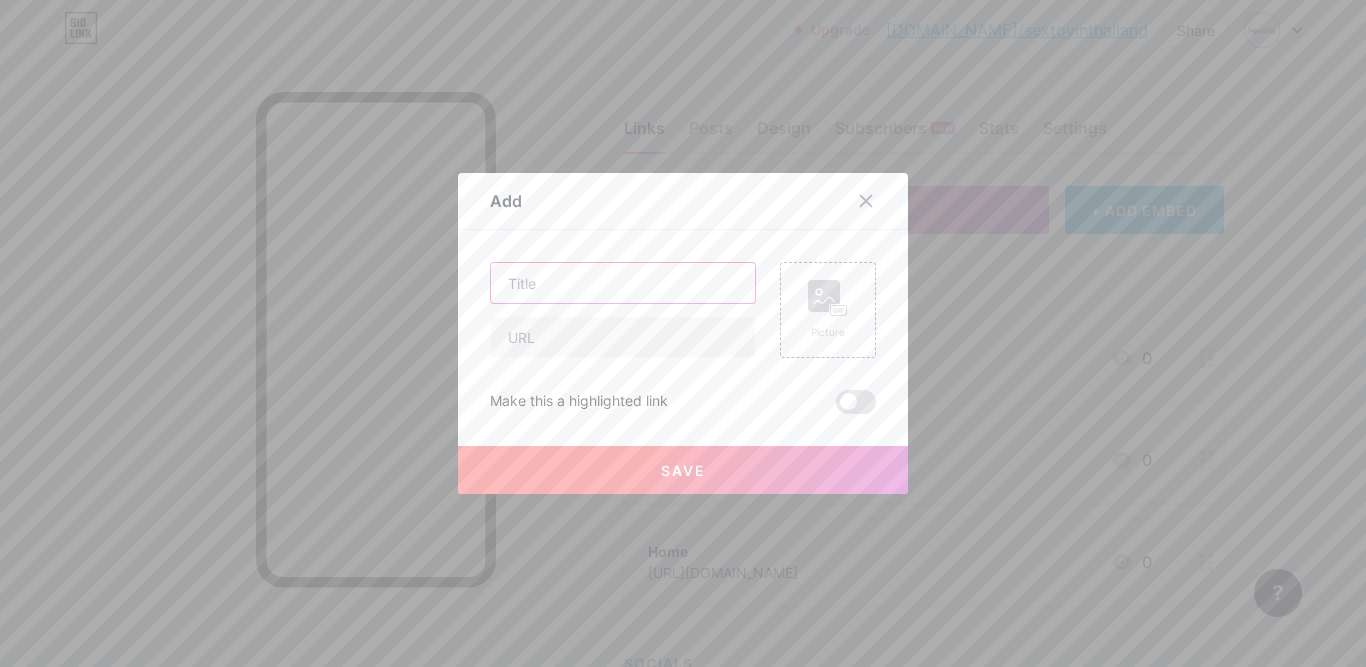 paste on "Sex Toys for Couple" 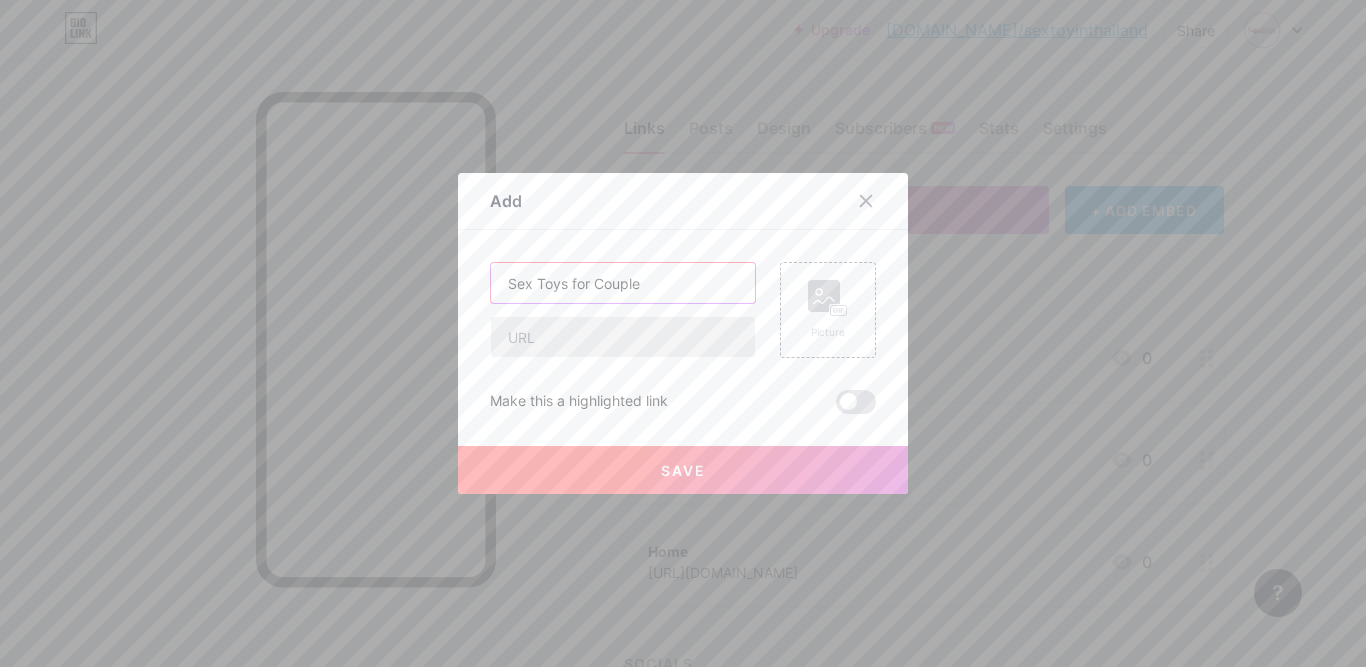 type on "Sex Toys for Couple" 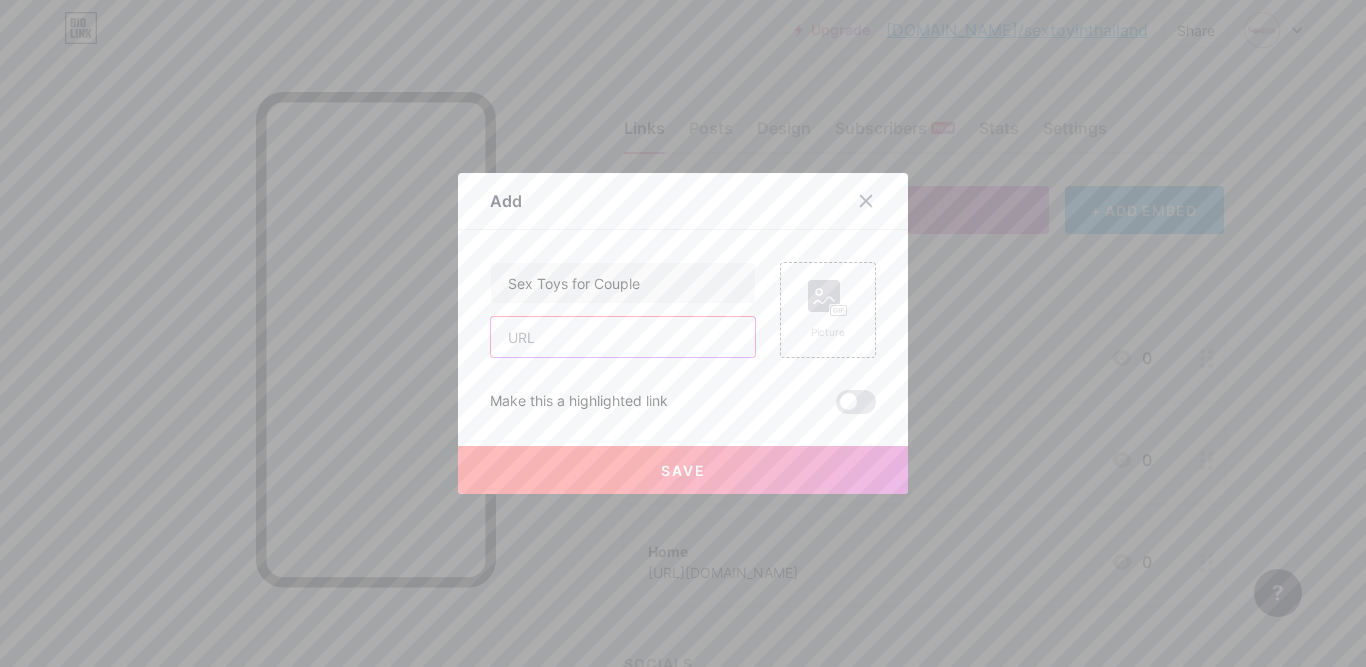 click at bounding box center (623, 337) 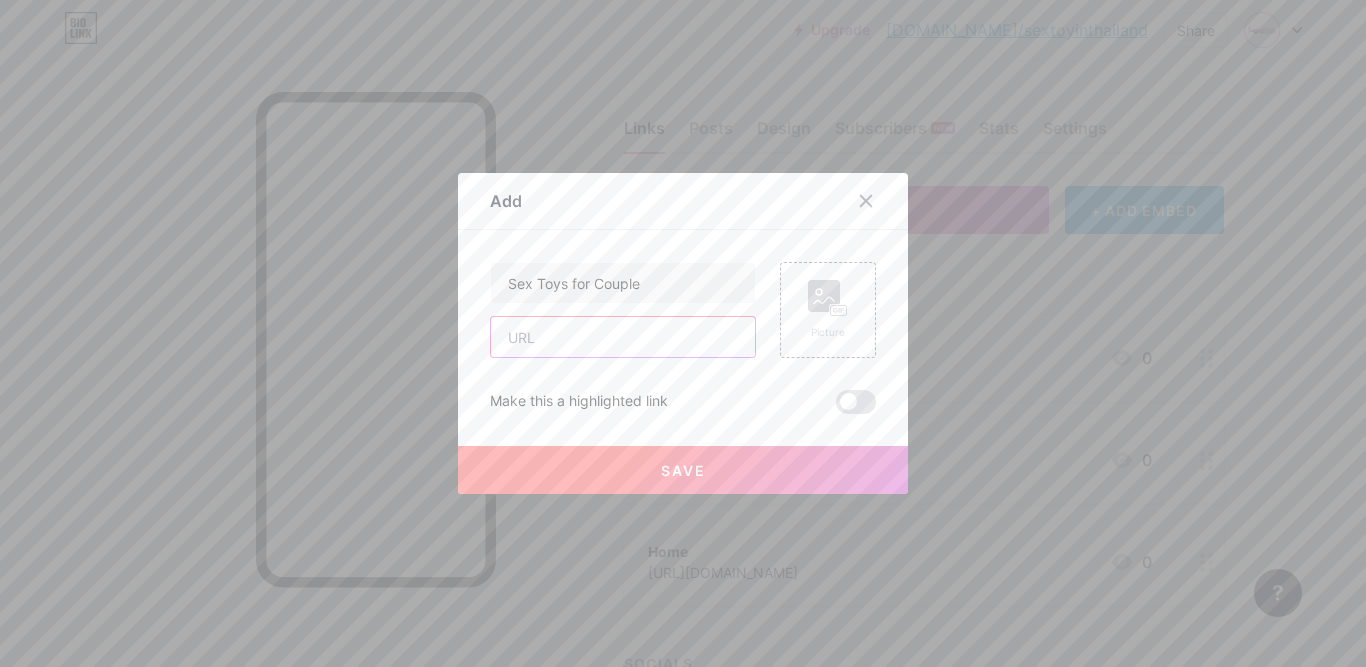 paste on "[URL][DOMAIN_NAME]" 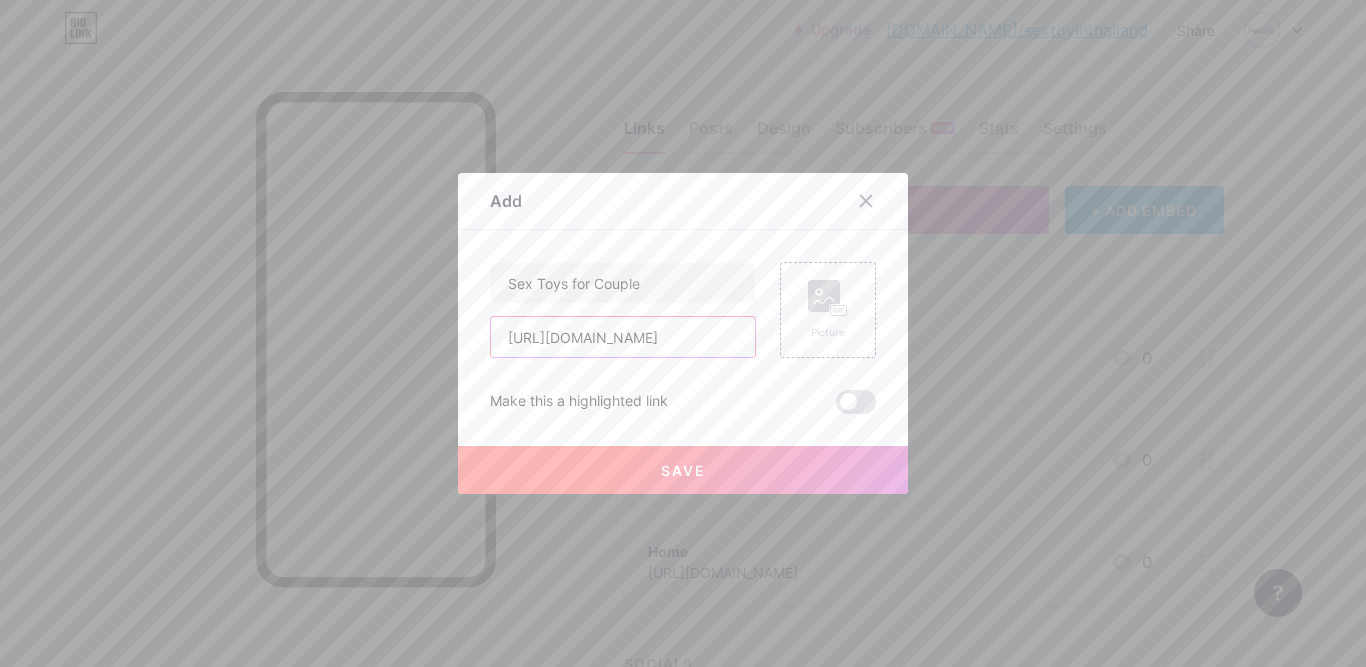 scroll, scrollTop: 0, scrollLeft: 93, axis: horizontal 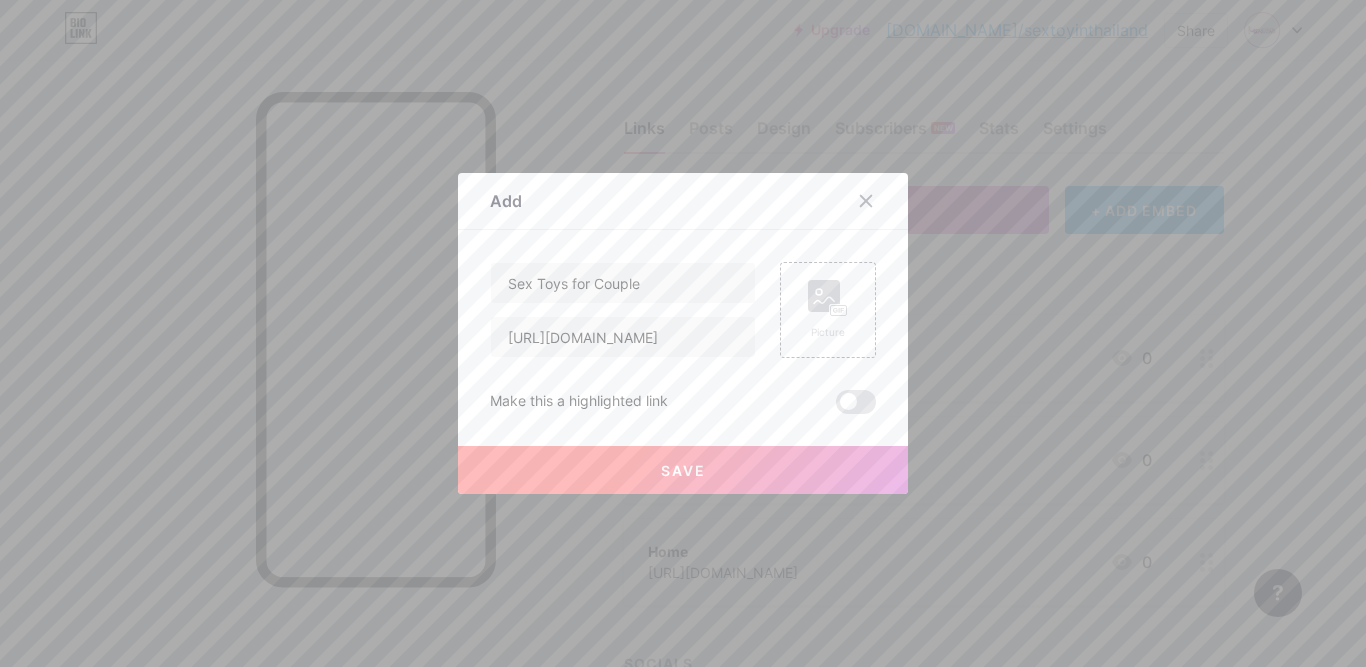 click on "Save" at bounding box center (683, 470) 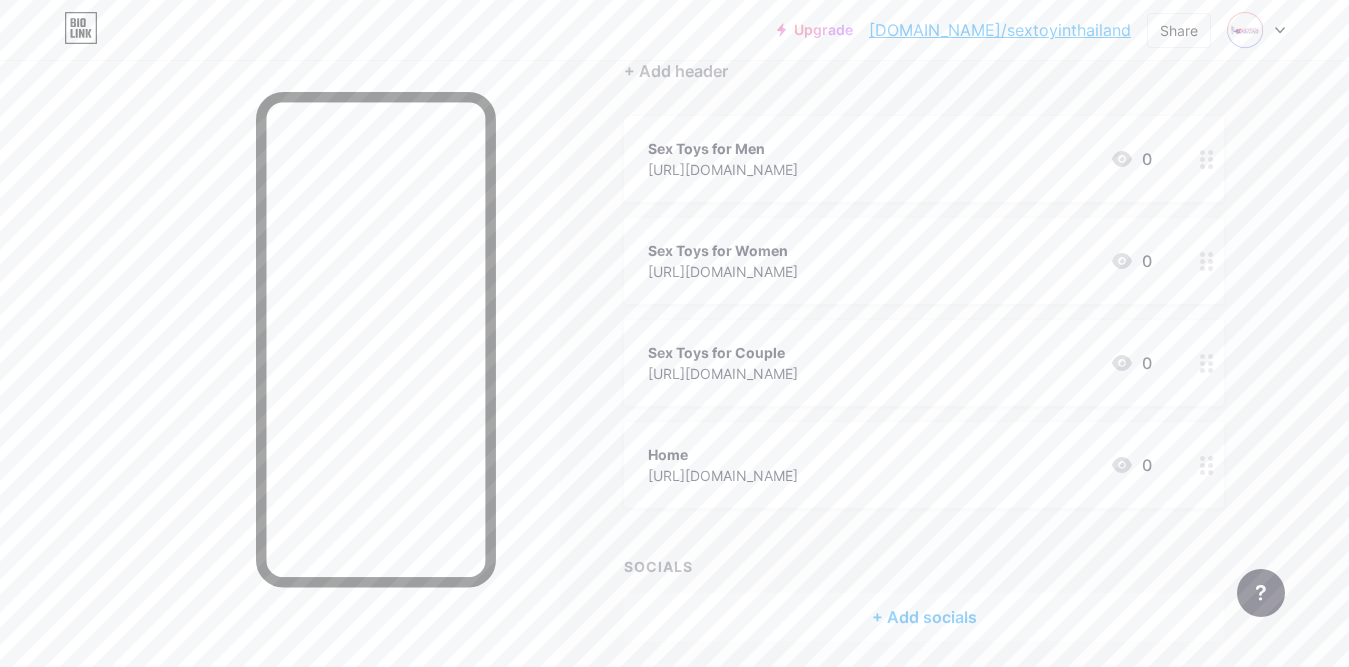 scroll, scrollTop: 200, scrollLeft: 0, axis: vertical 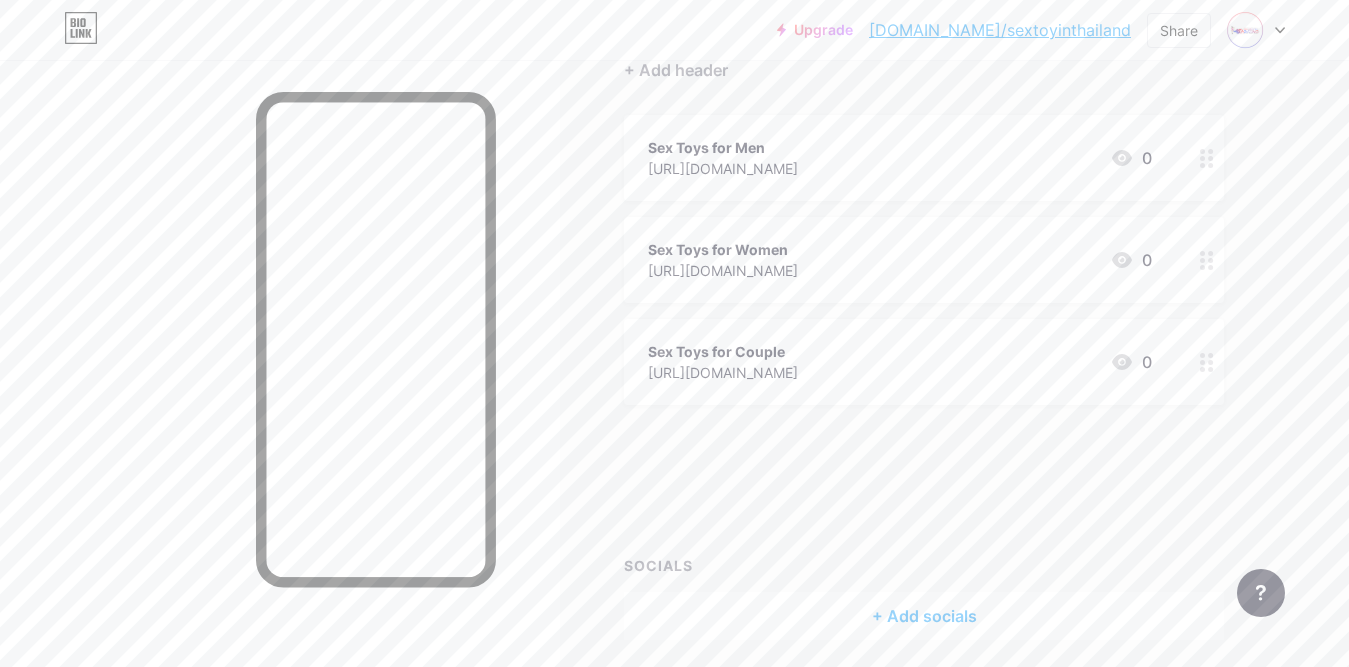type 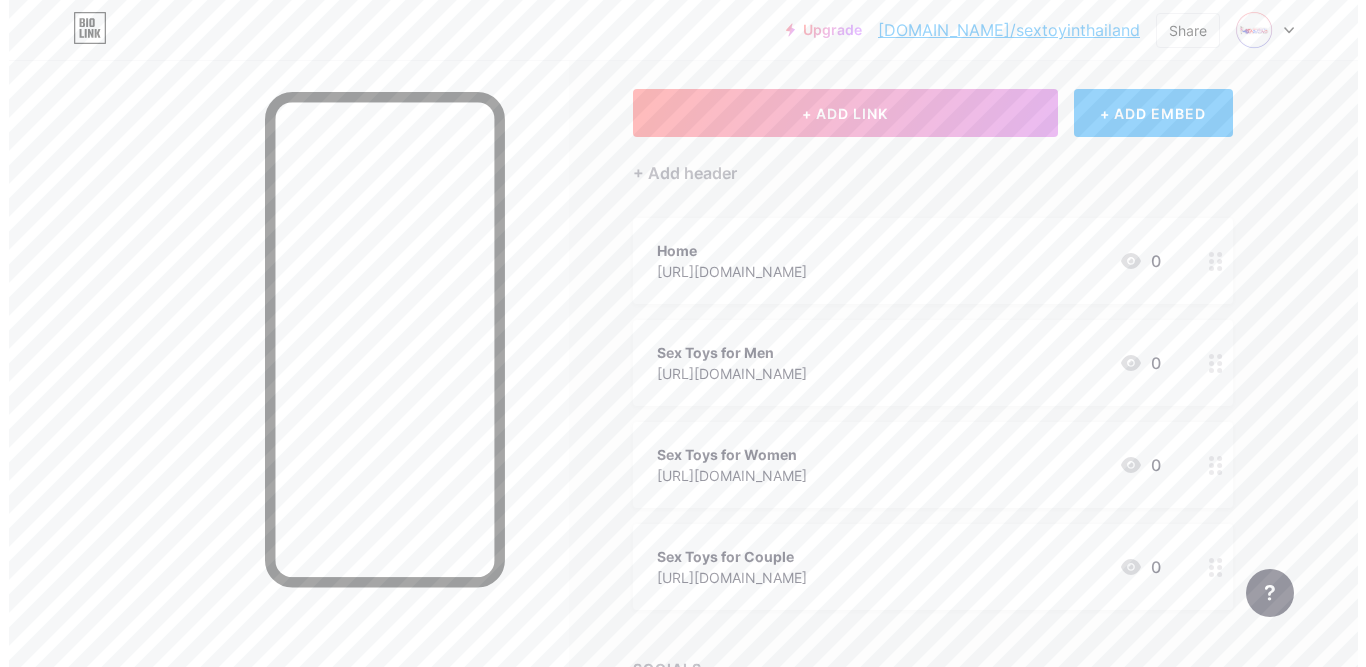 scroll, scrollTop: 0, scrollLeft: 0, axis: both 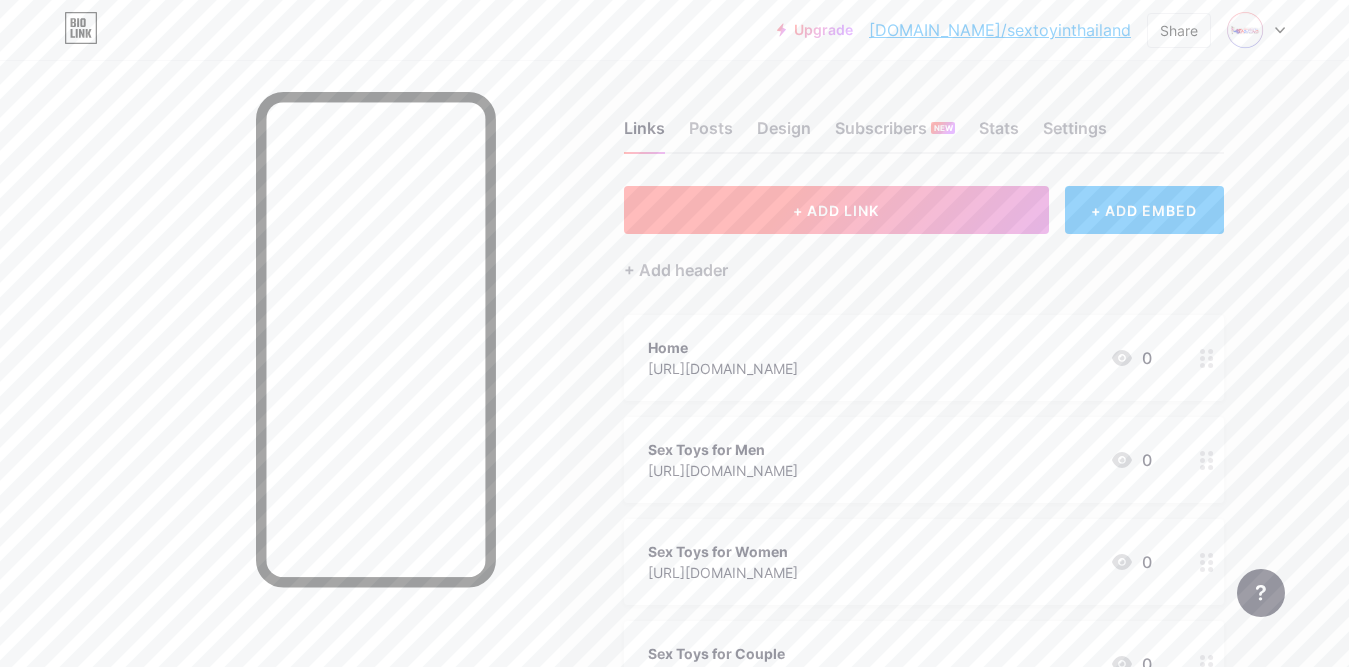 click on "+ ADD LINK" at bounding box center [836, 210] 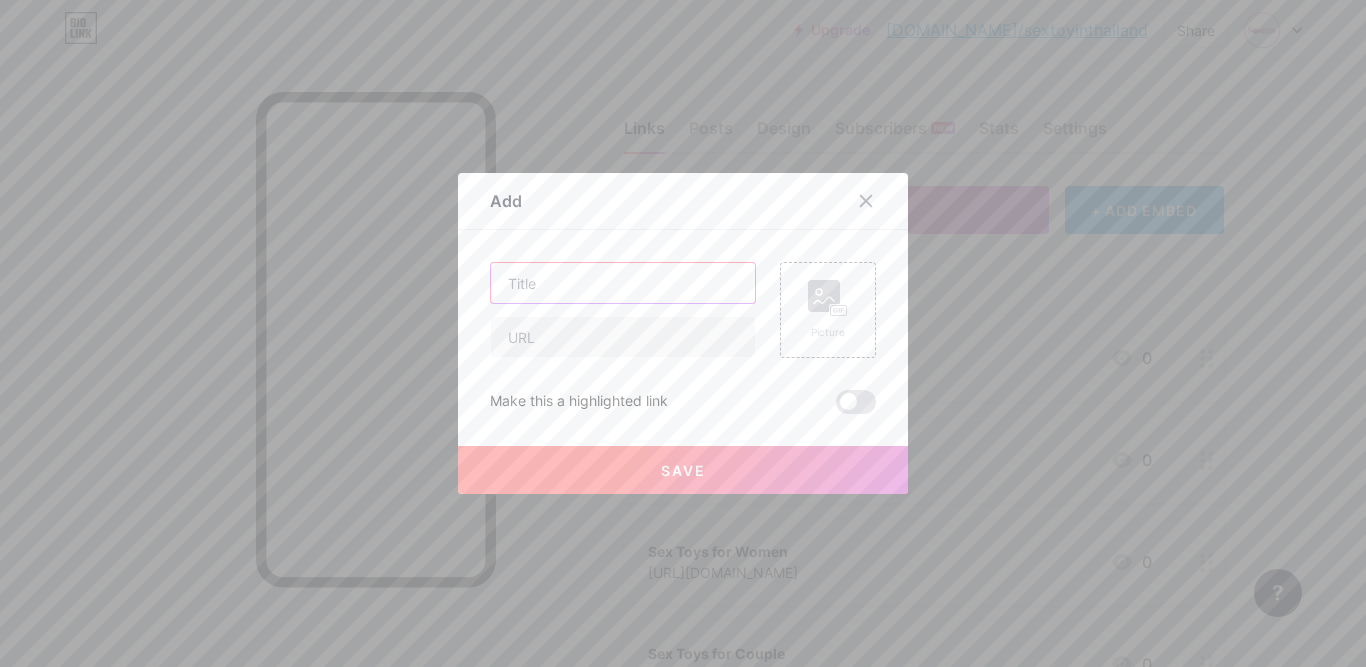 click at bounding box center [623, 283] 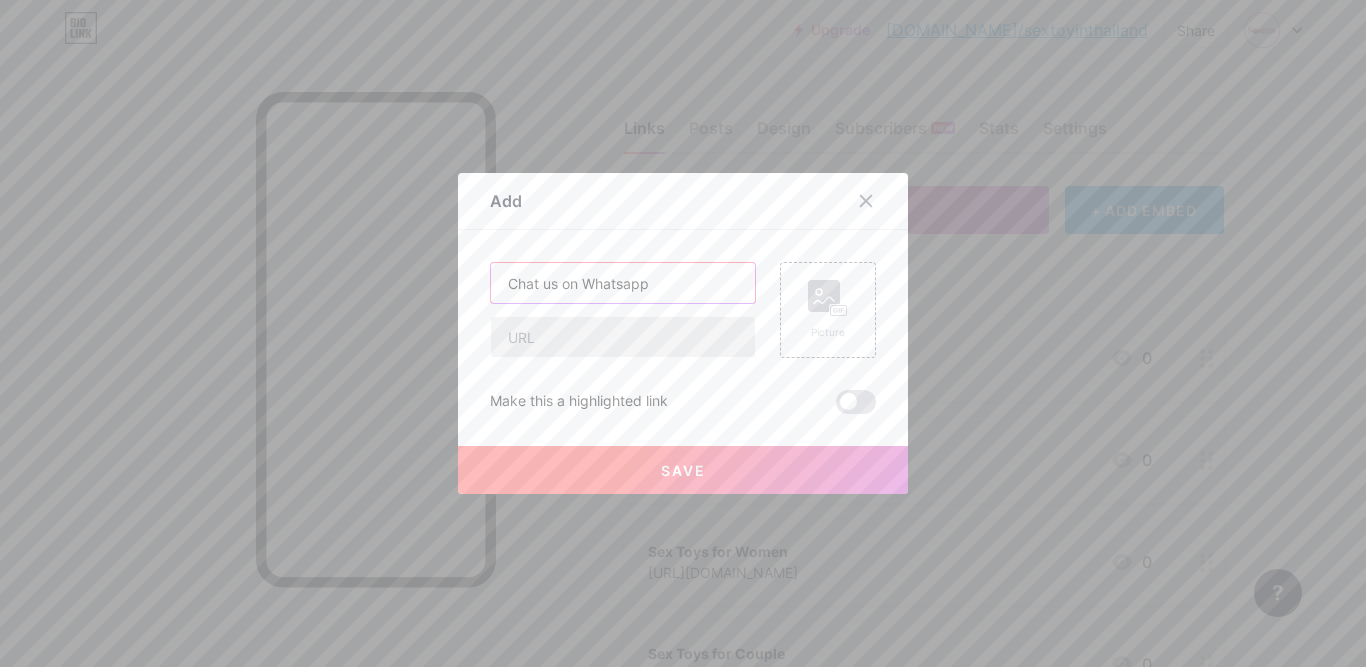 type on "Chat us on Whatsapp" 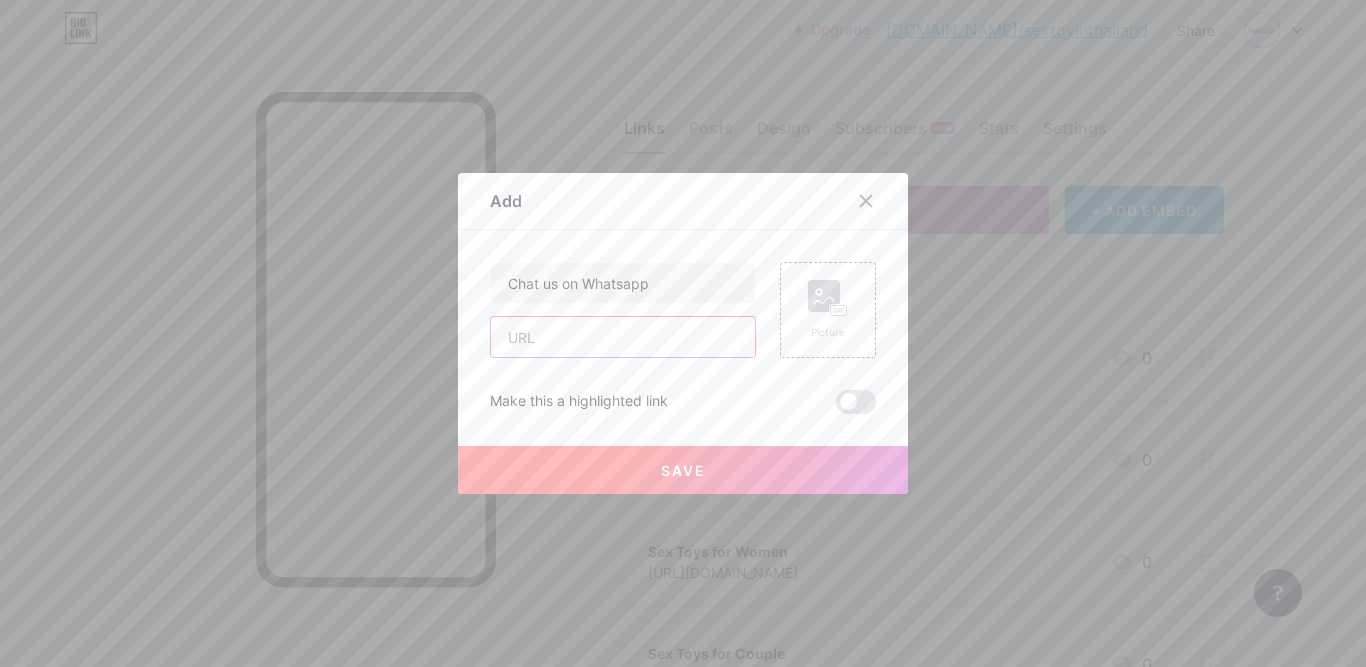 click at bounding box center [623, 337] 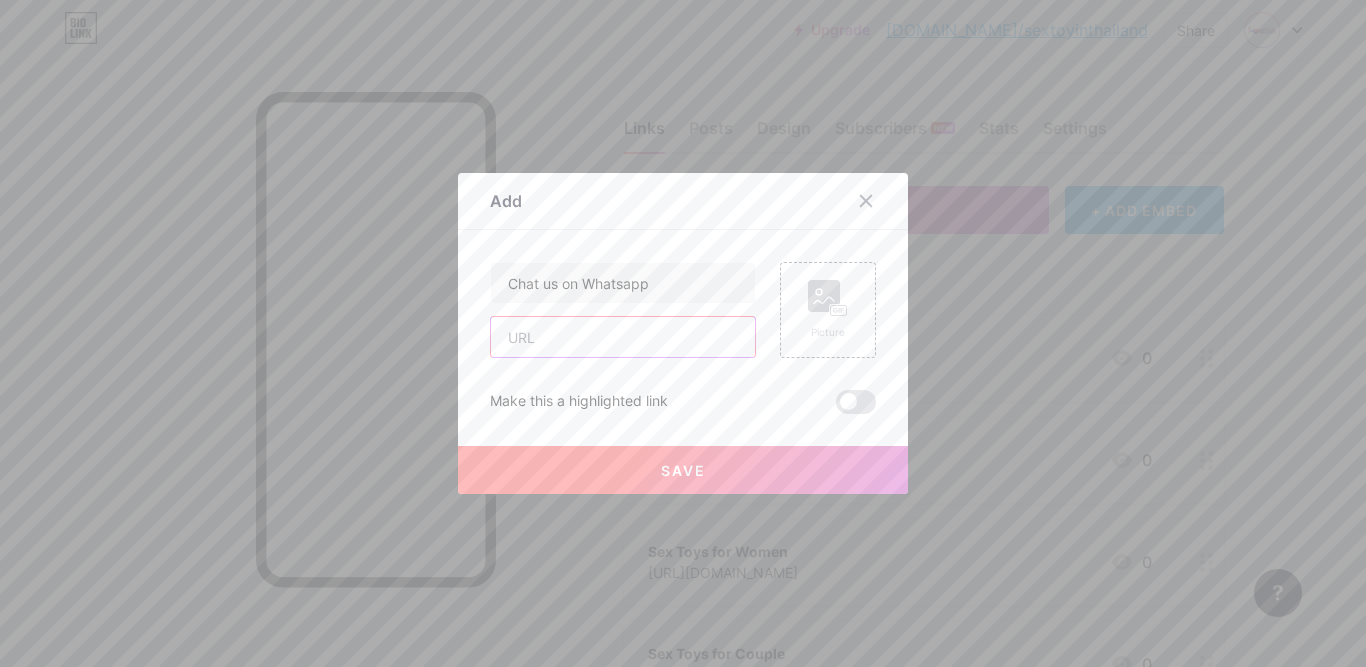 paste on "[URL][DOMAIN_NAME][PHONE_NUMBER]" 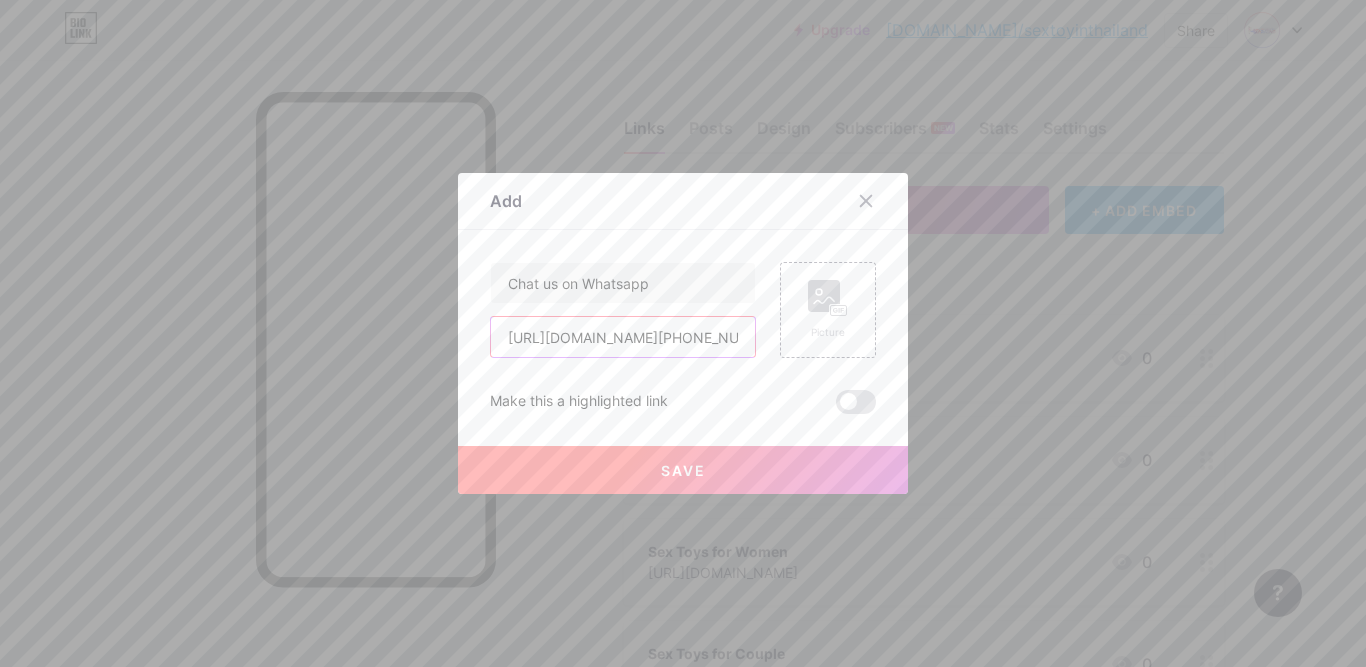 scroll, scrollTop: 0, scrollLeft: 128, axis: horizontal 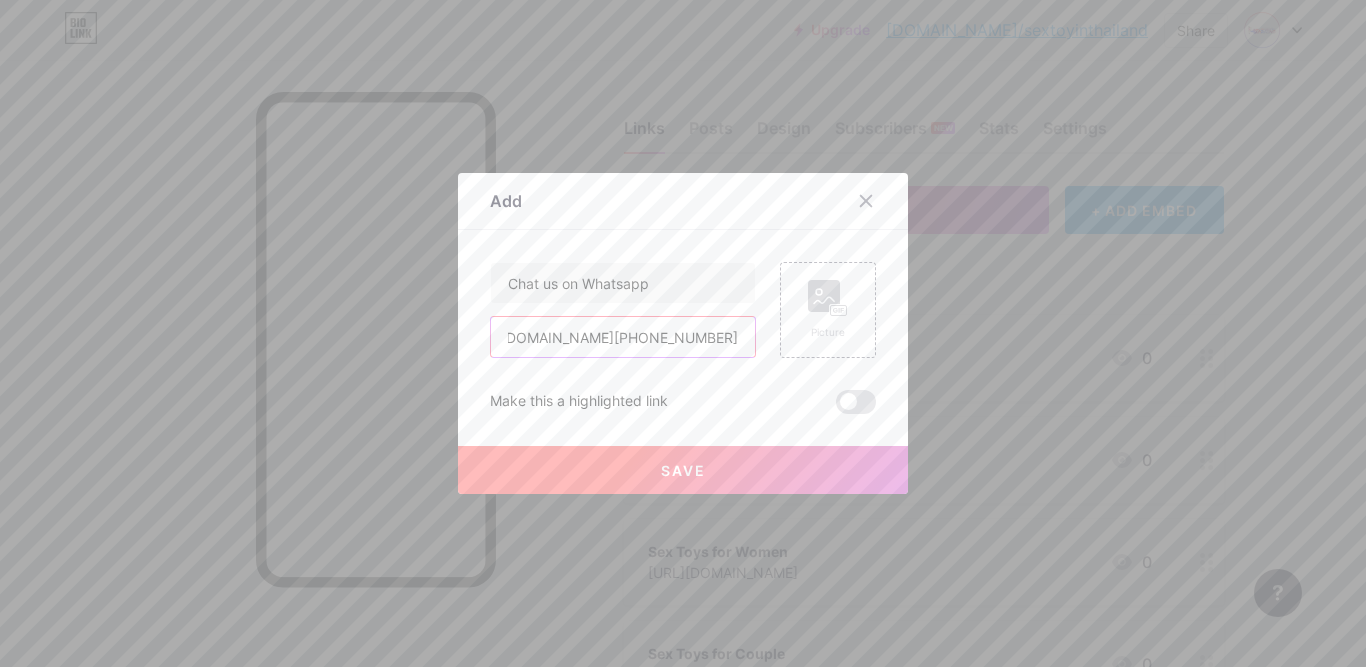 type on "[URL][DOMAIN_NAME][PHONE_NUMBER]" 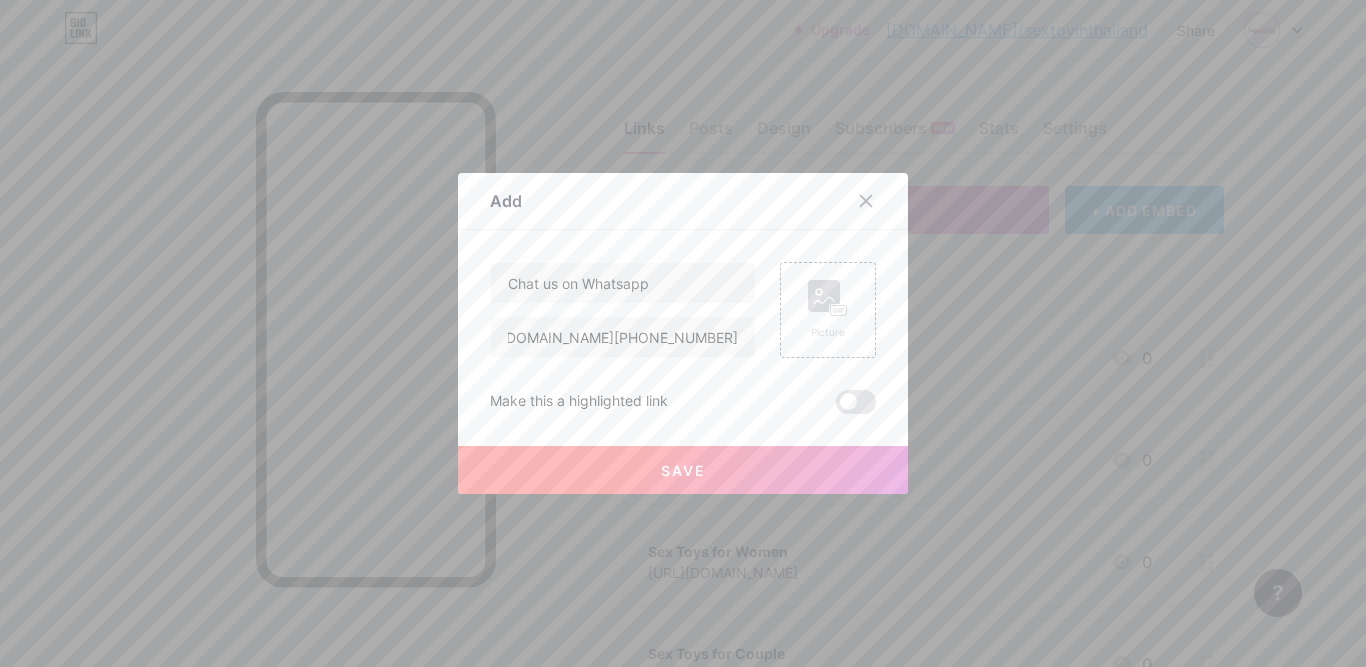 click on "Save" at bounding box center (683, 470) 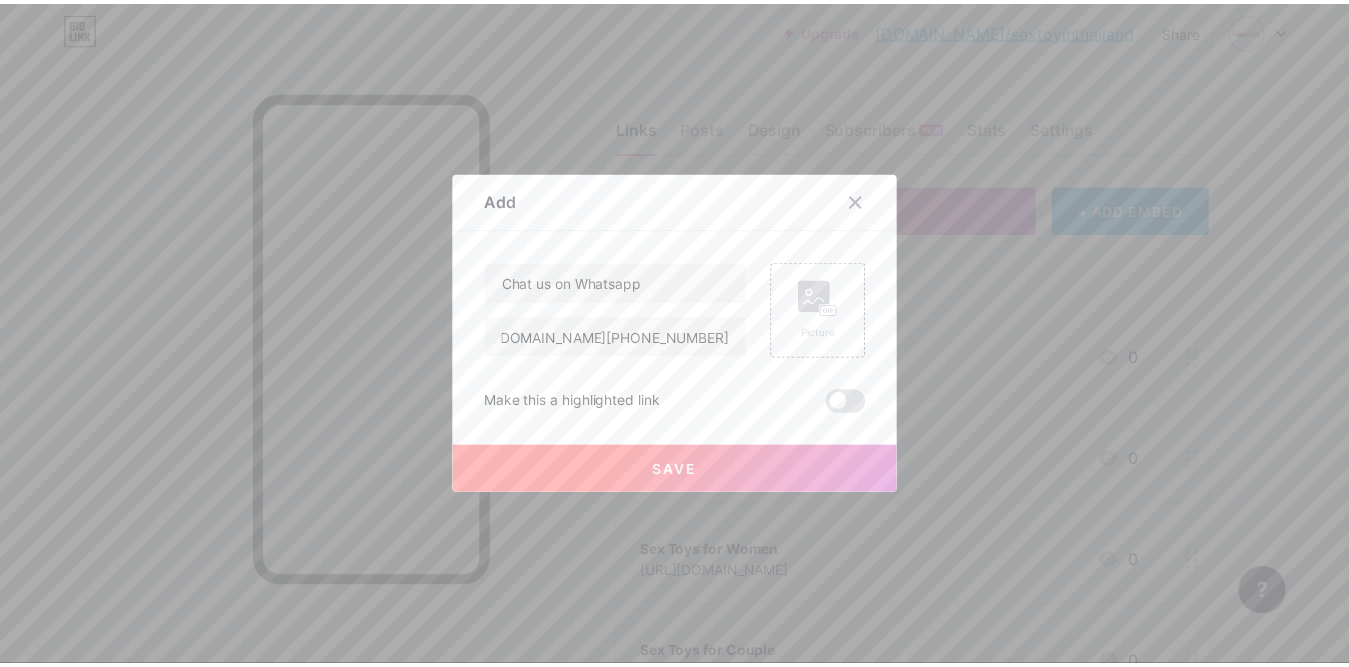 scroll, scrollTop: 0, scrollLeft: 0, axis: both 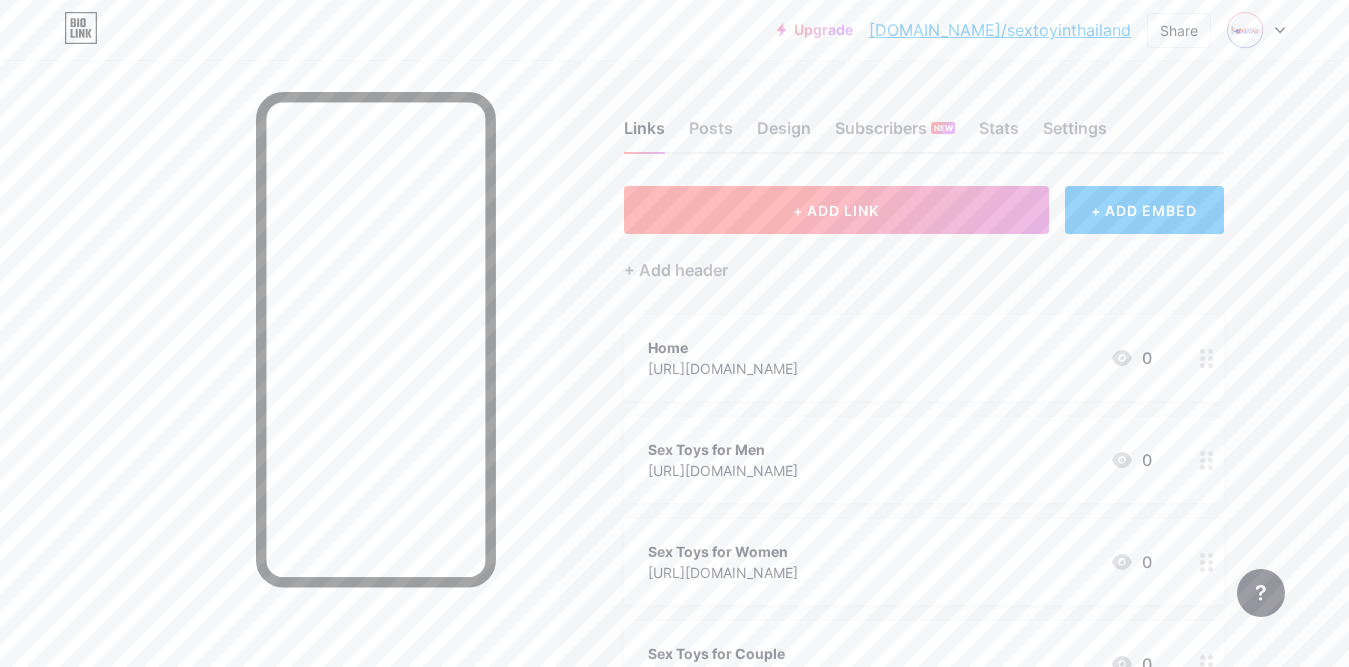 click on "+ ADD LINK" at bounding box center (836, 210) 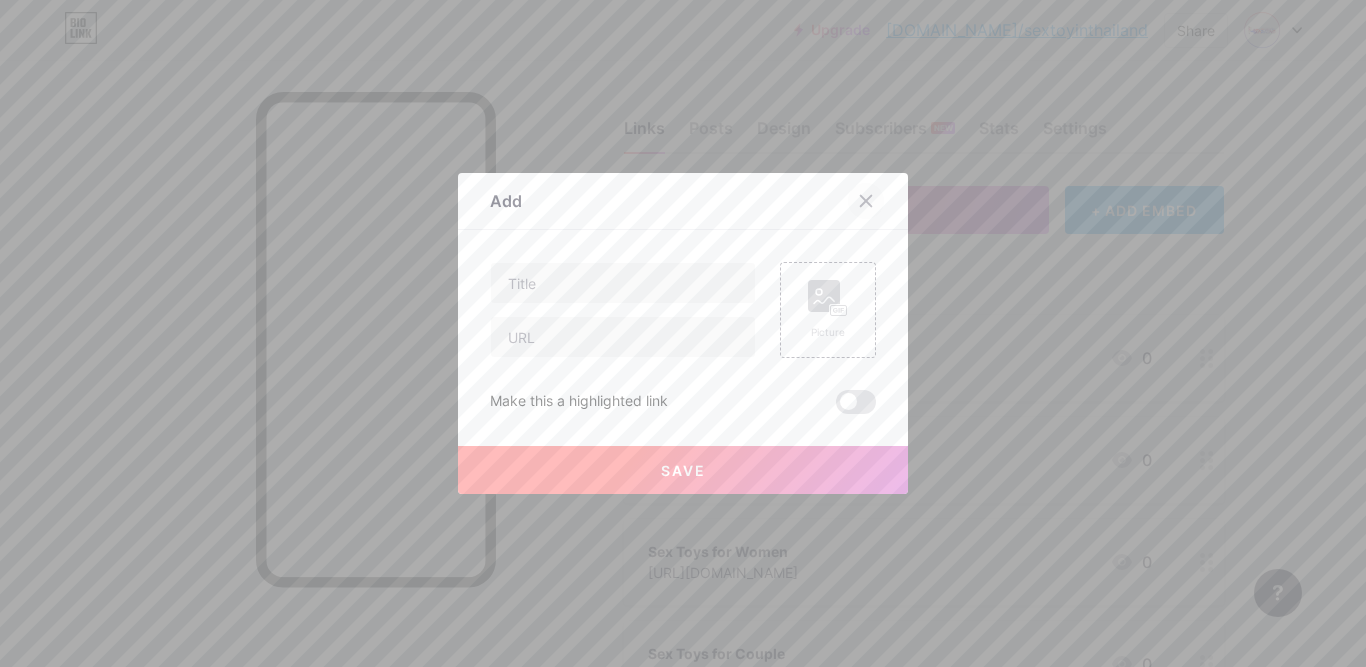 click 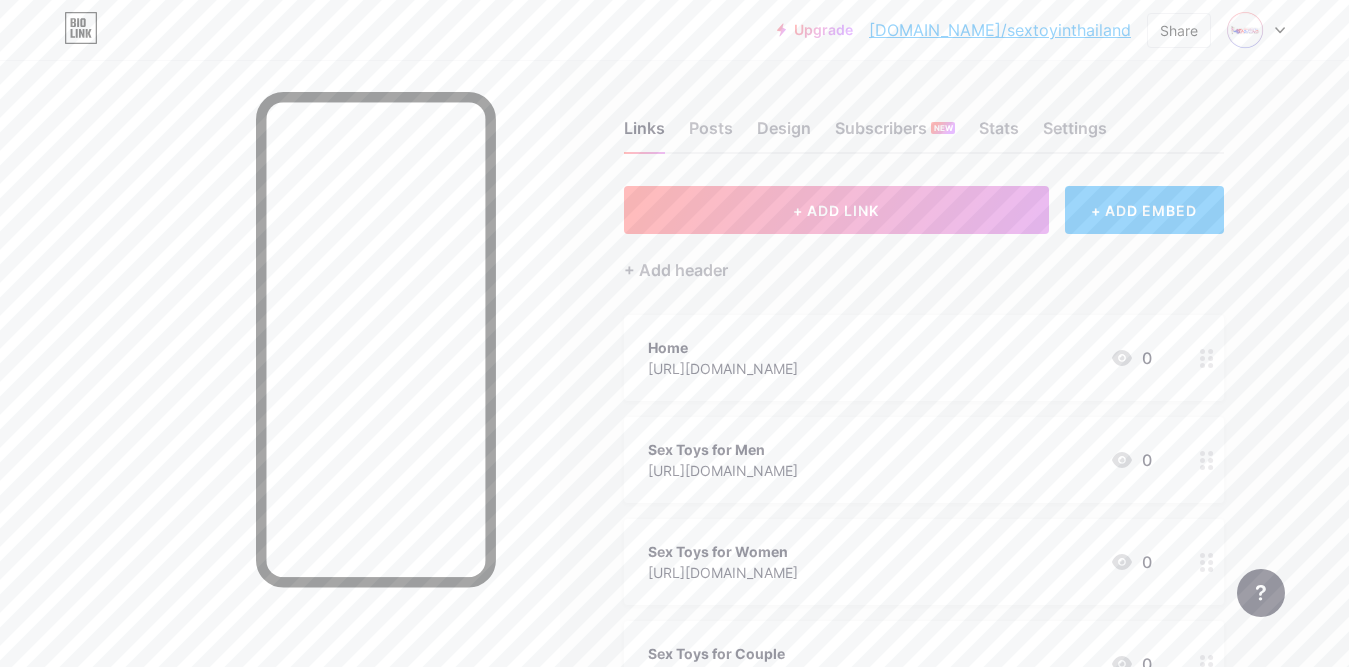 click on "+ ADD EMBED" at bounding box center (1144, 210) 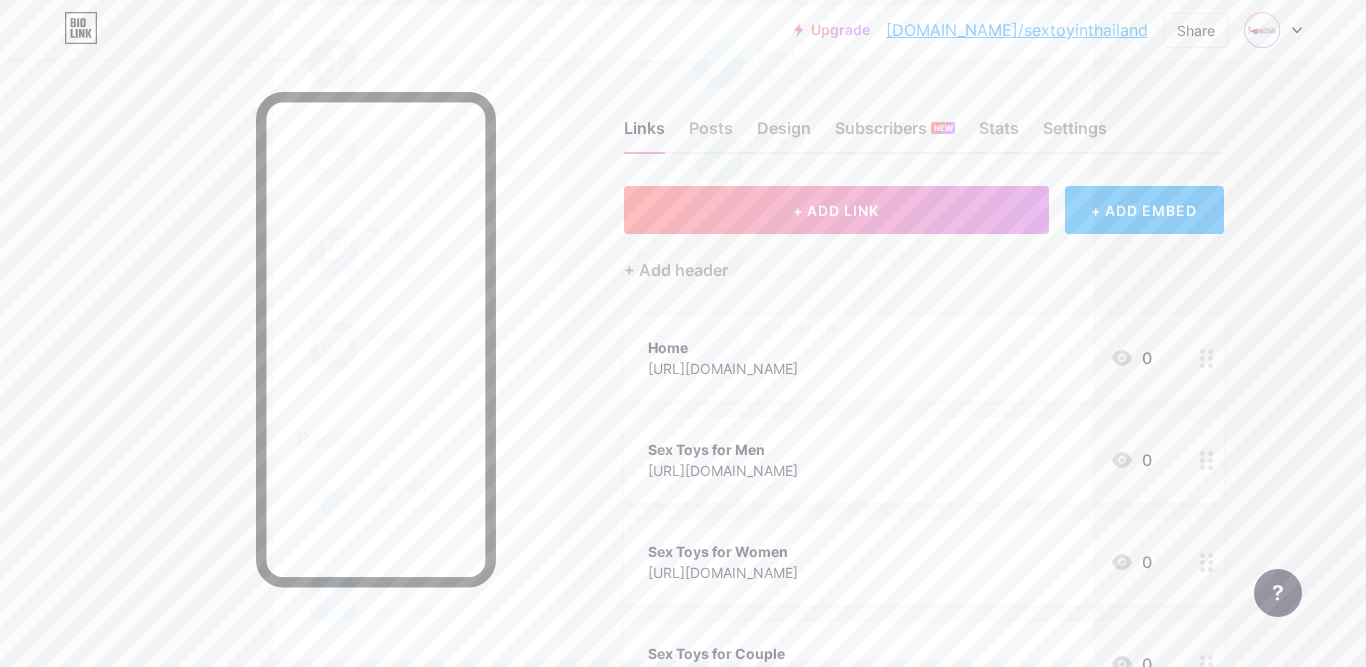 scroll, scrollTop: 364, scrollLeft: 0, axis: vertical 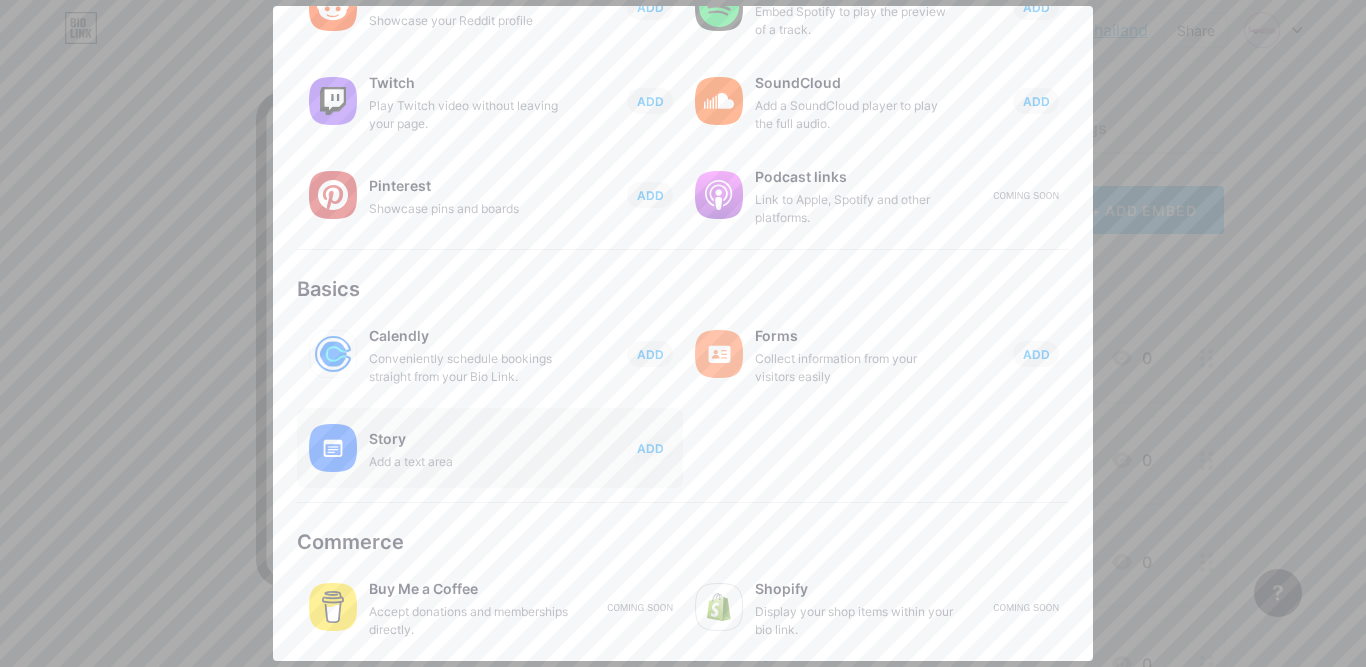 click on "Add a text area" at bounding box center [469, 462] 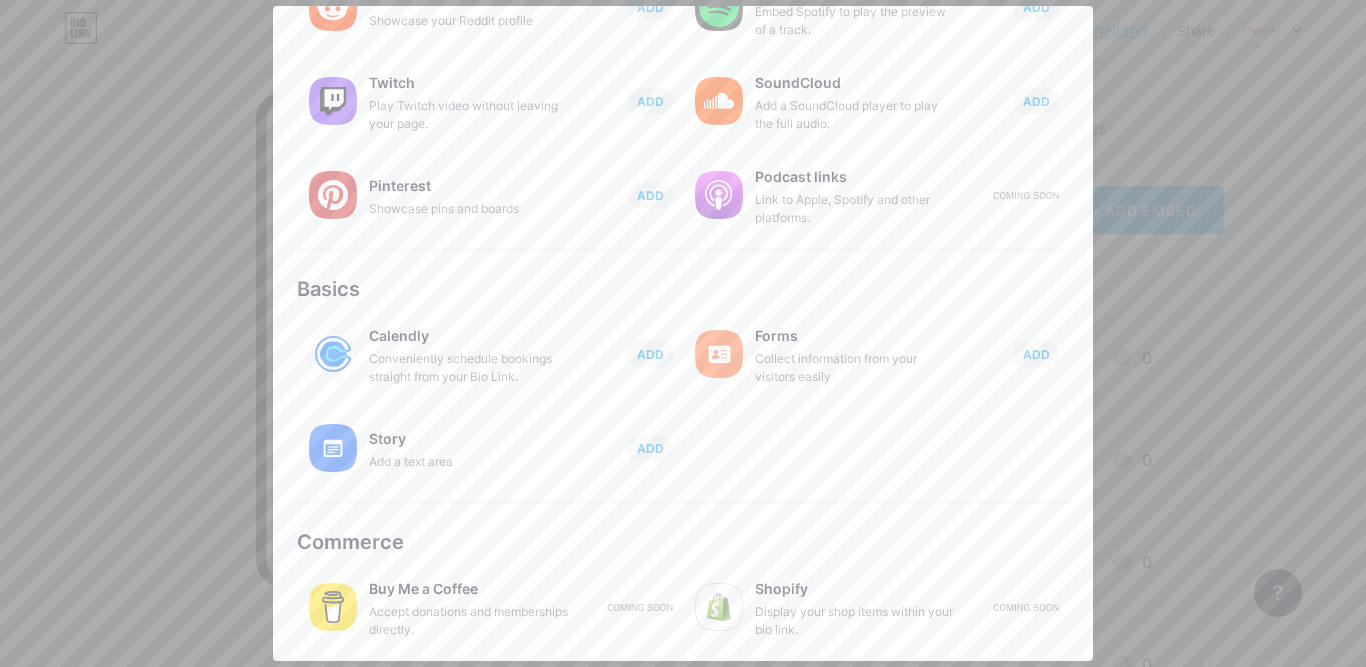 scroll, scrollTop: 0, scrollLeft: 0, axis: both 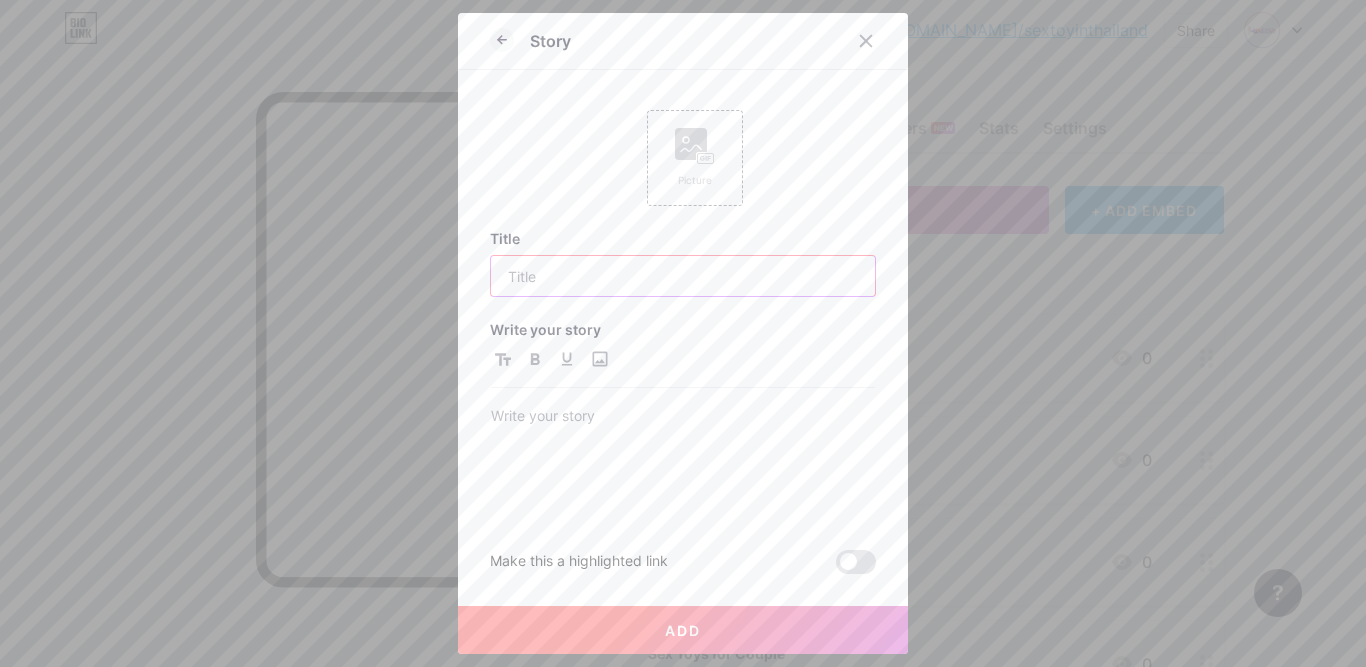 click at bounding box center (683, 276) 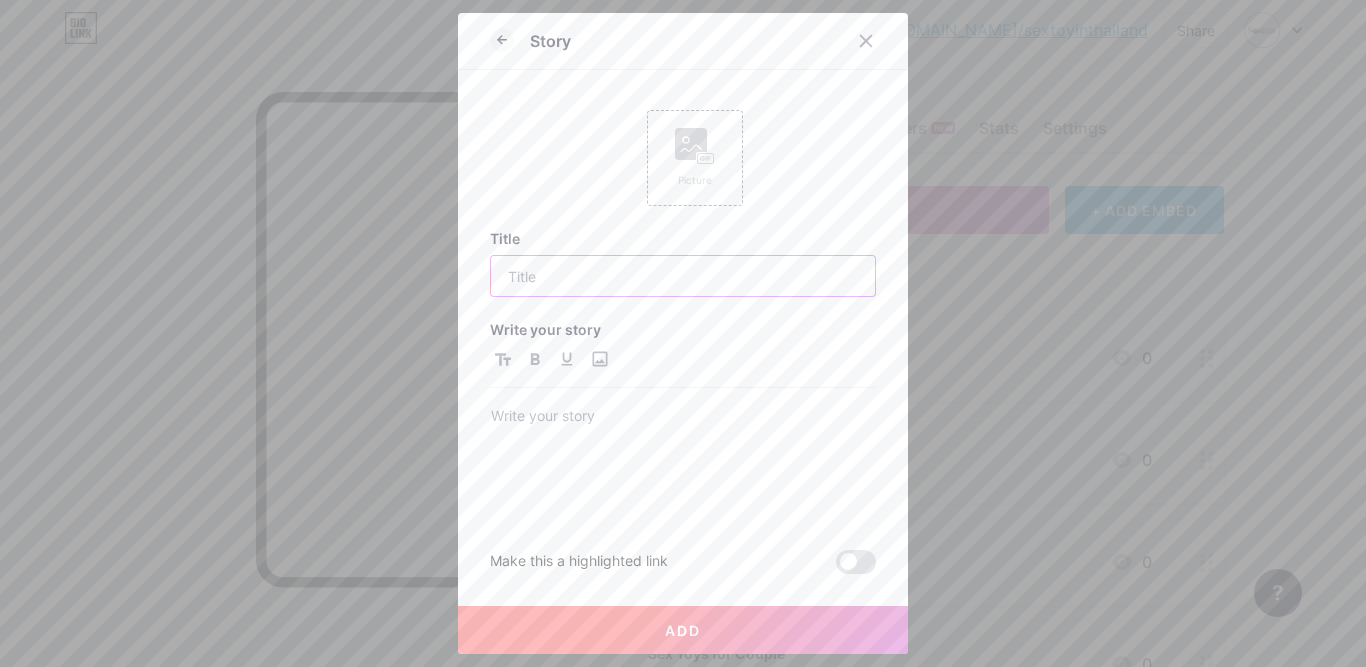 paste on "FAQ - Sex Toys in [GEOGRAPHIC_DATA]" 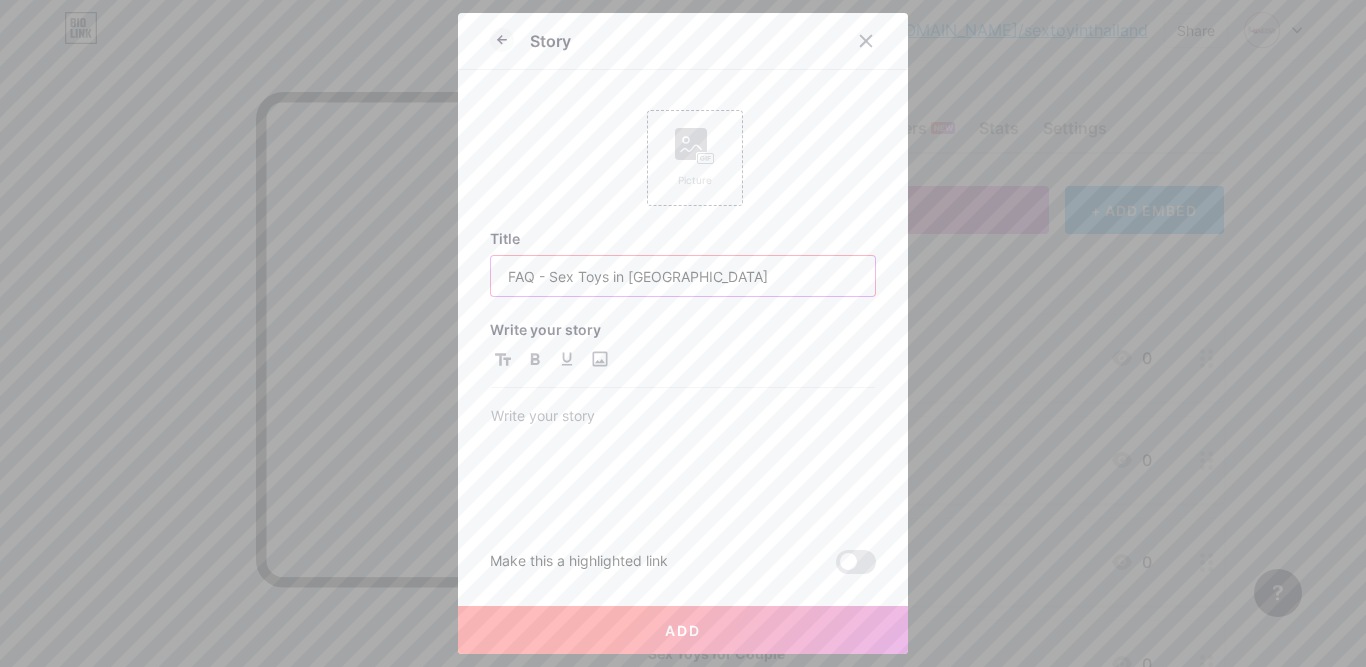 type on "FAQ - Sex Toys in [GEOGRAPHIC_DATA]" 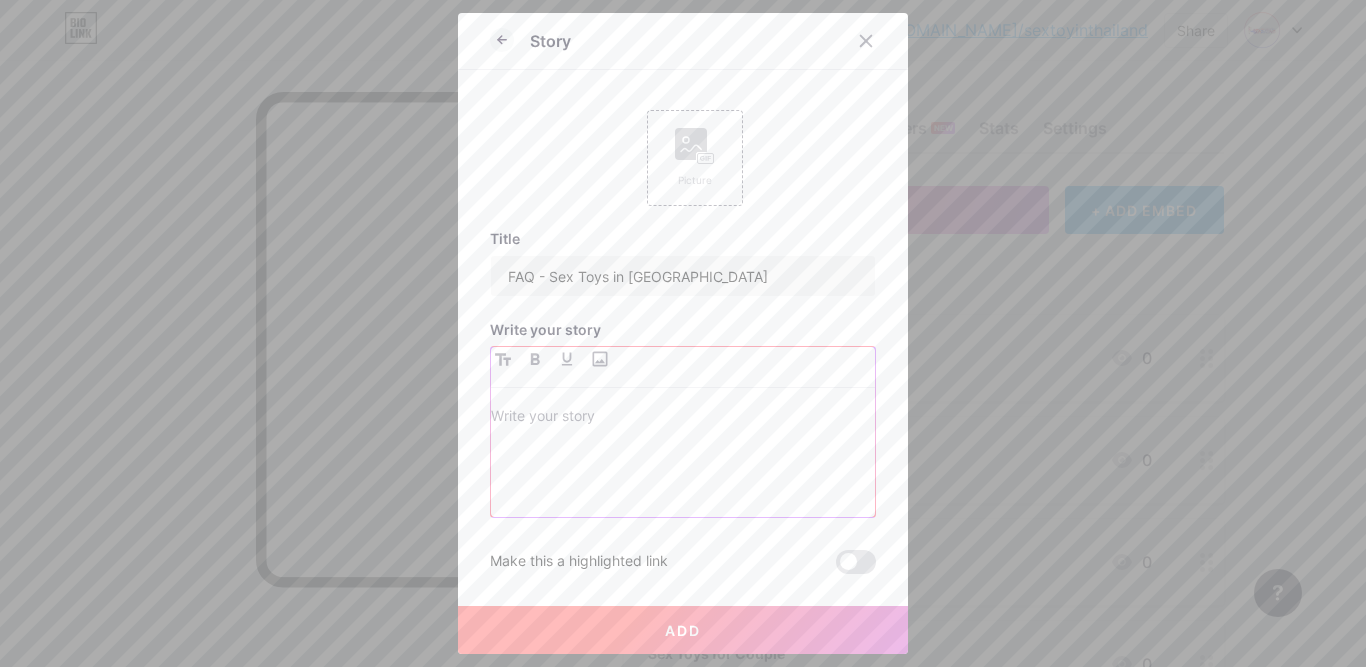 click at bounding box center (683, 460) 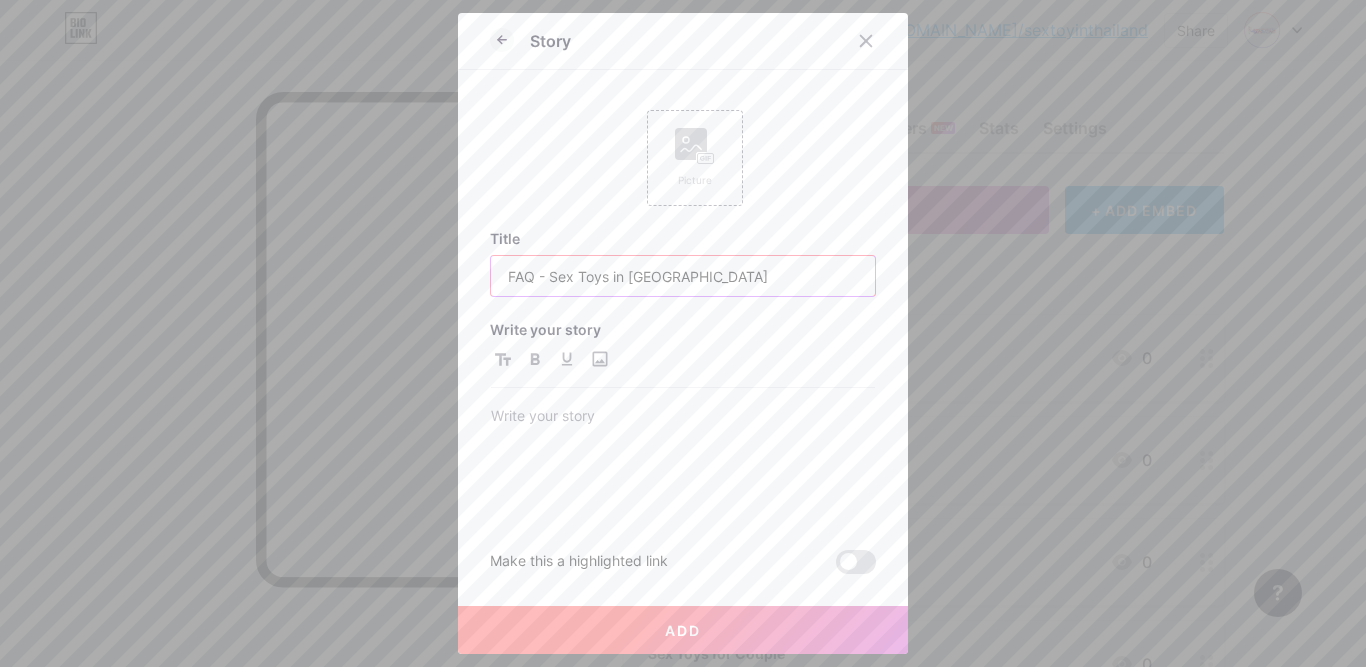 drag, startPoint x: 688, startPoint y: 275, endPoint x: 455, endPoint y: 273, distance: 233.00859 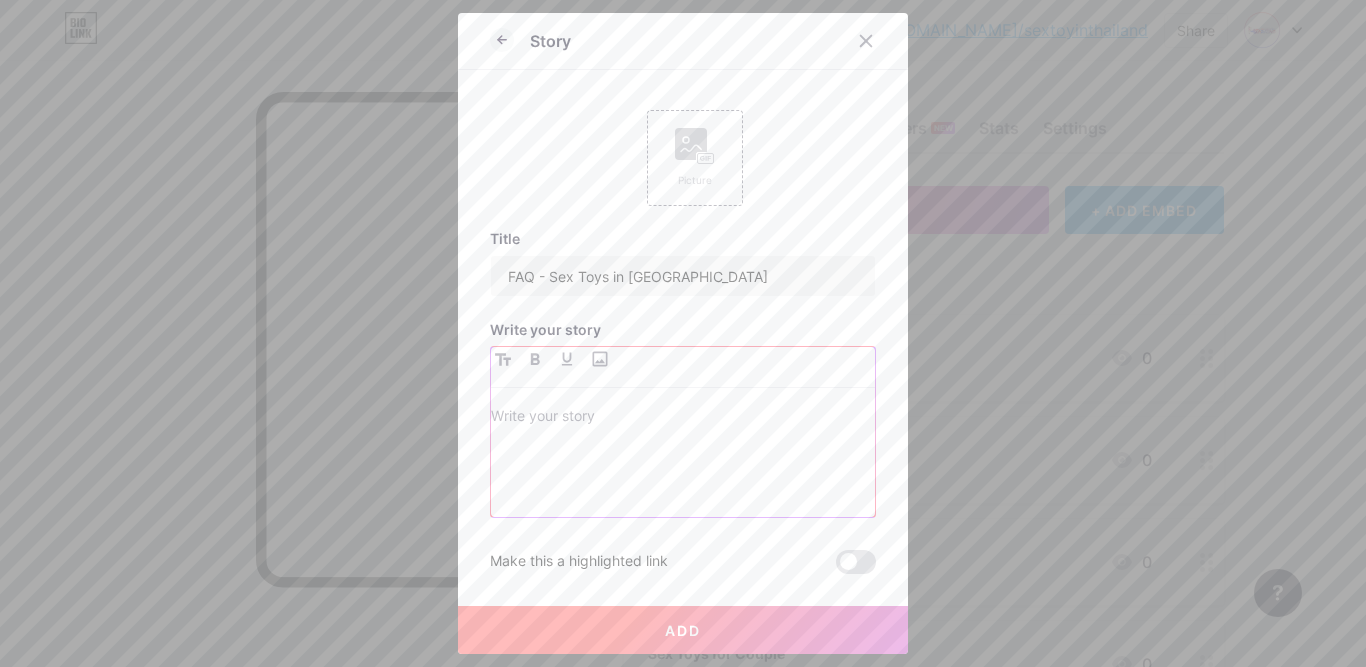 click at bounding box center (683, 460) 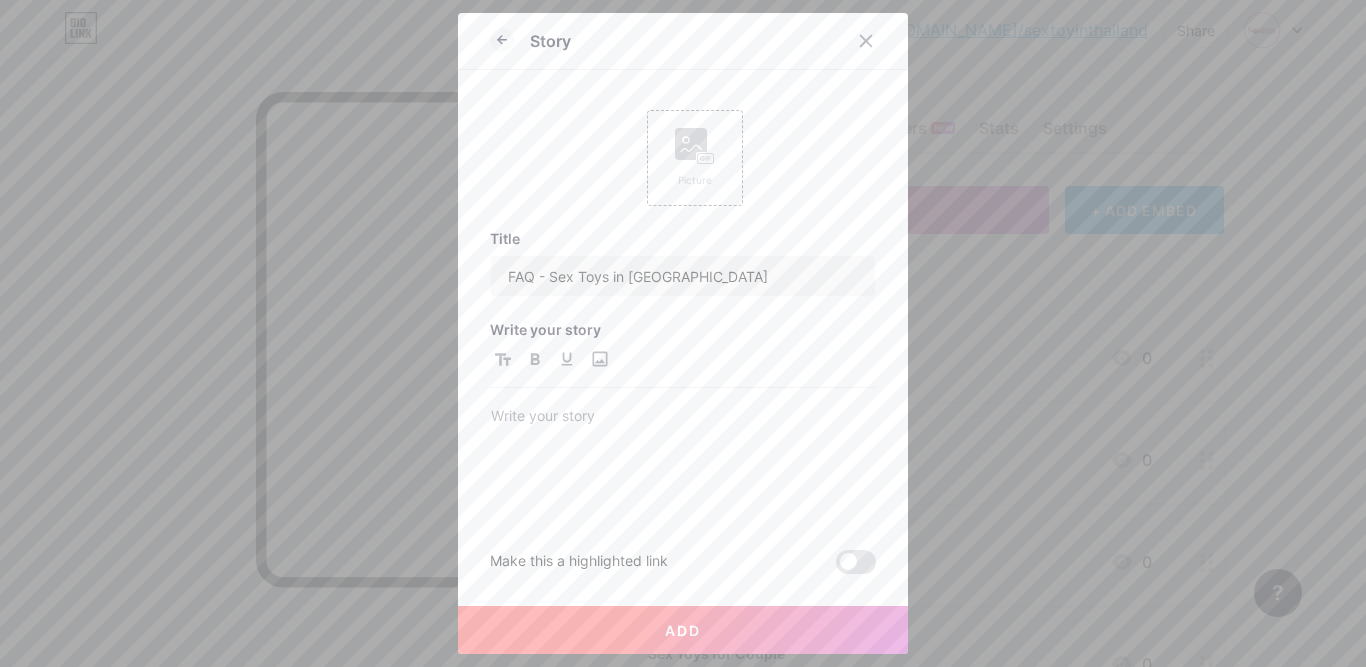 click at bounding box center [683, 432] 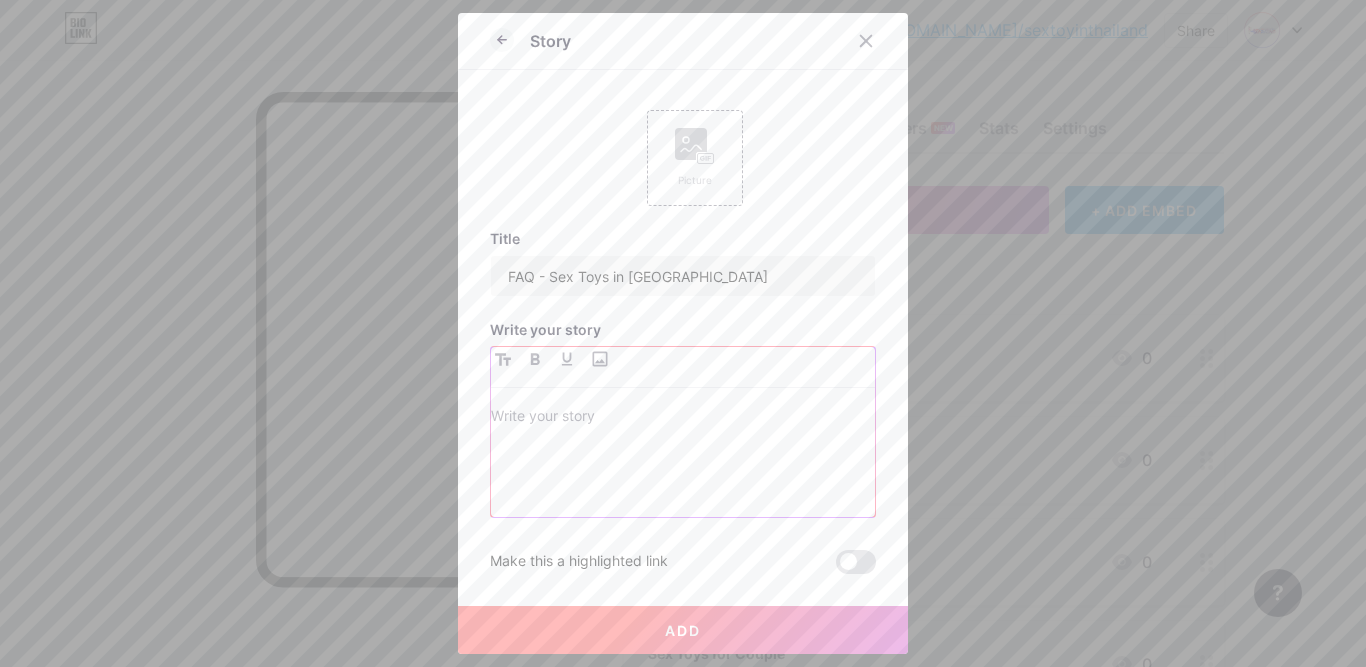 click at bounding box center [683, 418] 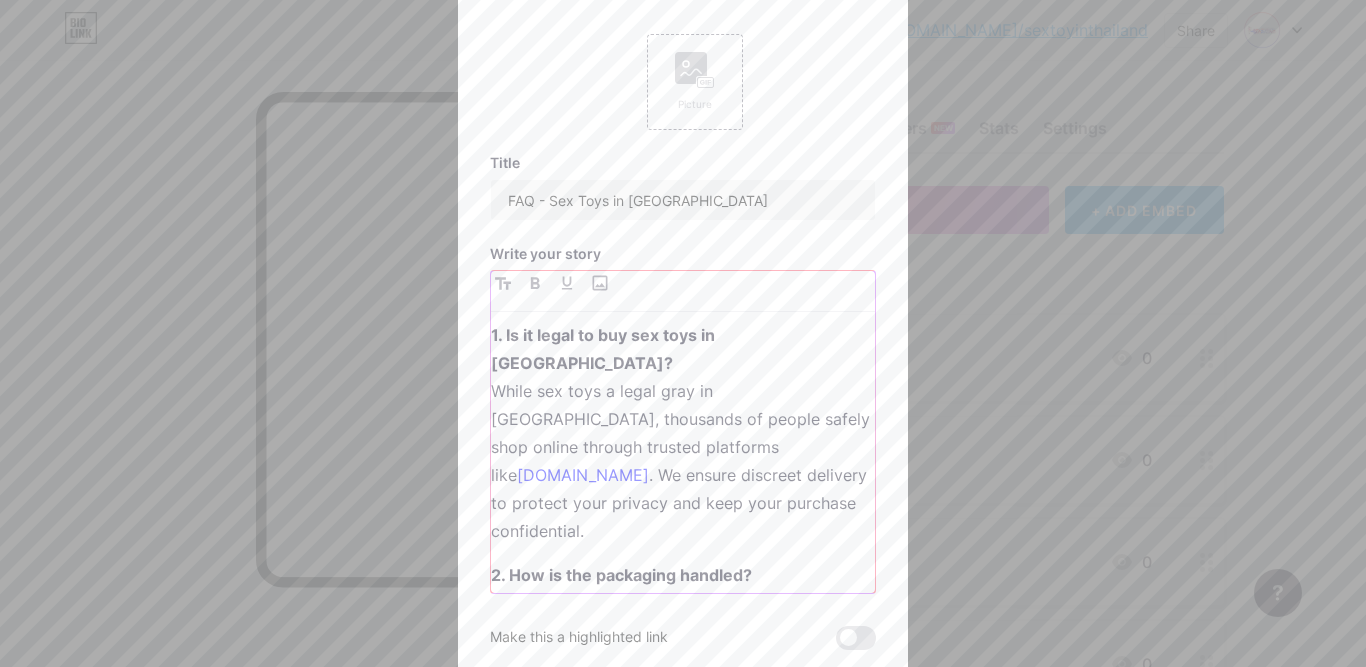 scroll, scrollTop: 0, scrollLeft: 0, axis: both 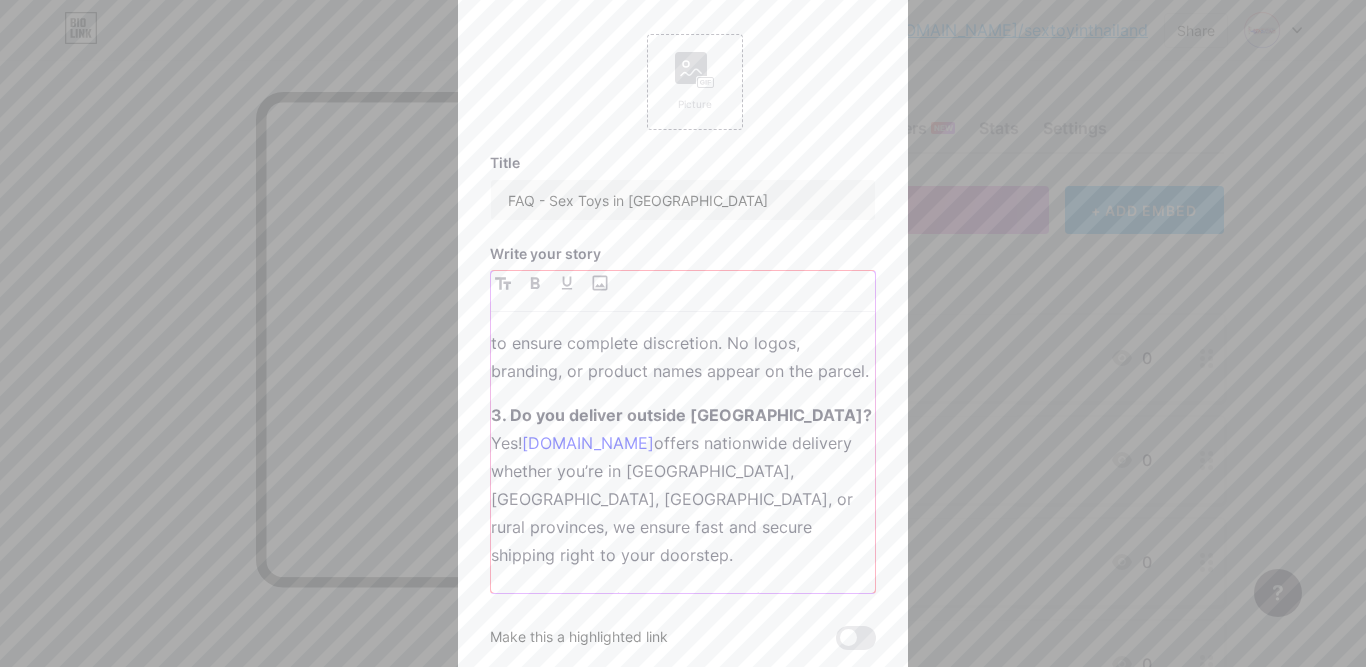 click on "[DOMAIN_NAME]" at bounding box center (588, 443) 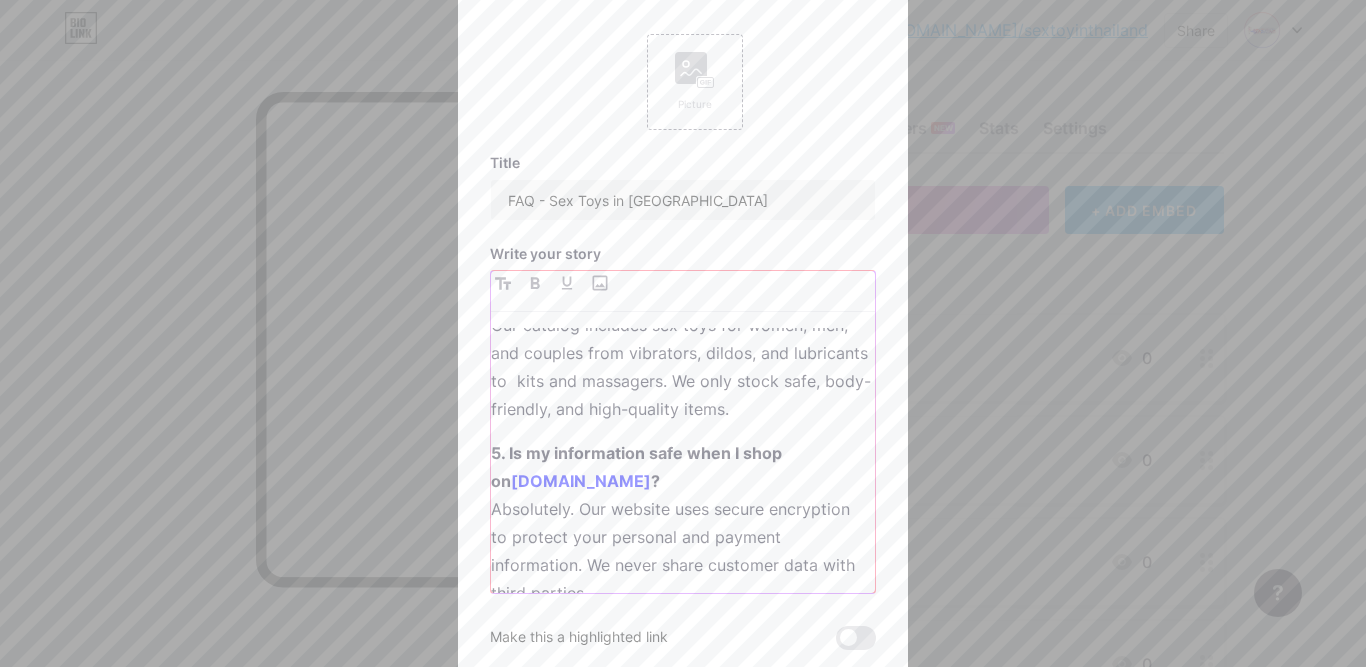 scroll, scrollTop: 599, scrollLeft: 0, axis: vertical 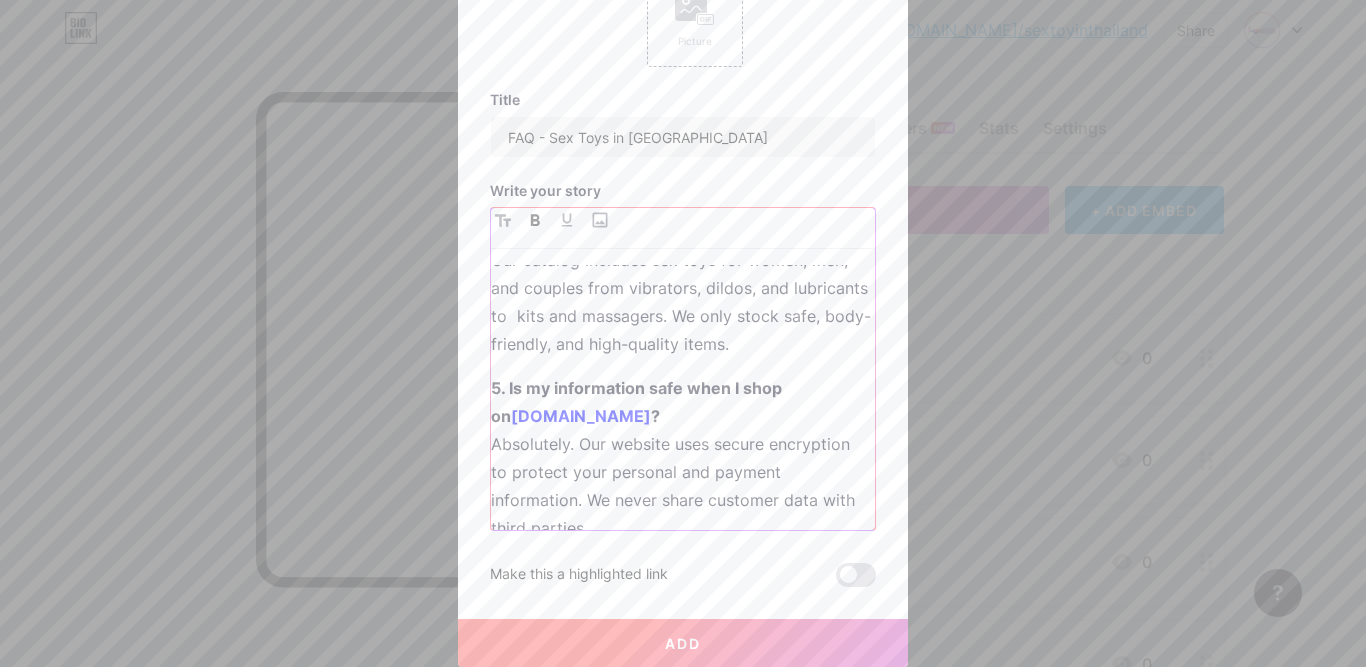 click on "?" at bounding box center [655, 416] 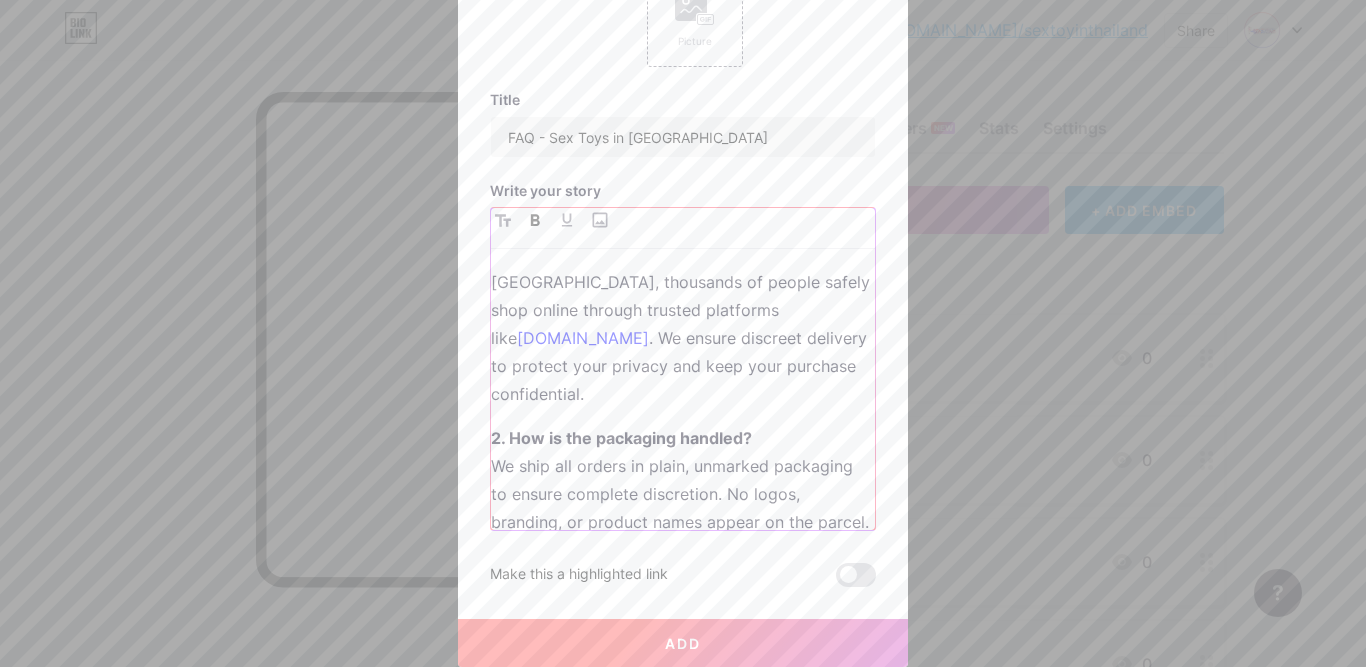 scroll, scrollTop: 0, scrollLeft: 0, axis: both 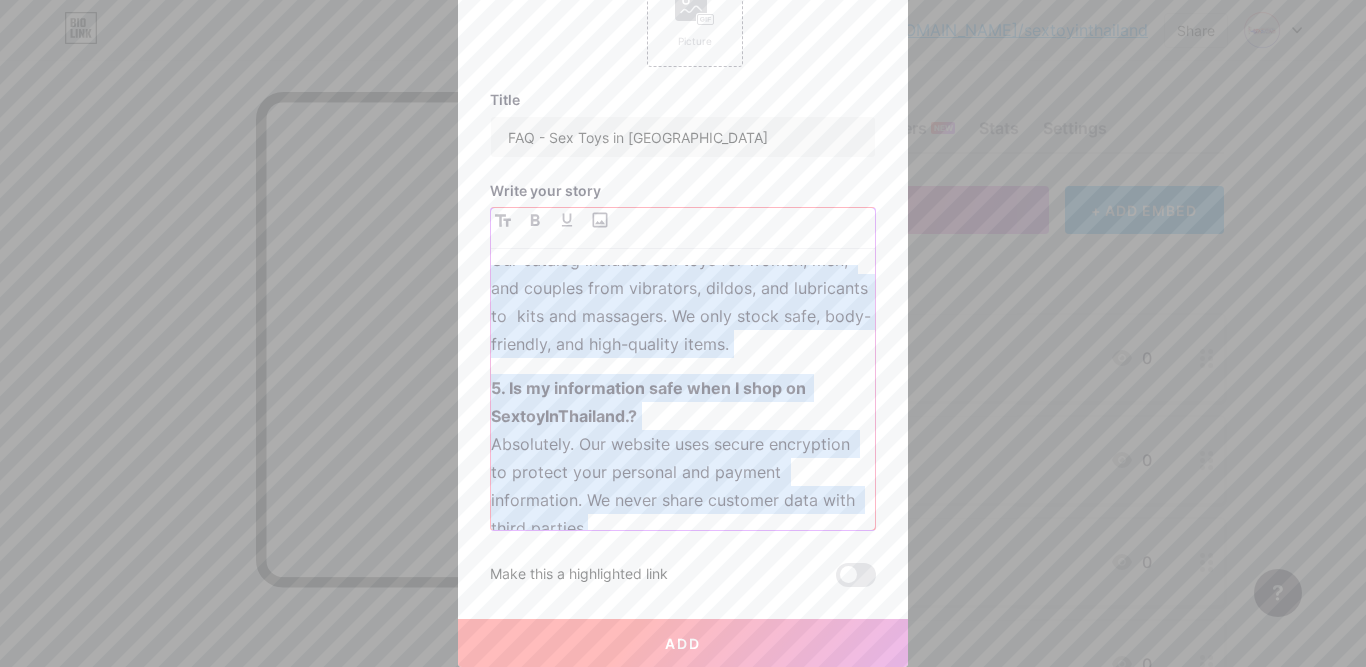 drag, startPoint x: 485, startPoint y: 342, endPoint x: 782, endPoint y: 657, distance: 432.9365 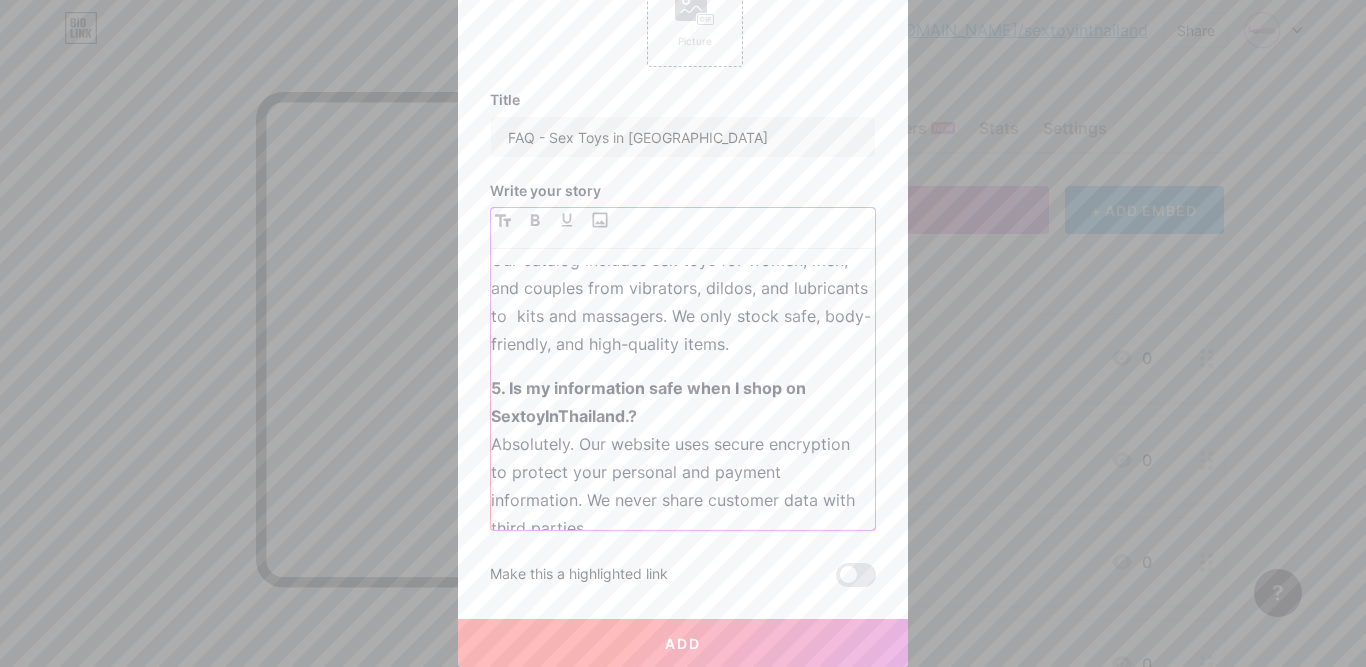 scroll, scrollTop: 0, scrollLeft: 0, axis: both 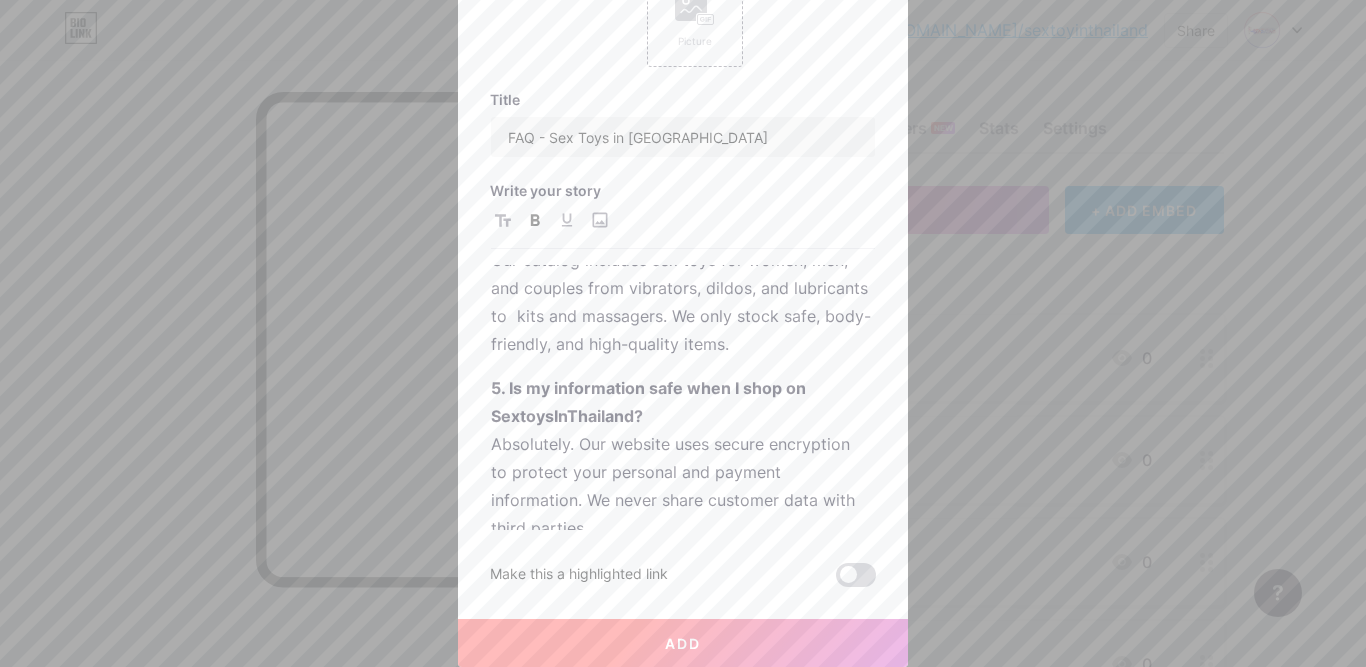 click at bounding box center (856, 575) 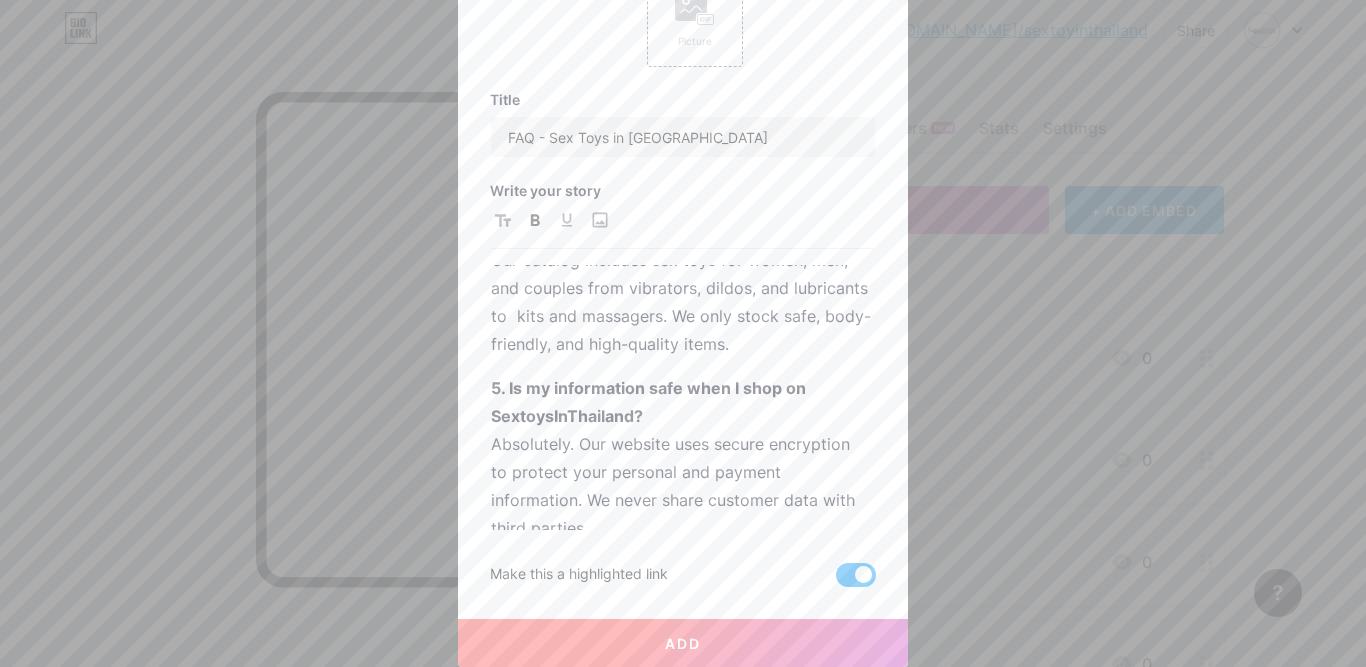 click on "Add" at bounding box center [683, 643] 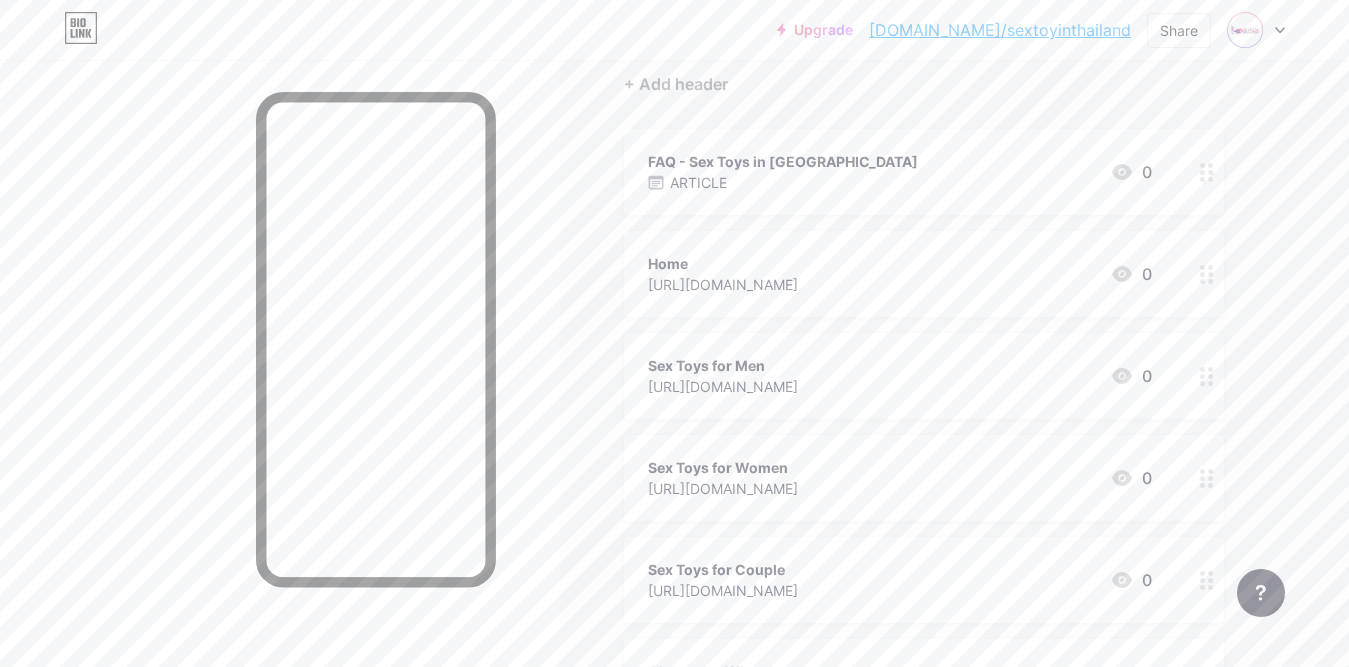 scroll, scrollTop: 200, scrollLeft: 0, axis: vertical 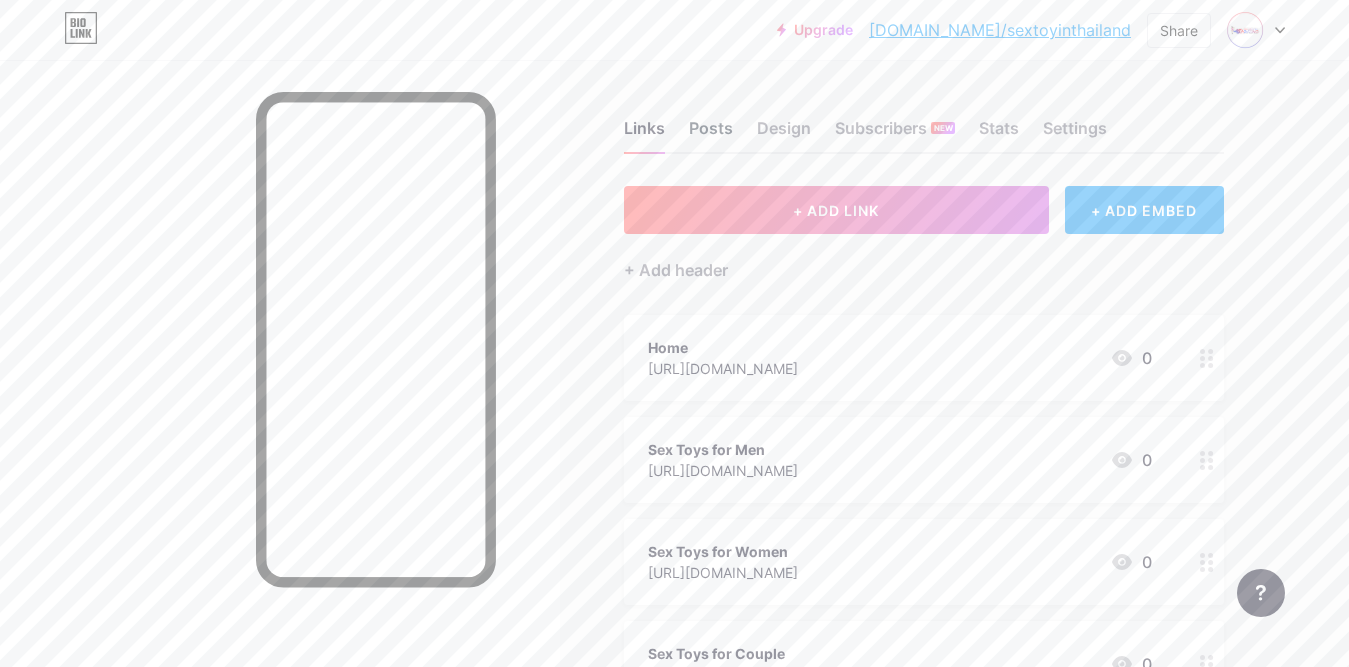 click on "Posts" at bounding box center (711, 134) 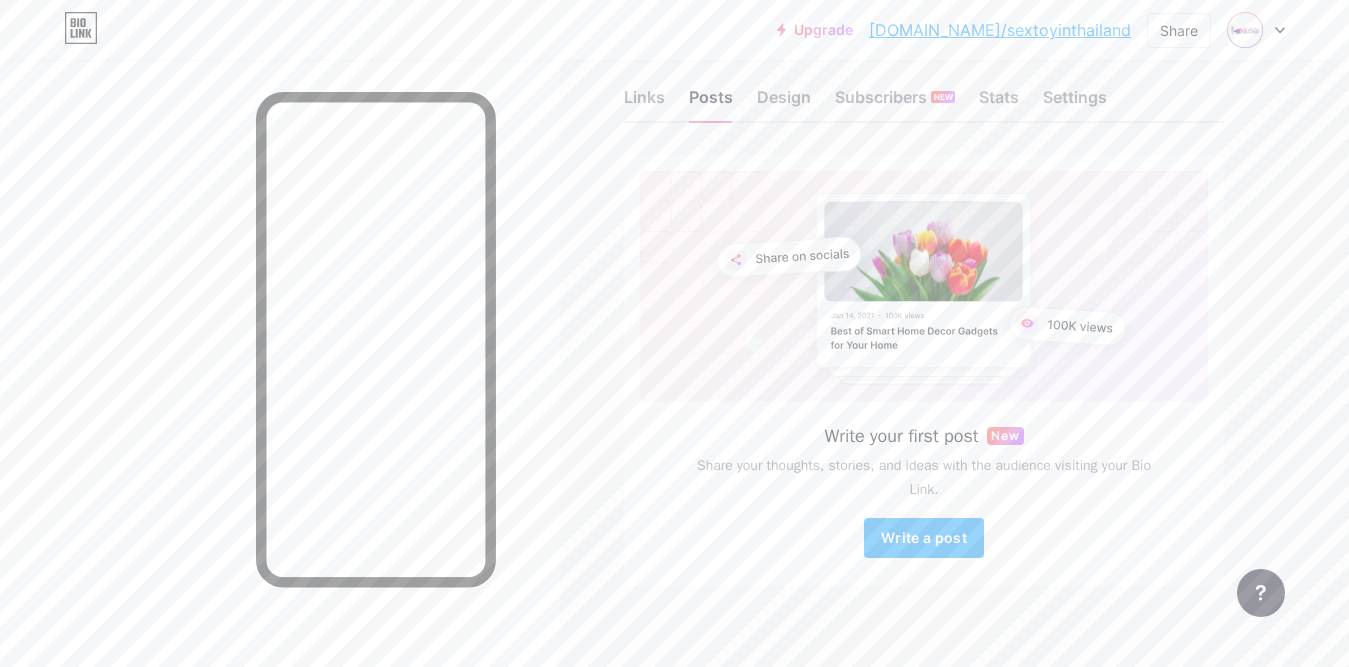 scroll, scrollTop: 0, scrollLeft: 0, axis: both 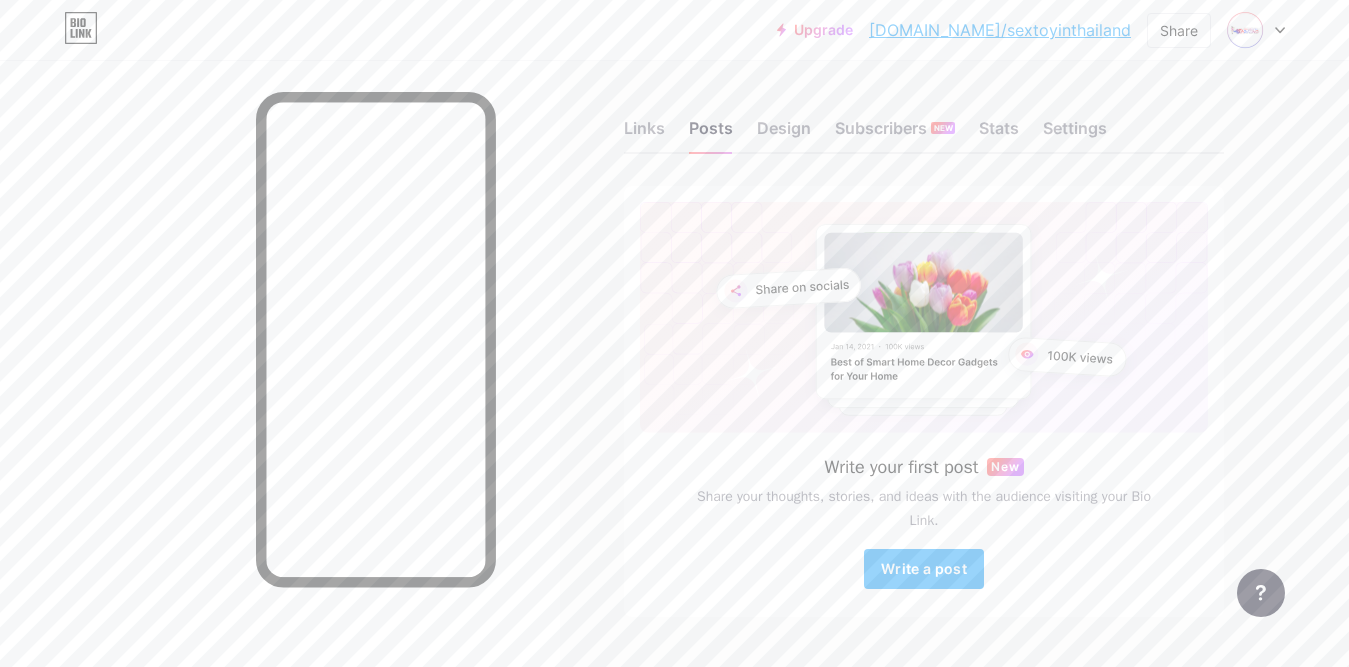 click on "Design" at bounding box center (784, 134) 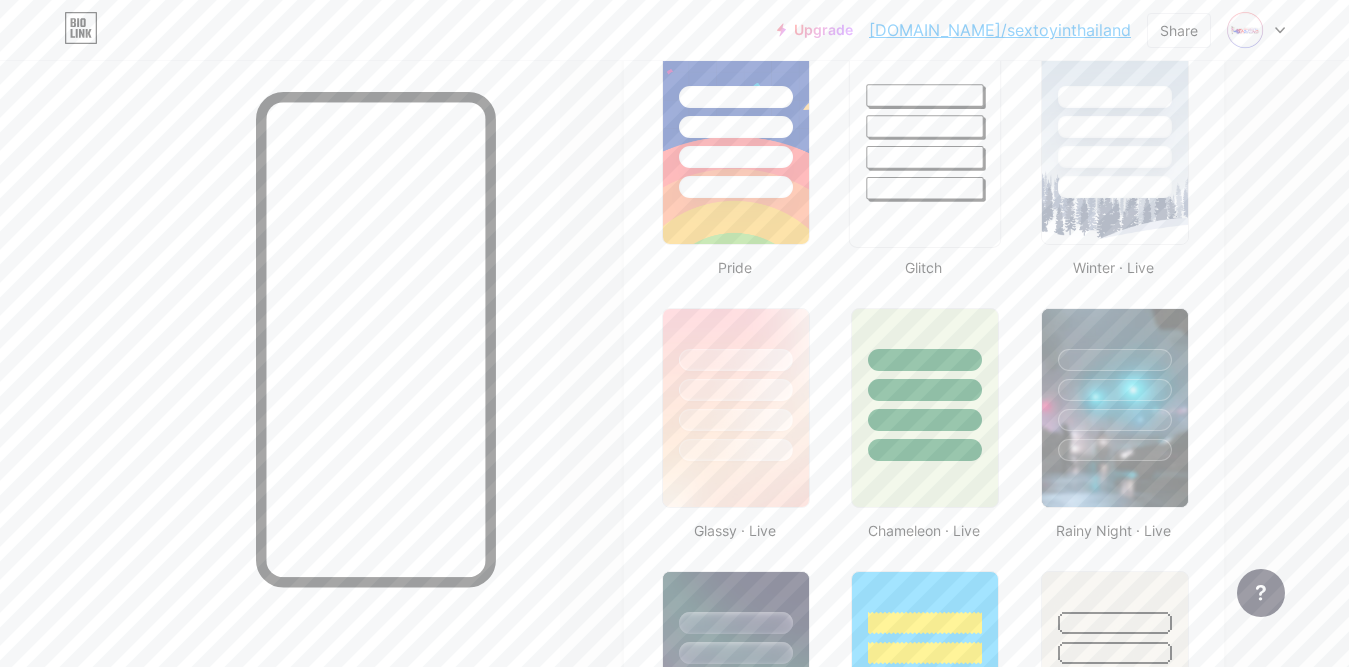 scroll, scrollTop: 800, scrollLeft: 0, axis: vertical 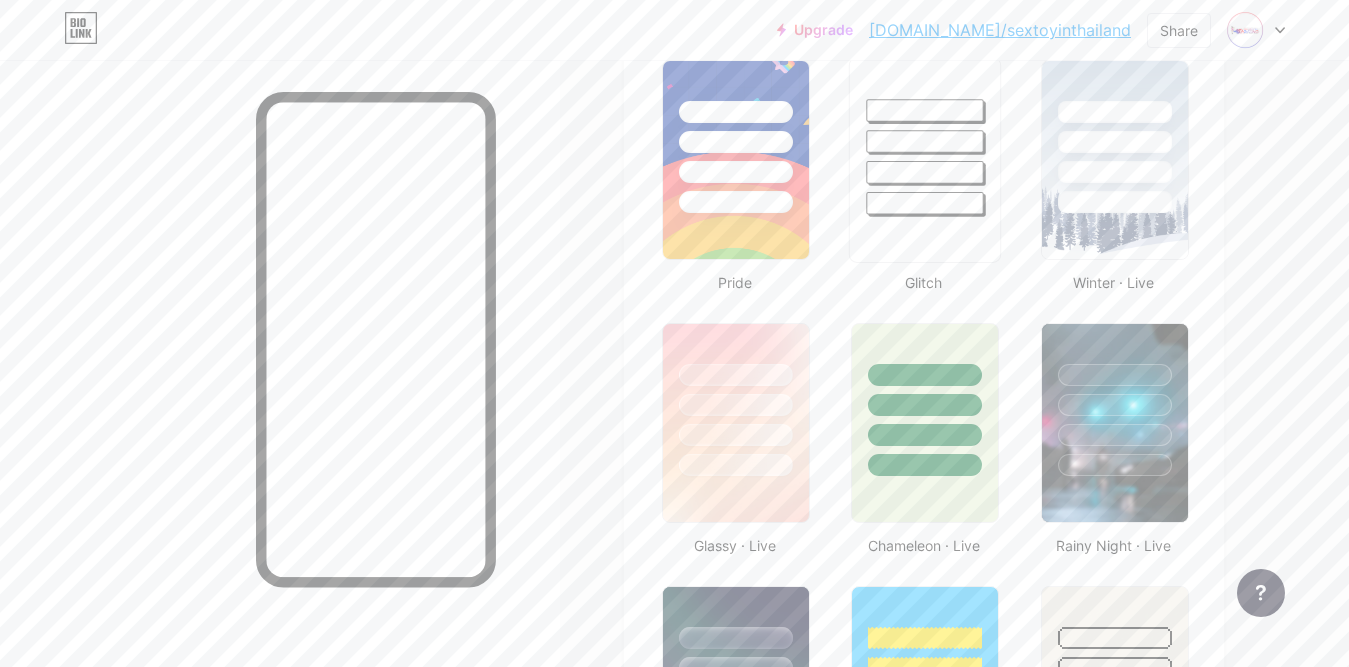 click at bounding box center (925, 203) 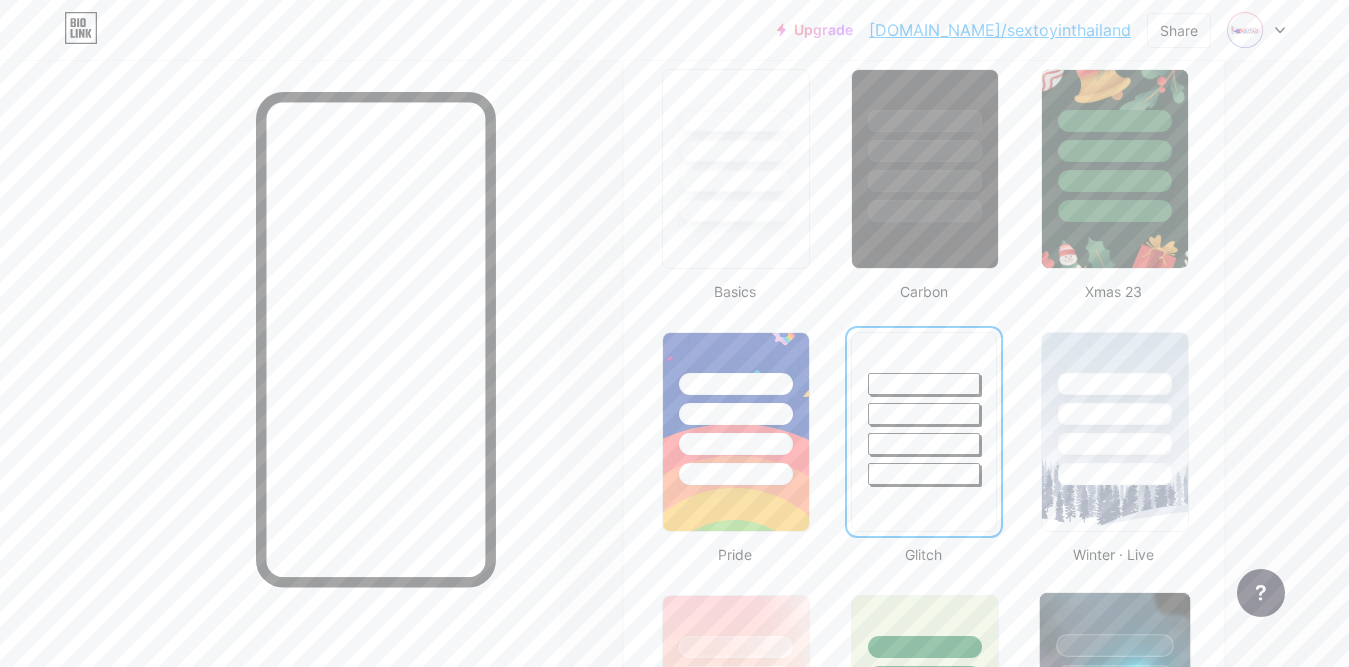 scroll, scrollTop: 800, scrollLeft: 0, axis: vertical 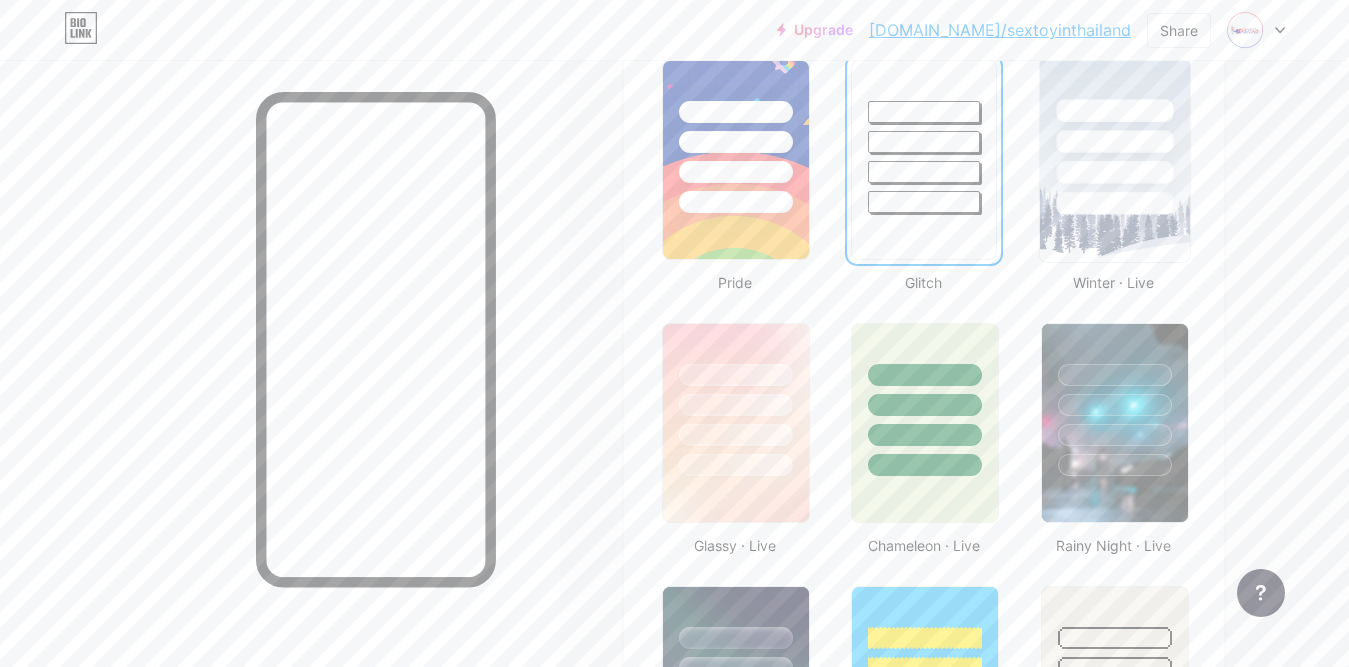 click at bounding box center (1114, 203) 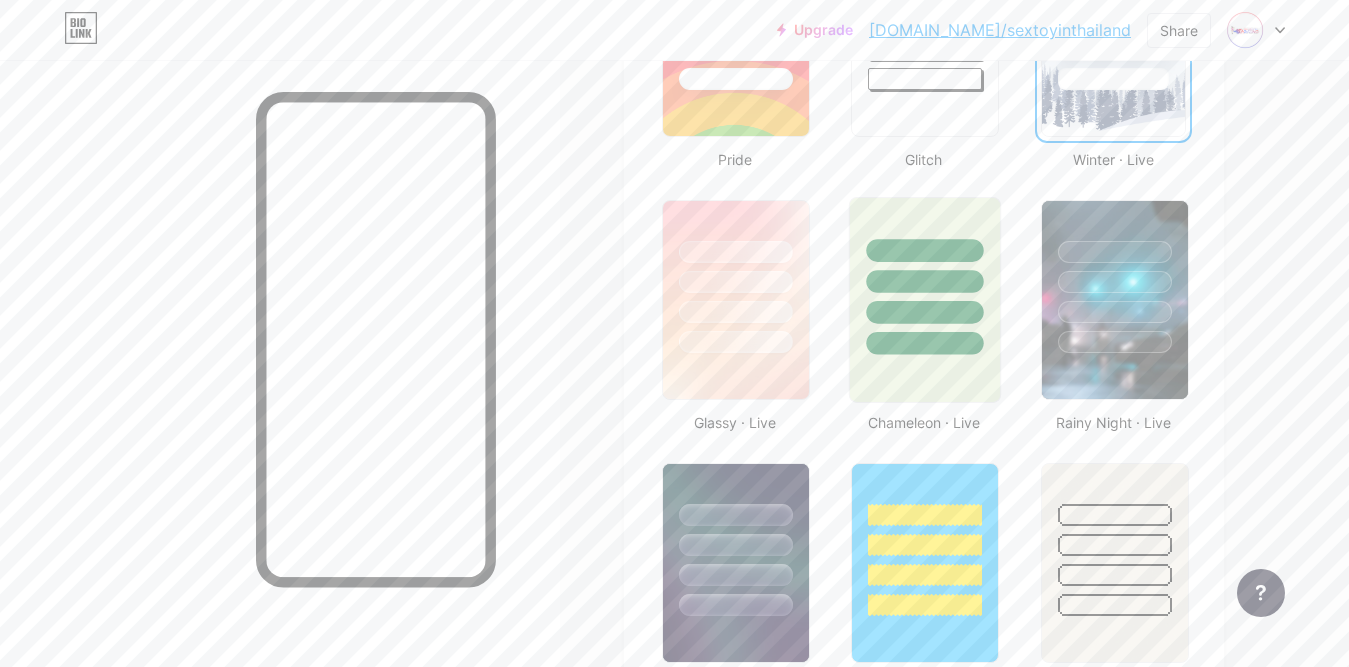 scroll, scrollTop: 900, scrollLeft: 0, axis: vertical 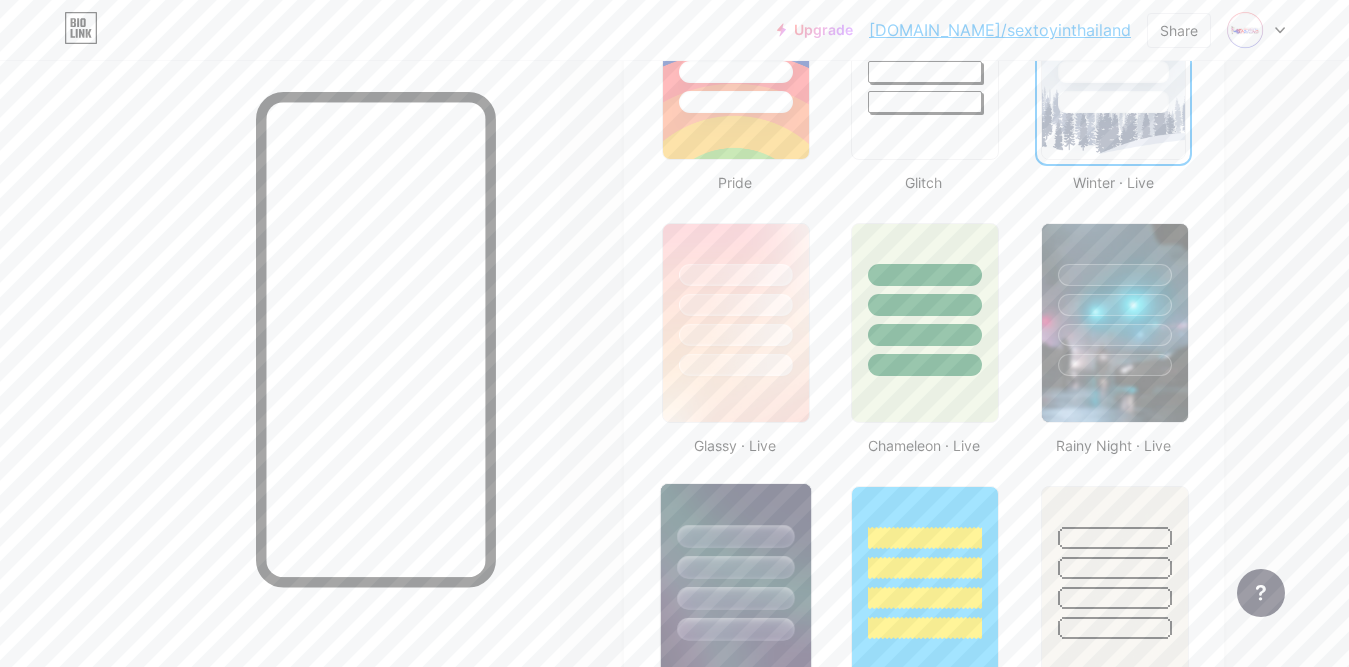 click at bounding box center [735, 598] 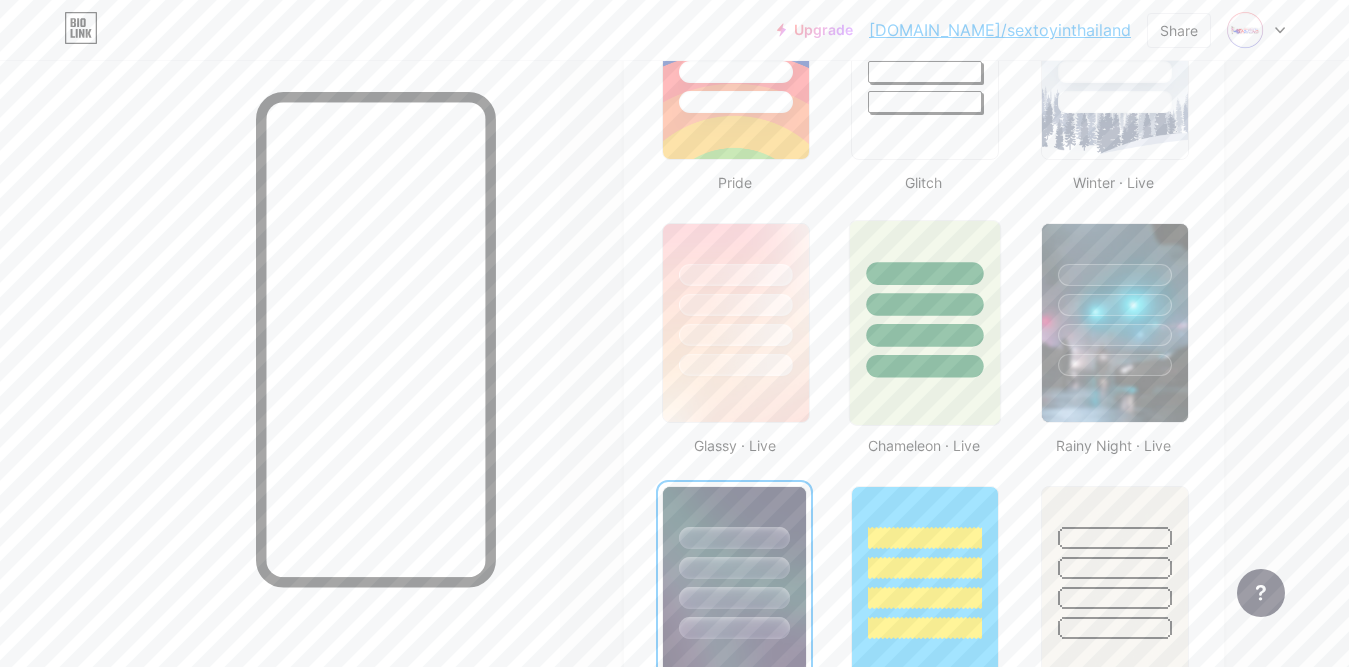 click at bounding box center (925, 335) 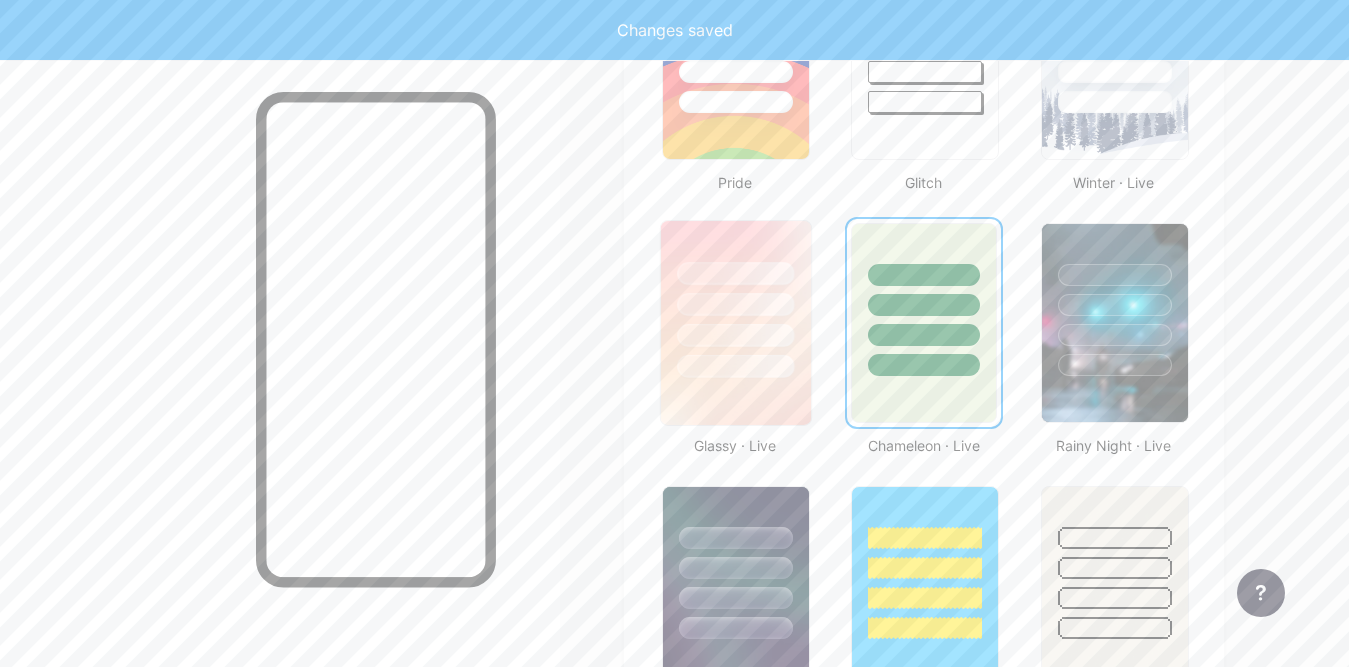 click at bounding box center (735, 366) 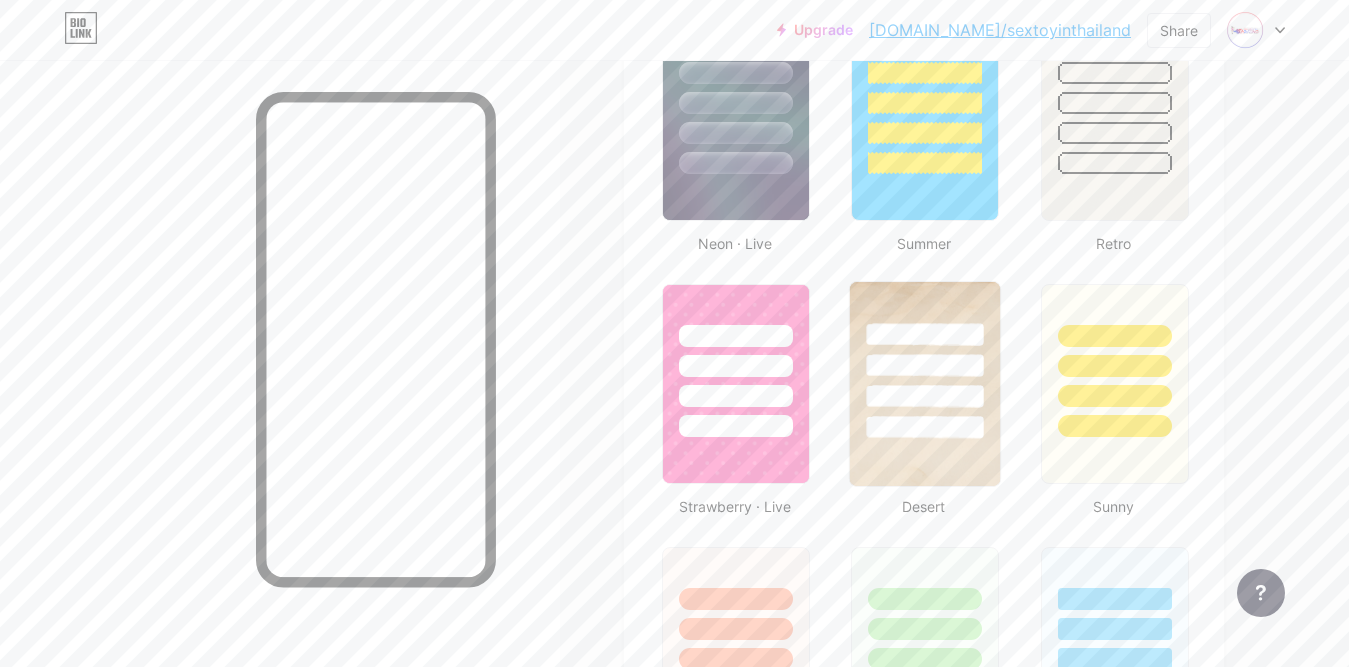 scroll, scrollTop: 1400, scrollLeft: 0, axis: vertical 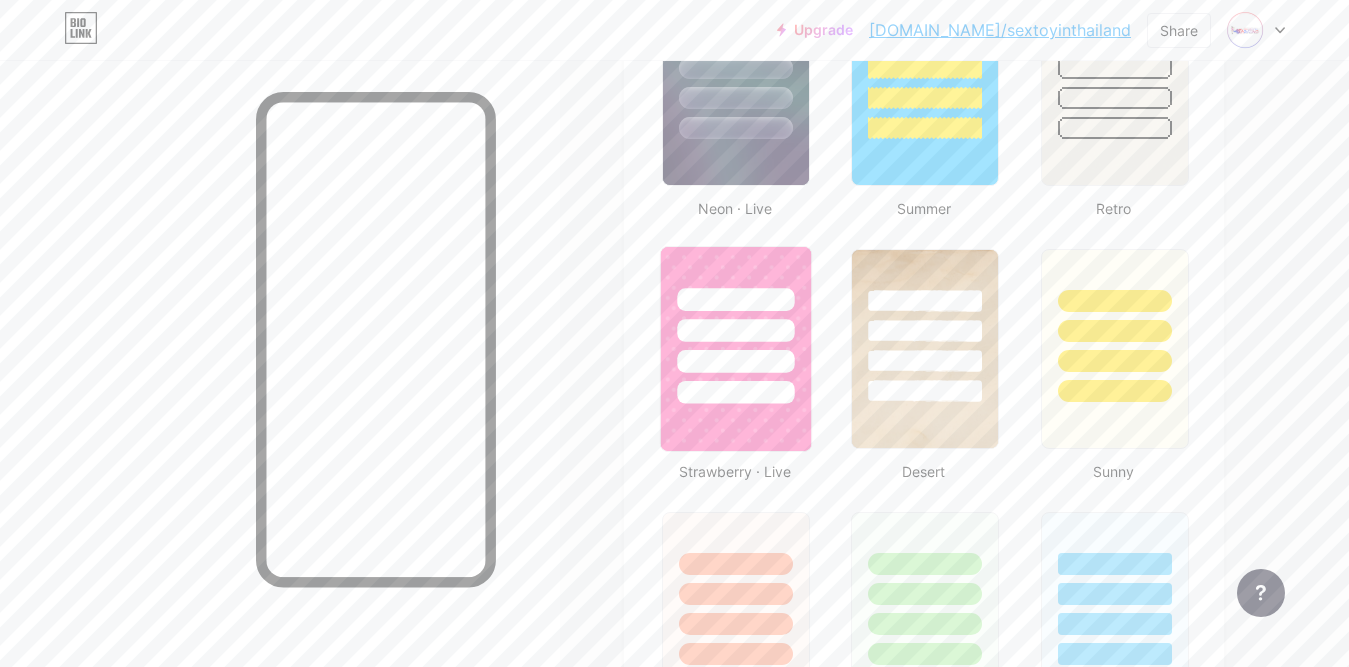 click at bounding box center (736, 325) 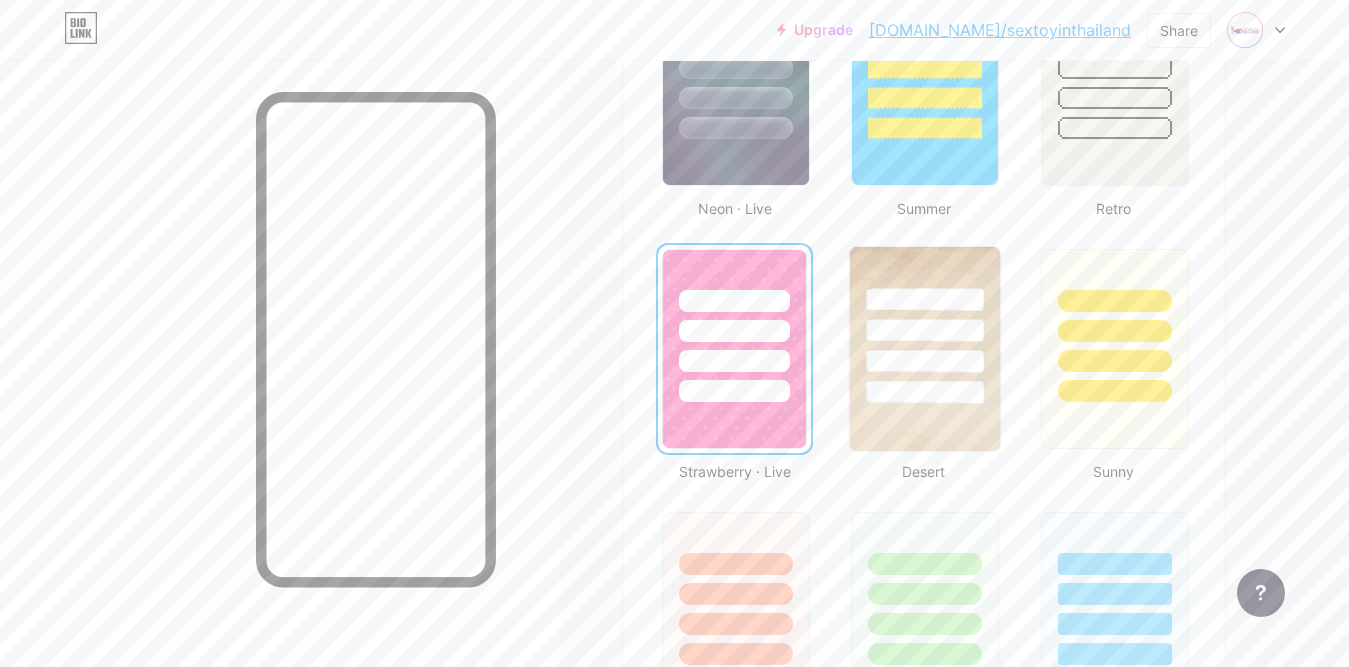 click at bounding box center (925, 349) 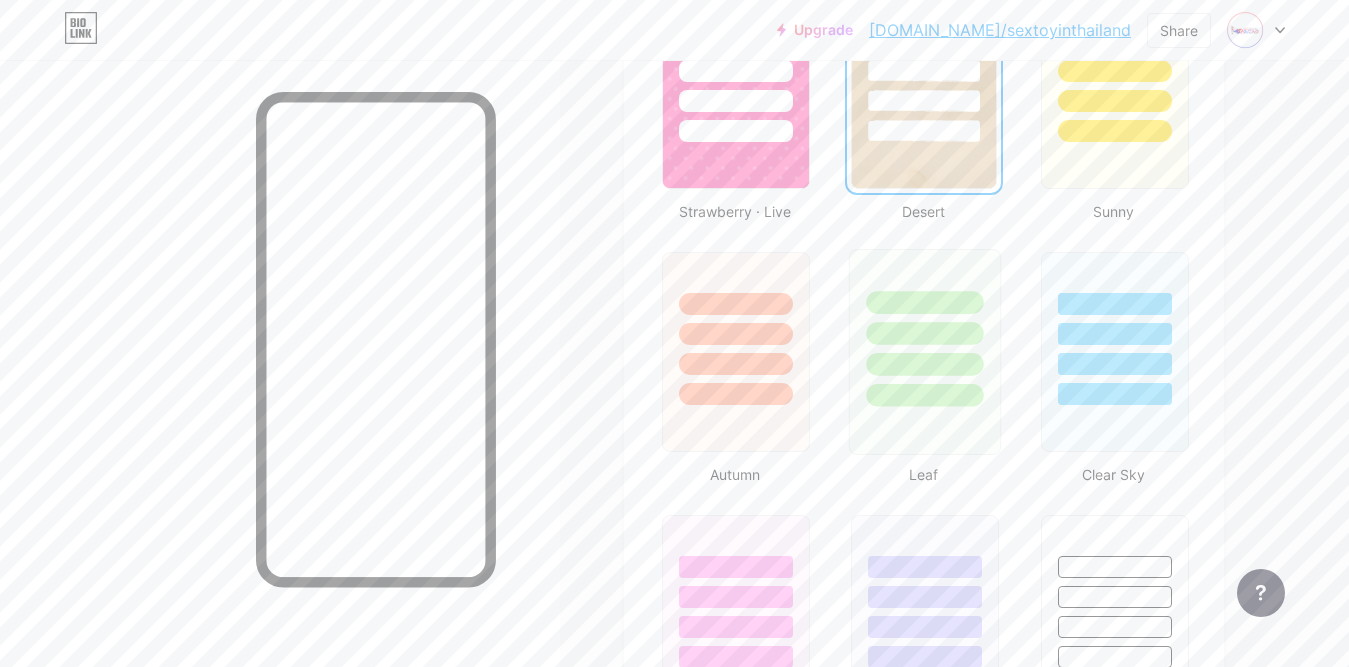 scroll, scrollTop: 1700, scrollLeft: 0, axis: vertical 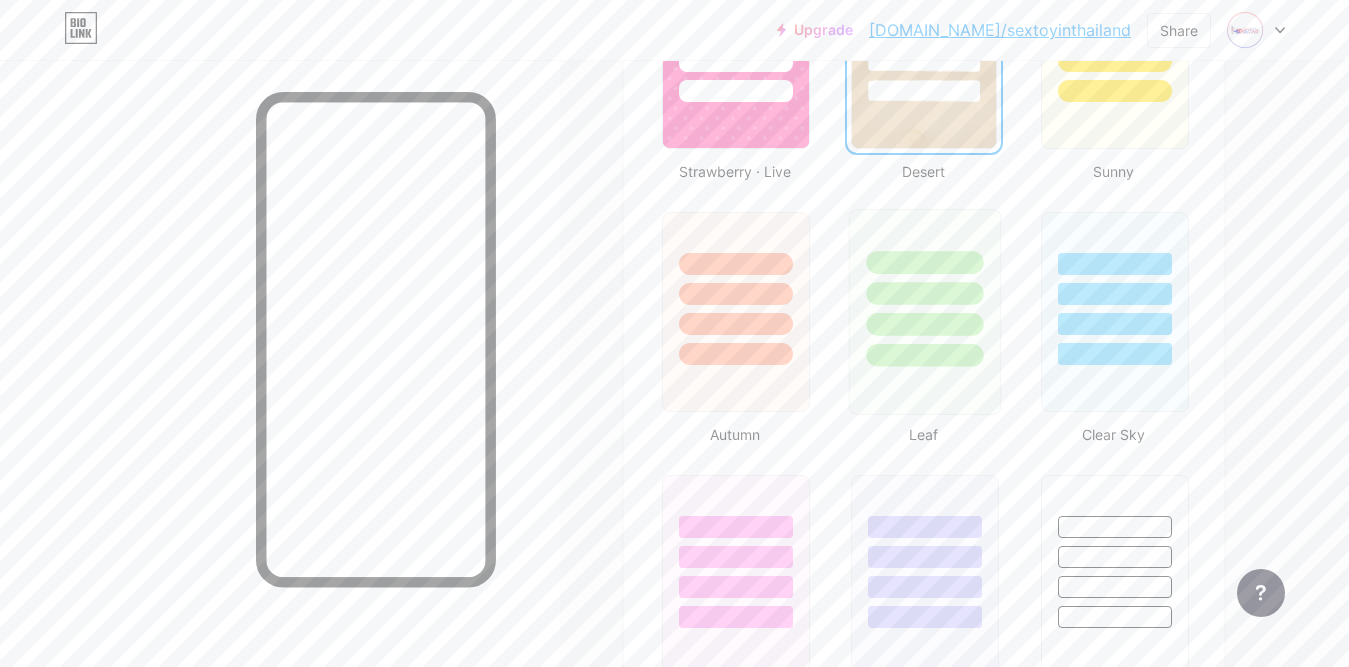 click at bounding box center [925, 312] 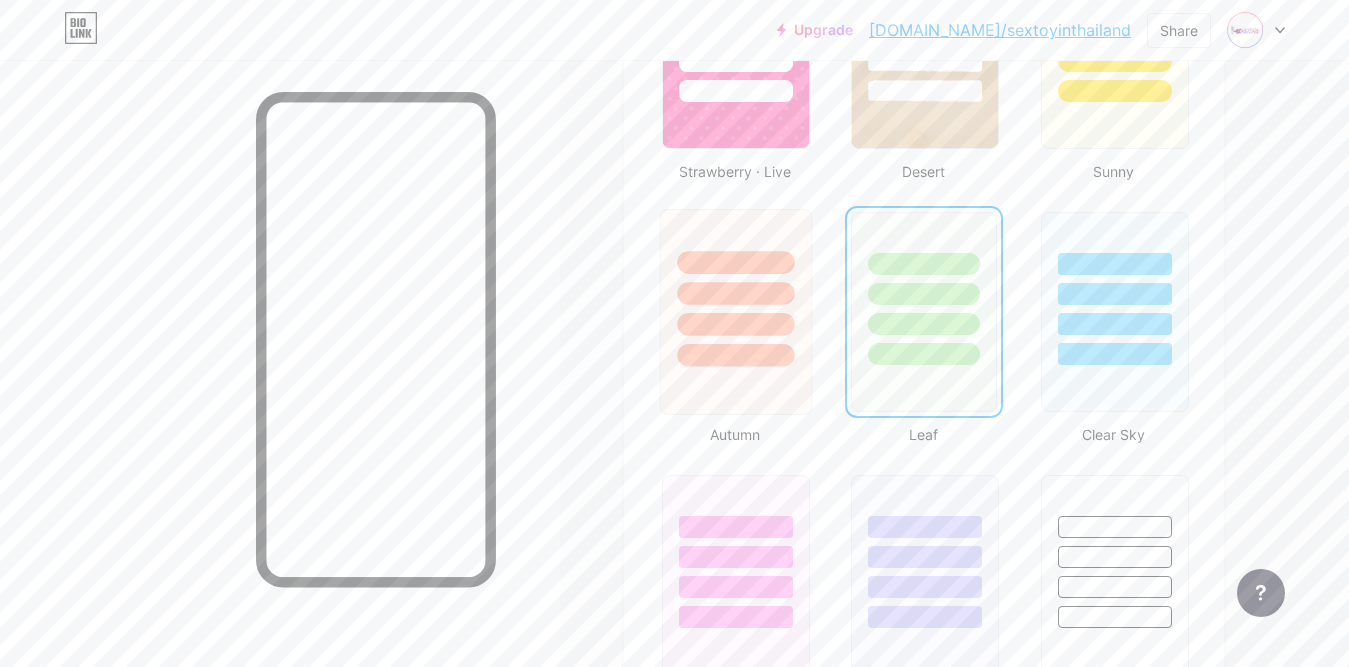 click at bounding box center [735, 355] 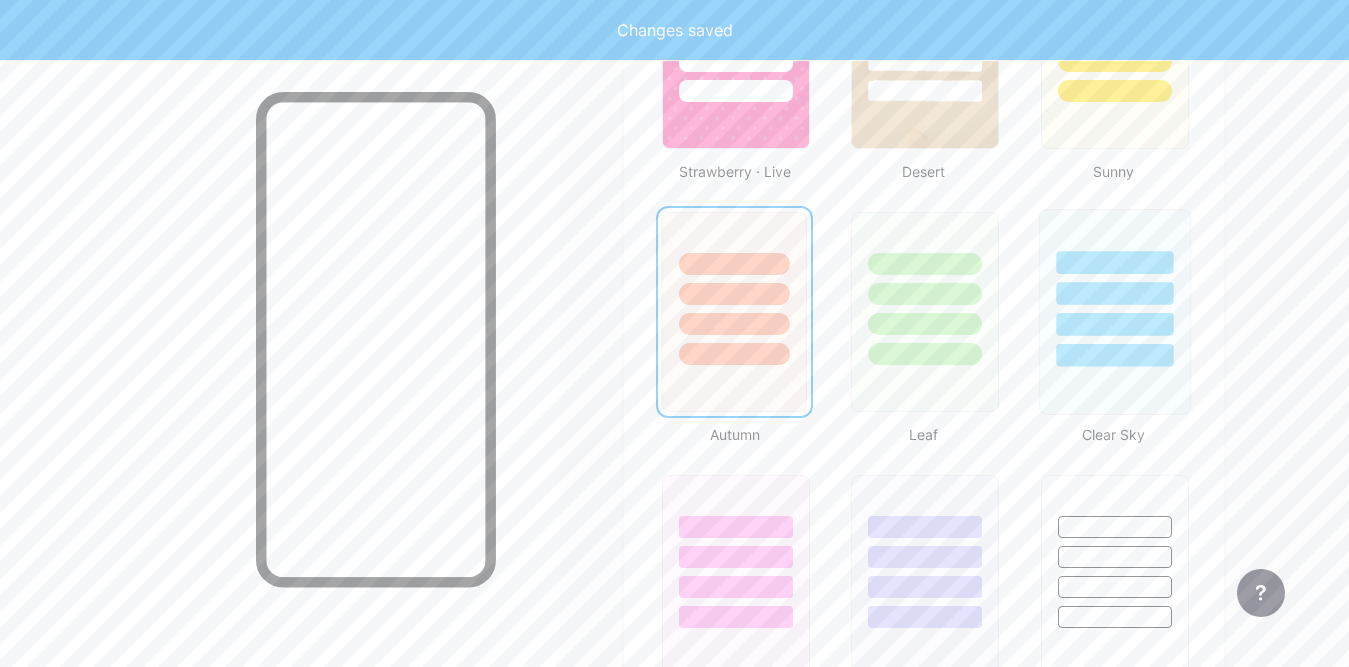 click at bounding box center [1114, 355] 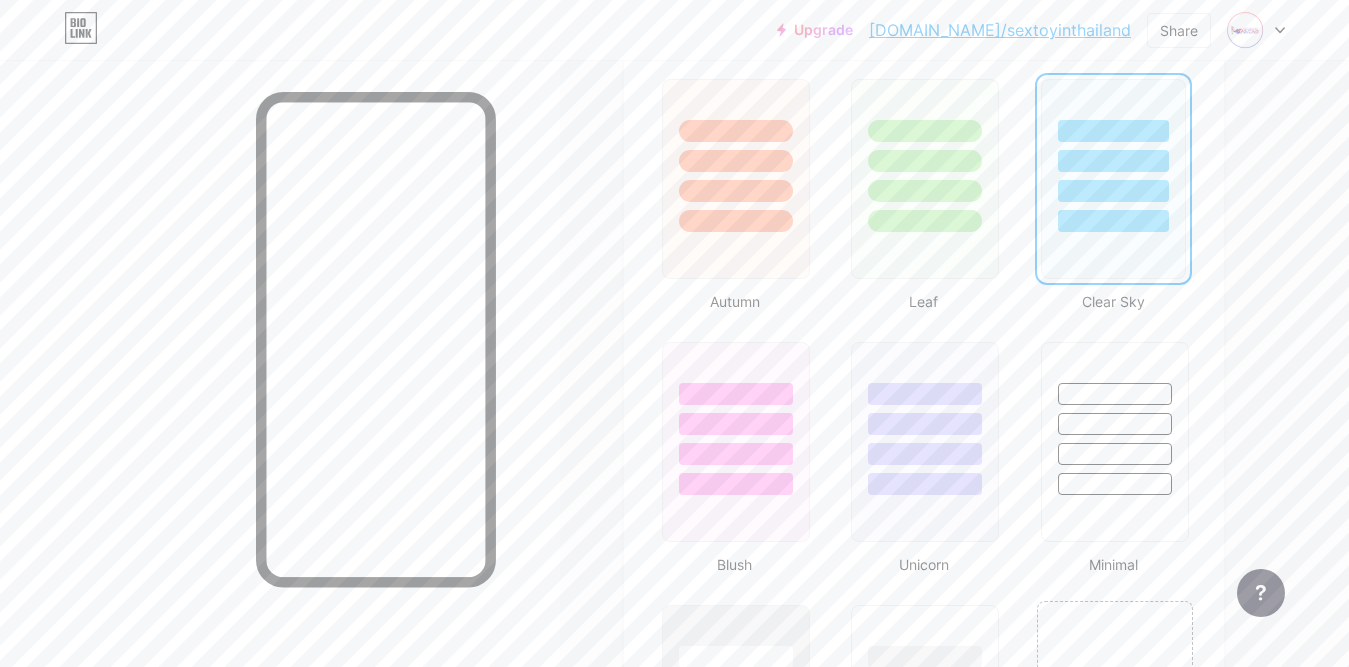scroll, scrollTop: 1800, scrollLeft: 0, axis: vertical 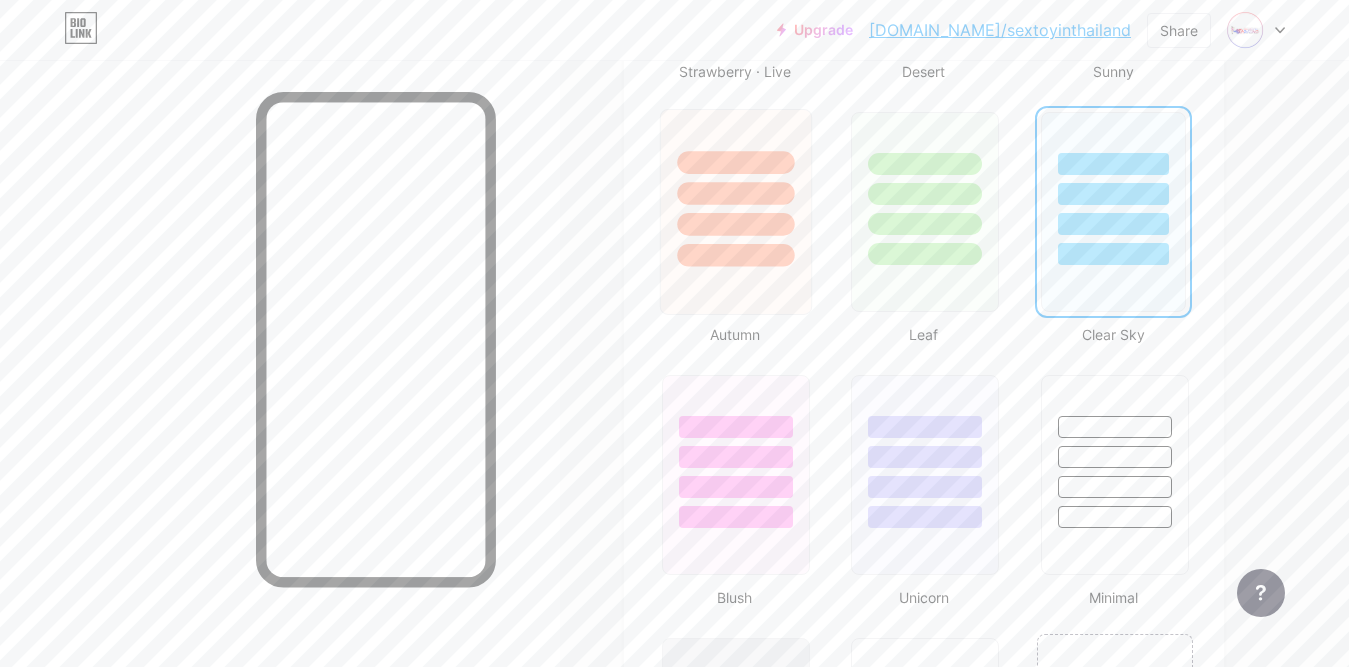 click at bounding box center (736, 188) 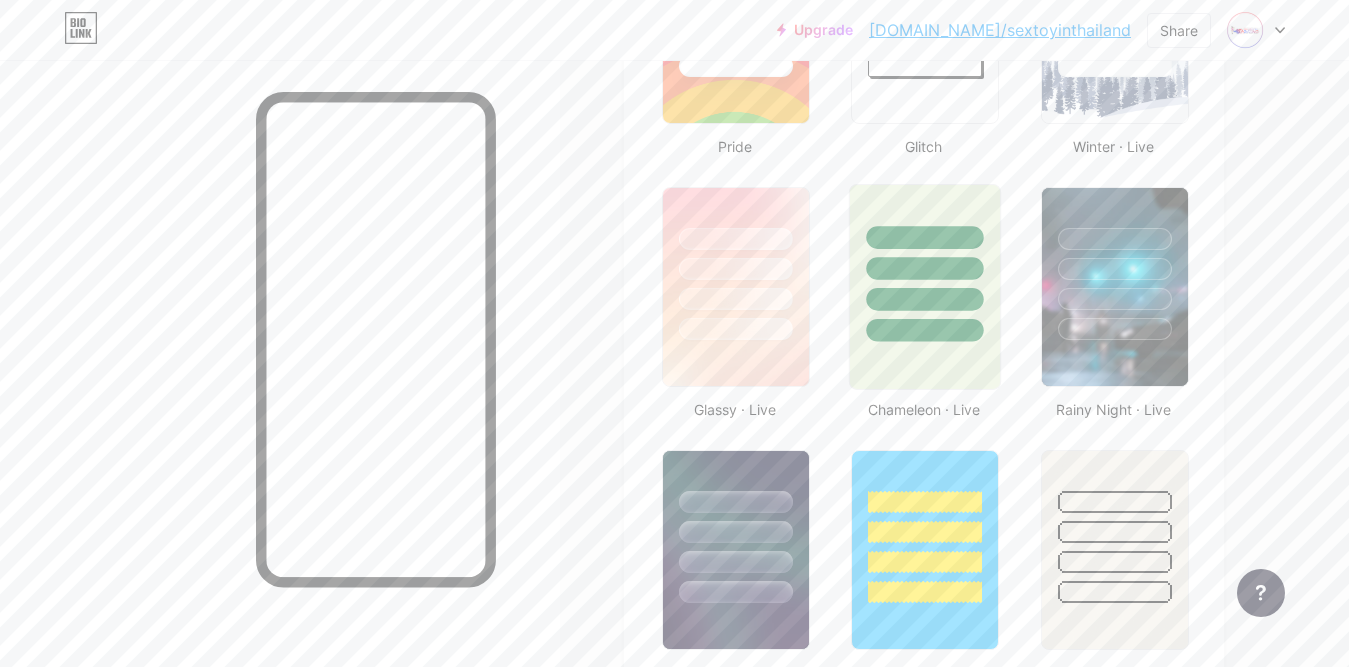 scroll, scrollTop: 900, scrollLeft: 0, axis: vertical 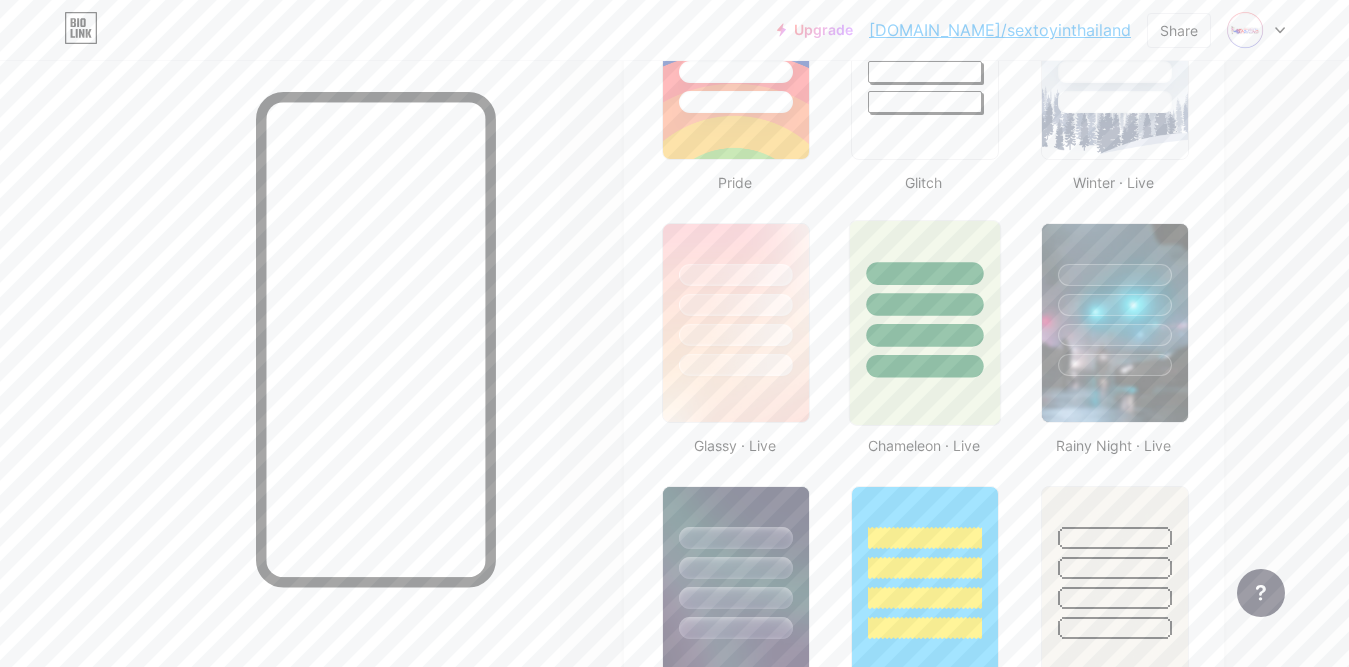 click at bounding box center (925, 366) 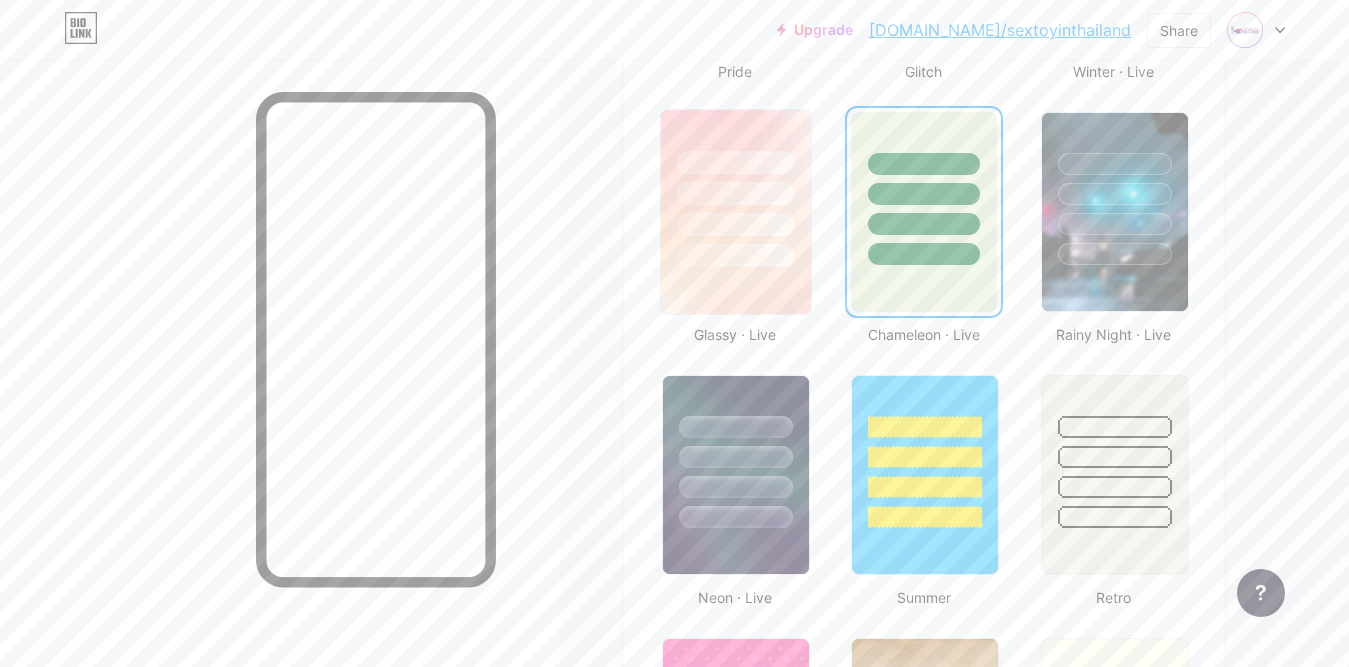 scroll, scrollTop: 1000, scrollLeft: 0, axis: vertical 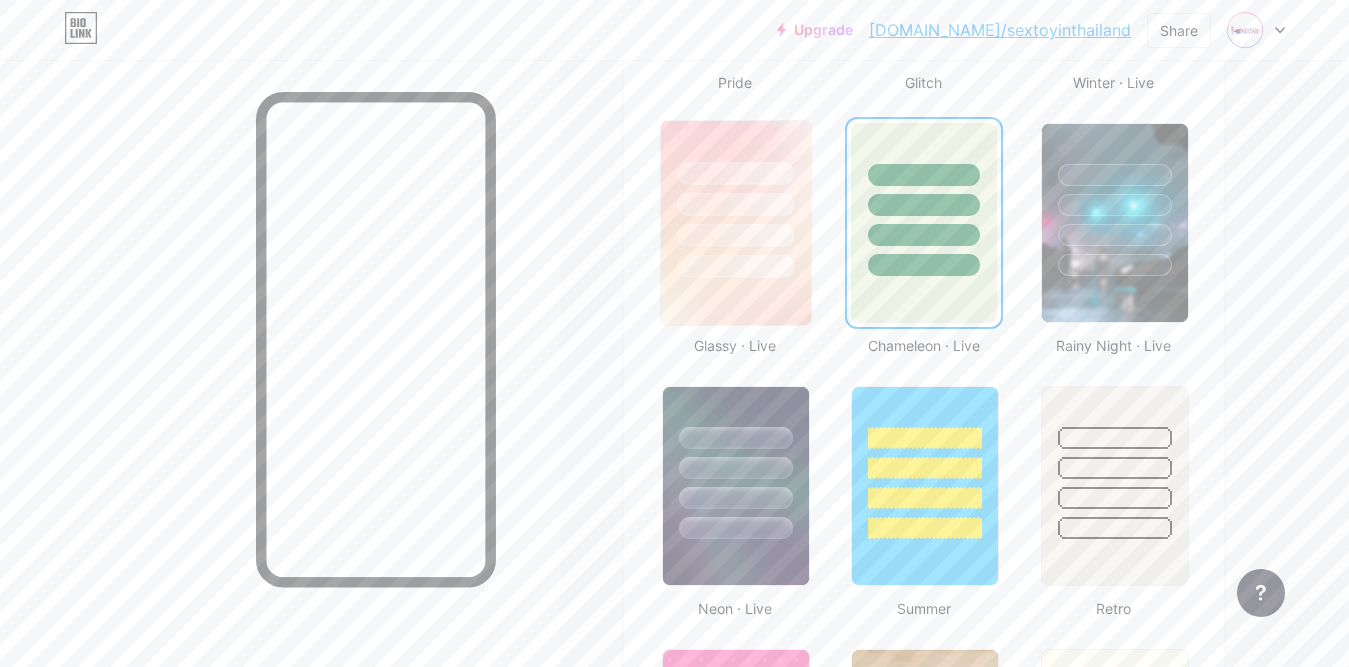 click at bounding box center (735, 204) 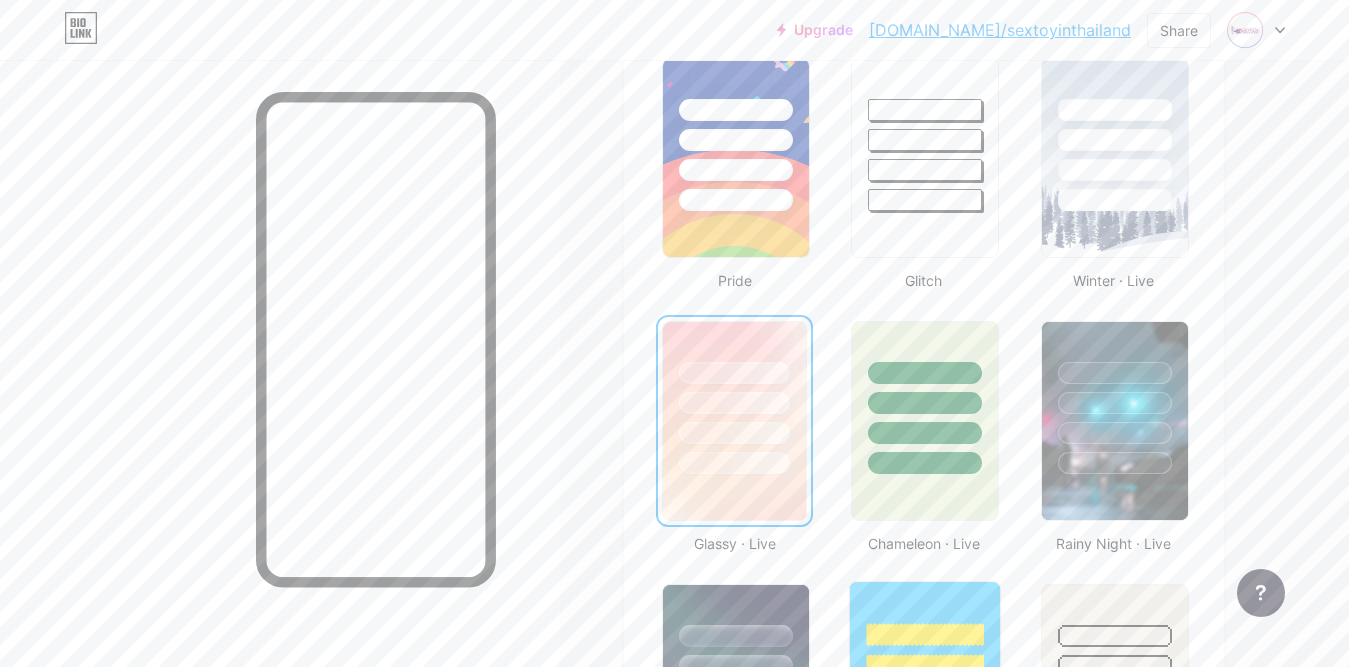 scroll, scrollTop: 800, scrollLeft: 0, axis: vertical 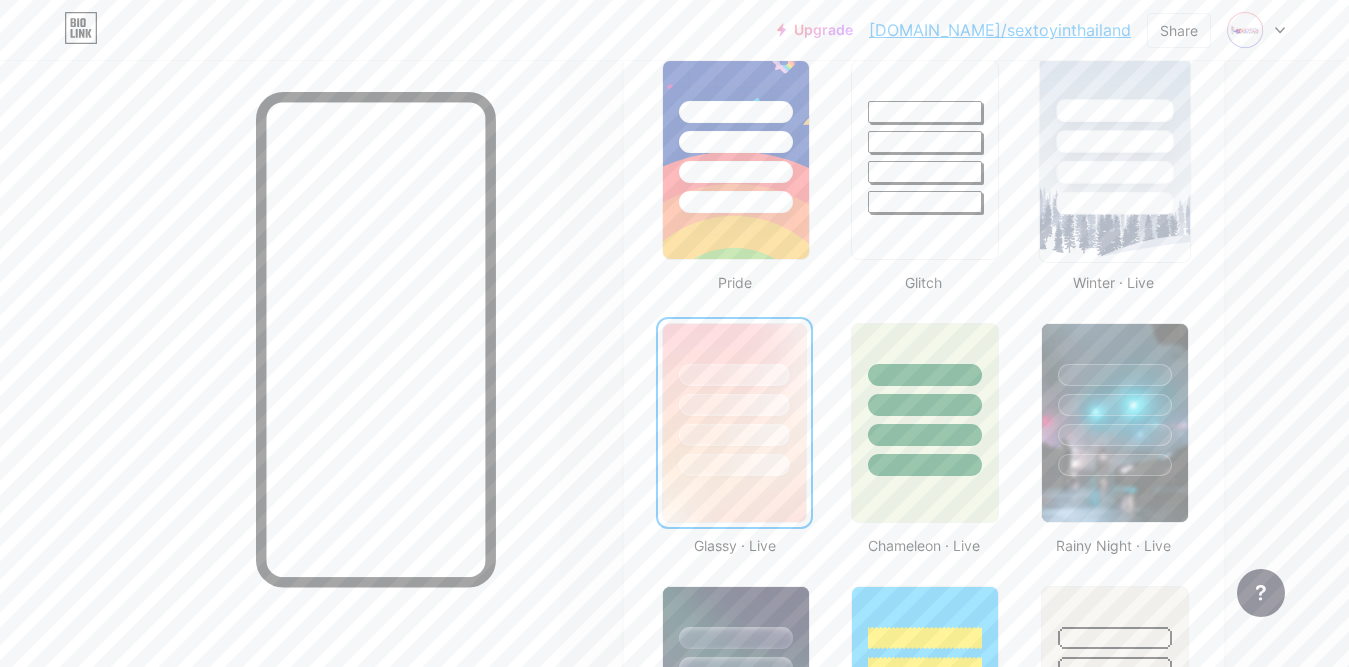 click at bounding box center (1114, 160) 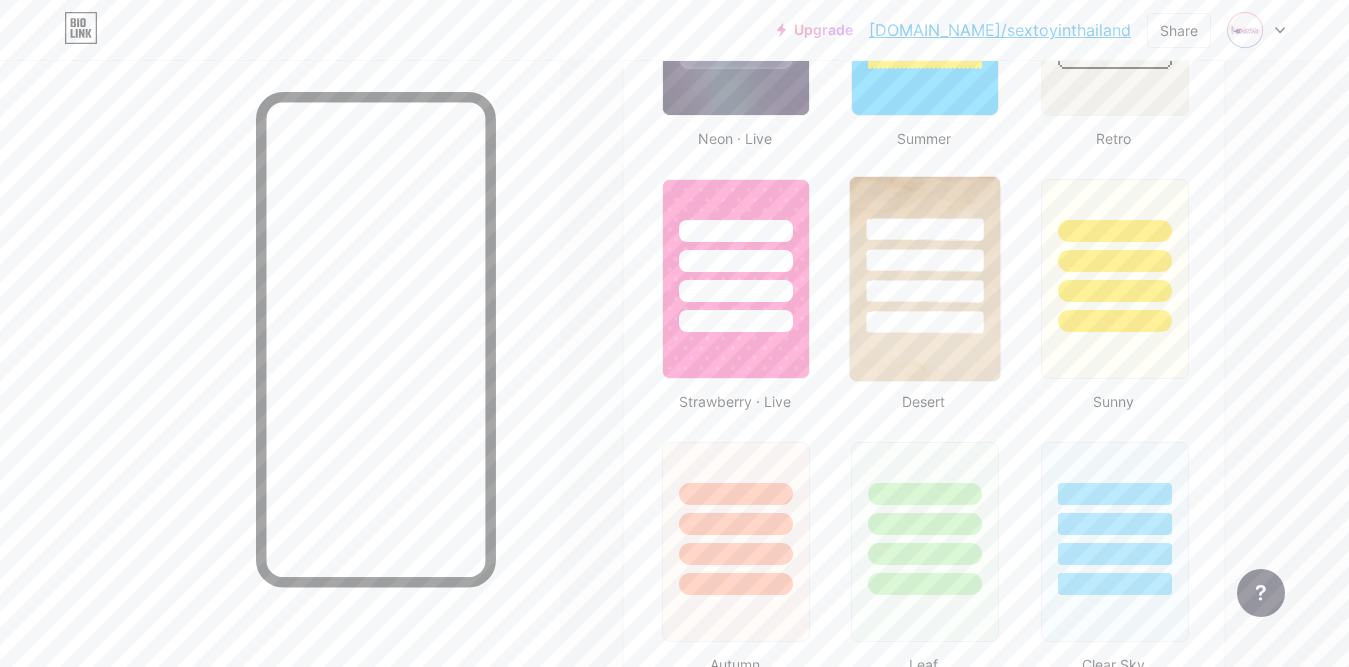 scroll, scrollTop: 1400, scrollLeft: 0, axis: vertical 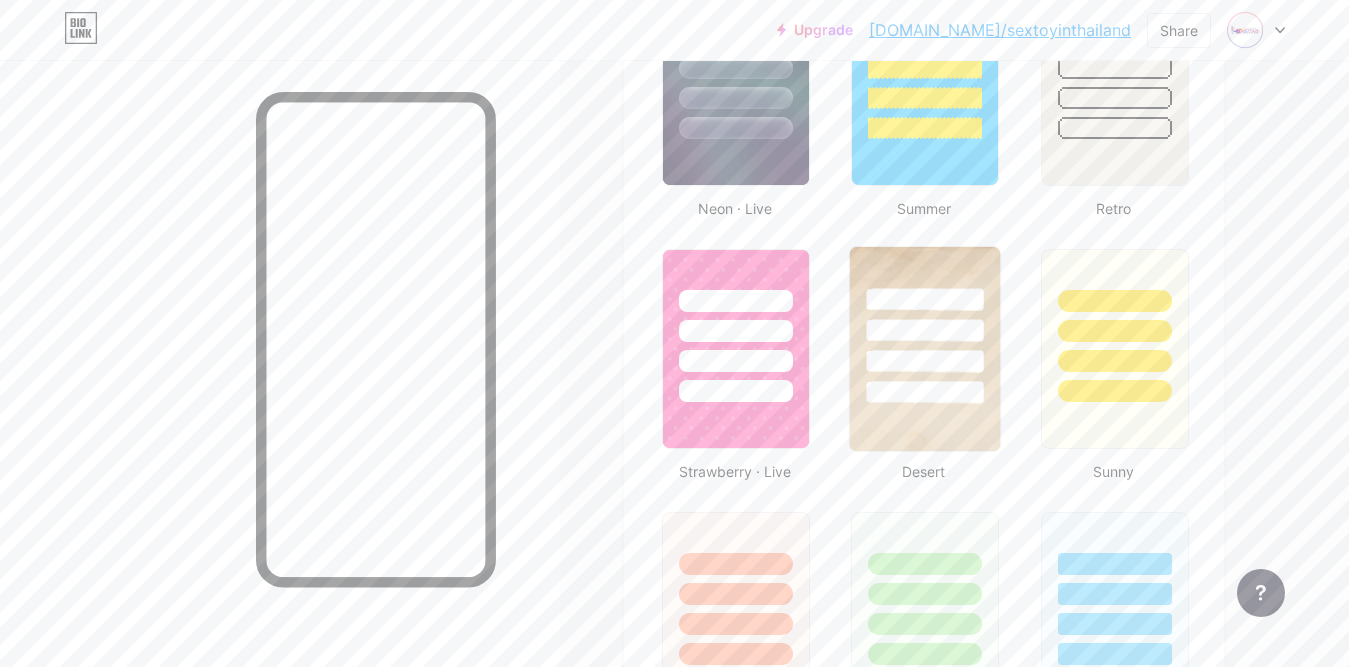 click at bounding box center (925, 325) 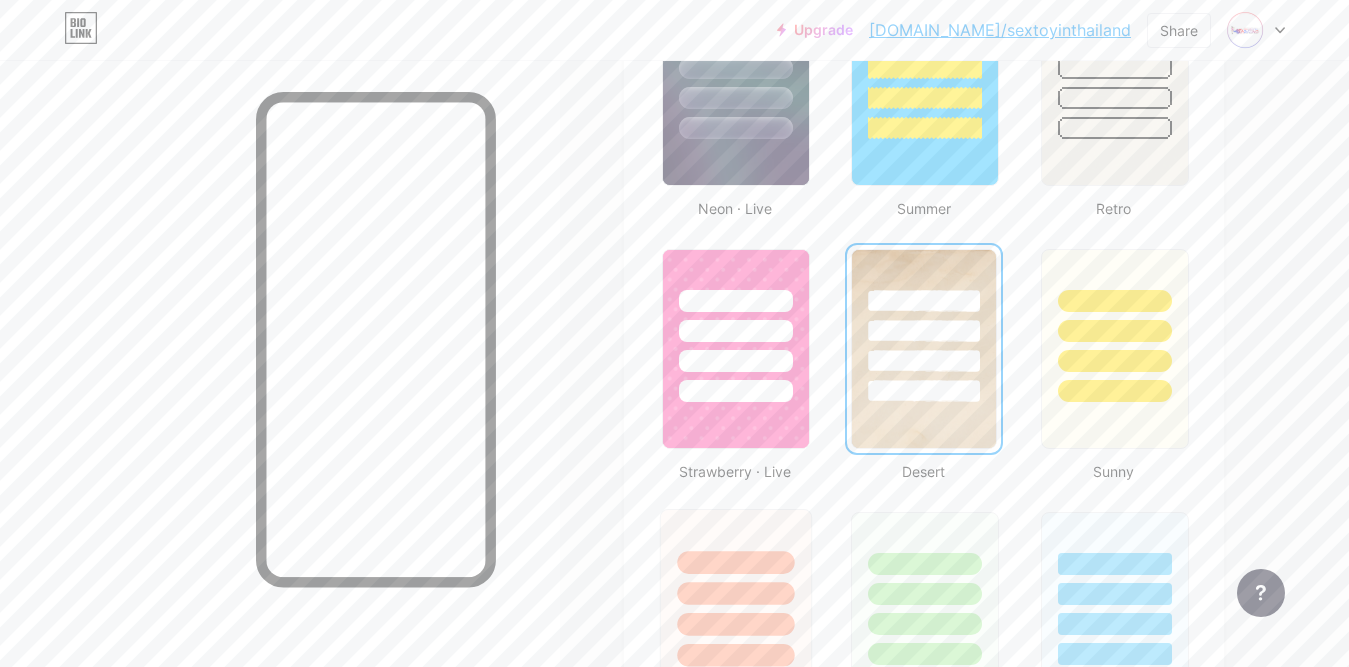click at bounding box center (736, 588) 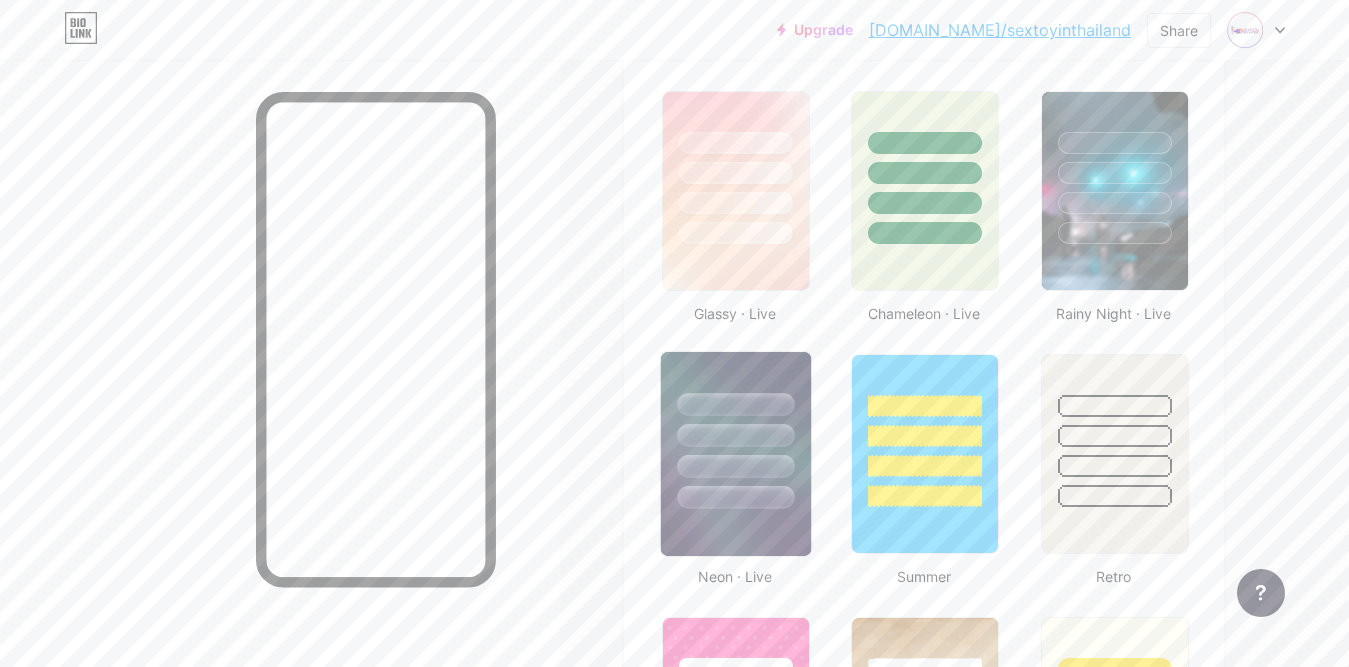 scroll, scrollTop: 1000, scrollLeft: 0, axis: vertical 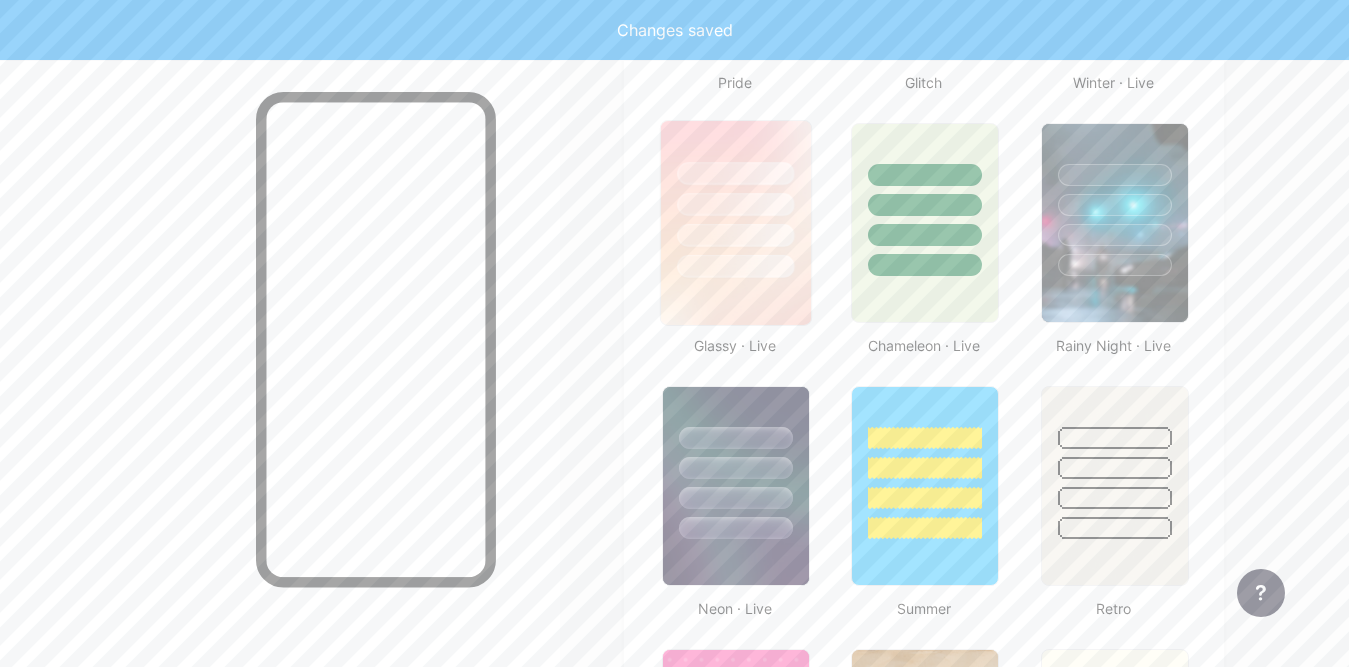 click at bounding box center (735, 266) 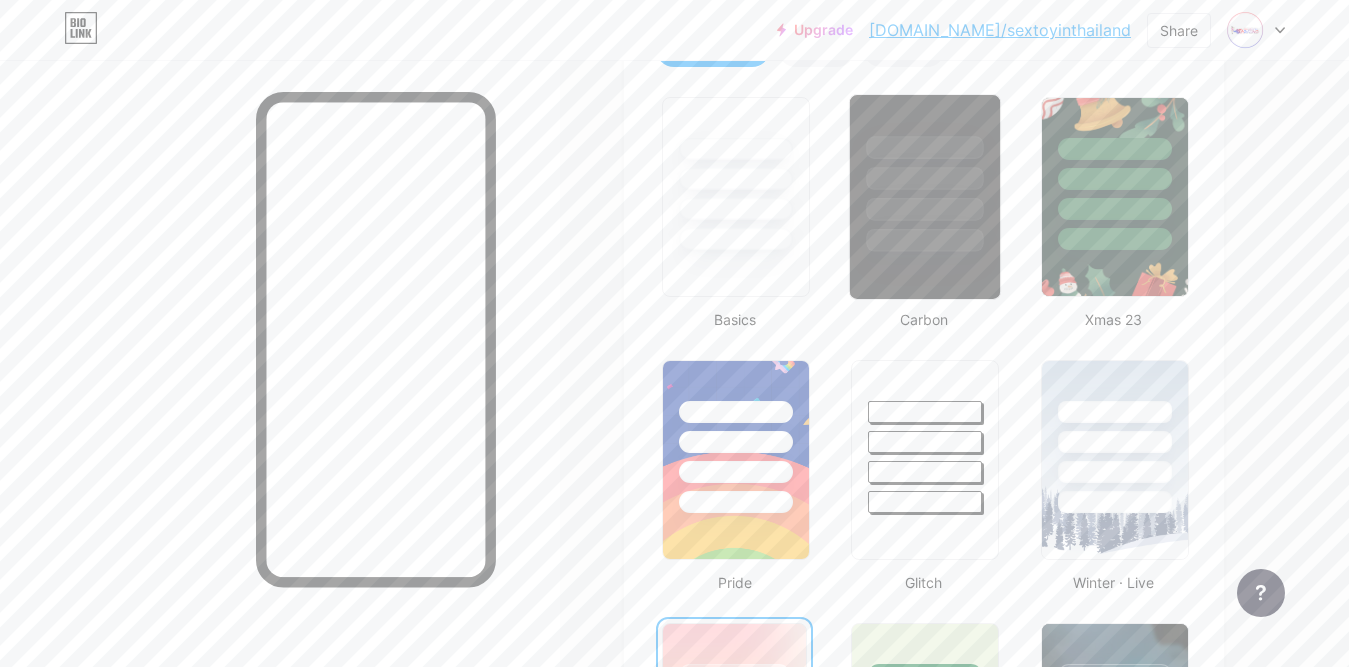 scroll, scrollTop: 0, scrollLeft: 0, axis: both 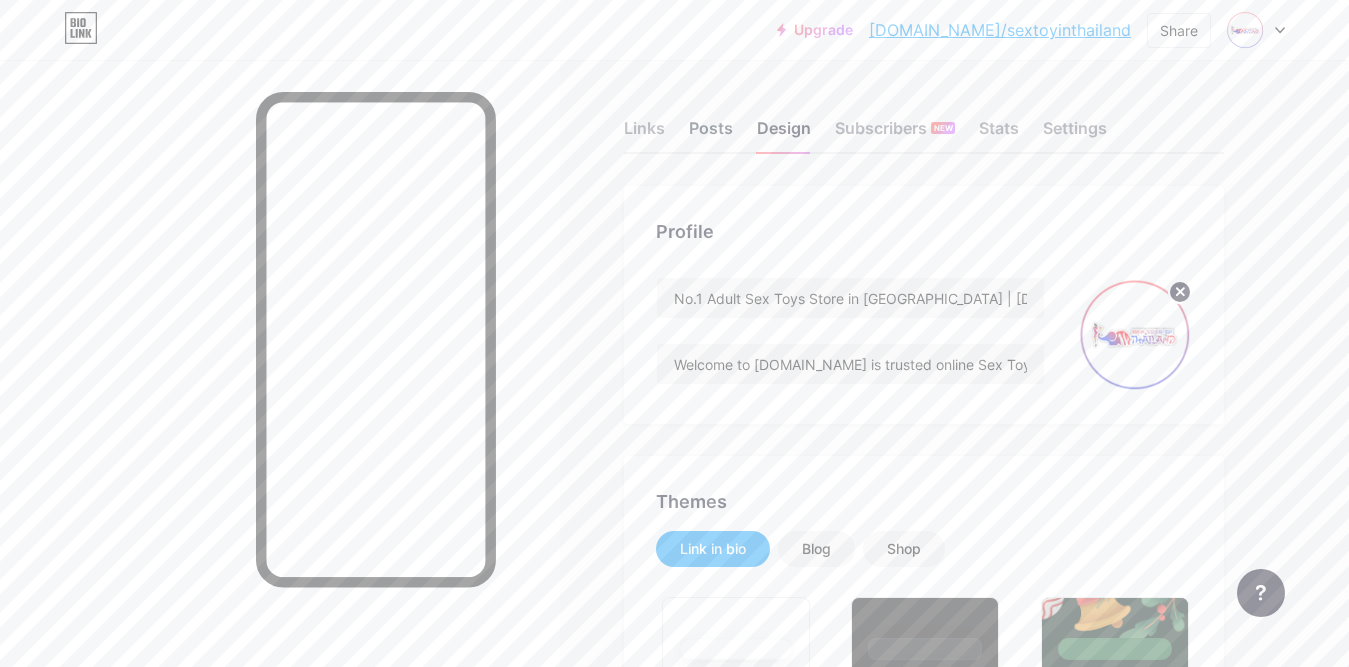 click on "Posts" at bounding box center (711, 134) 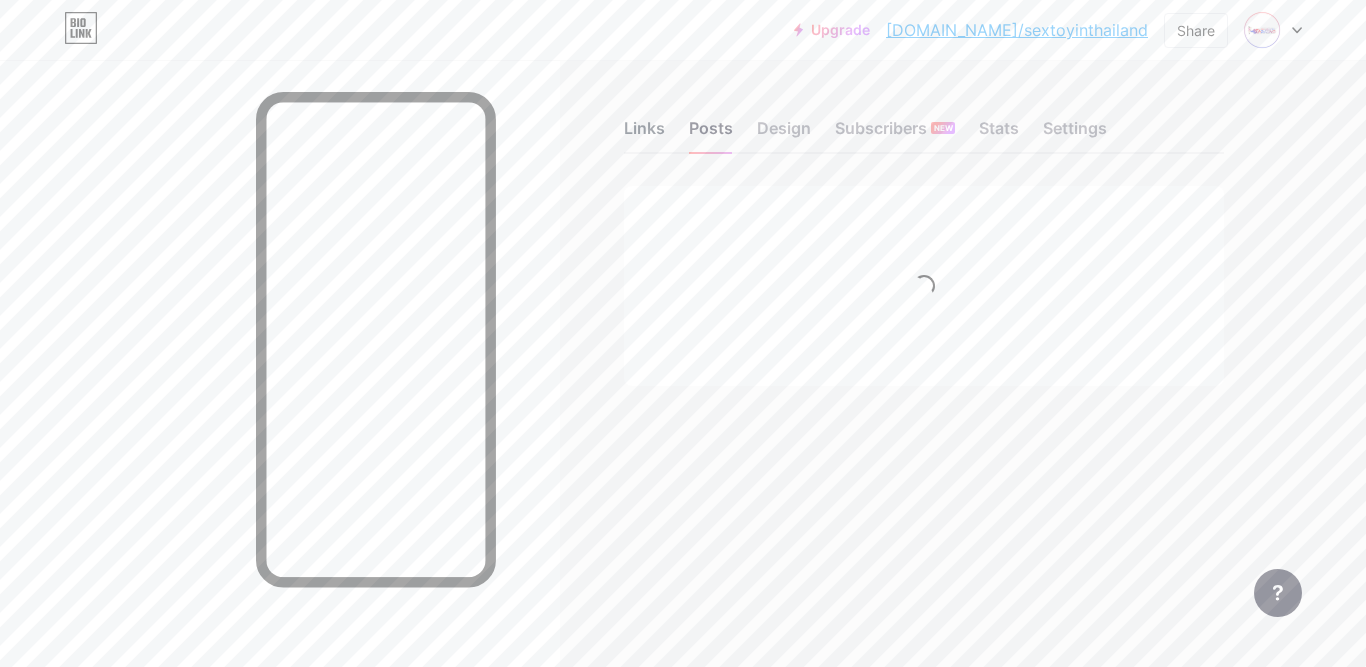 click on "Links" at bounding box center (644, 134) 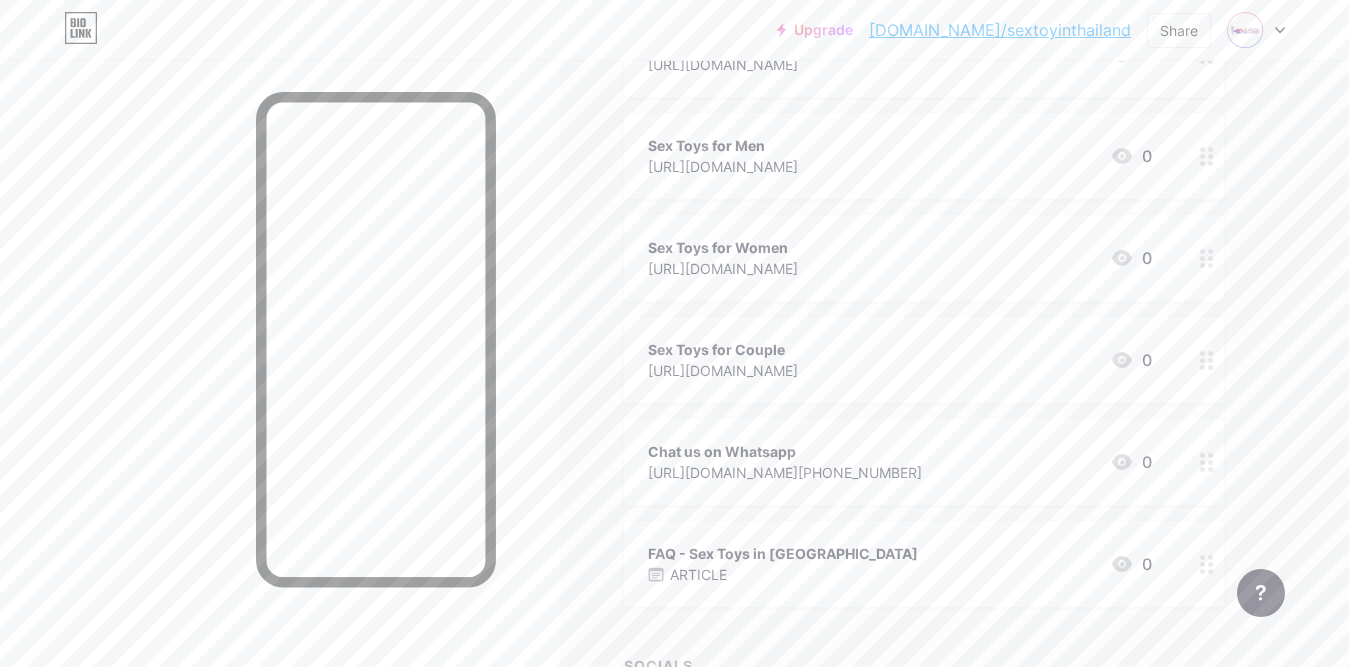 scroll, scrollTop: 476, scrollLeft: 0, axis: vertical 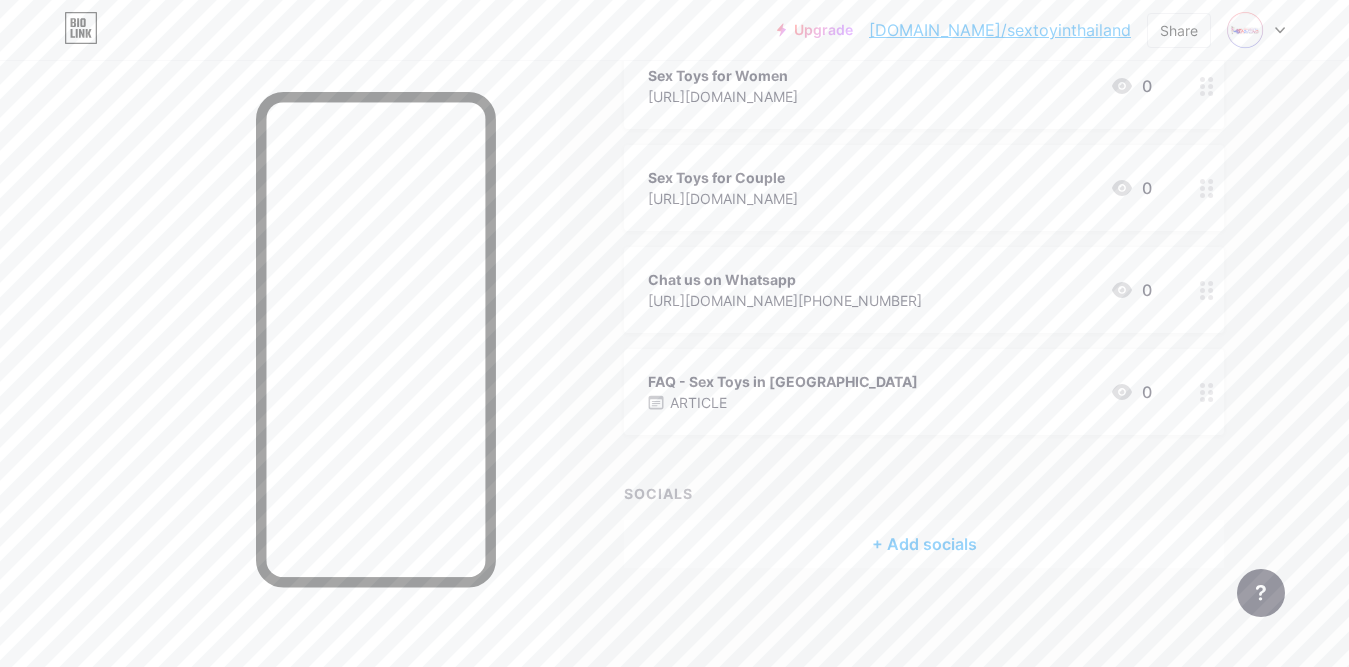 click on "+ Add socials" at bounding box center [924, 544] 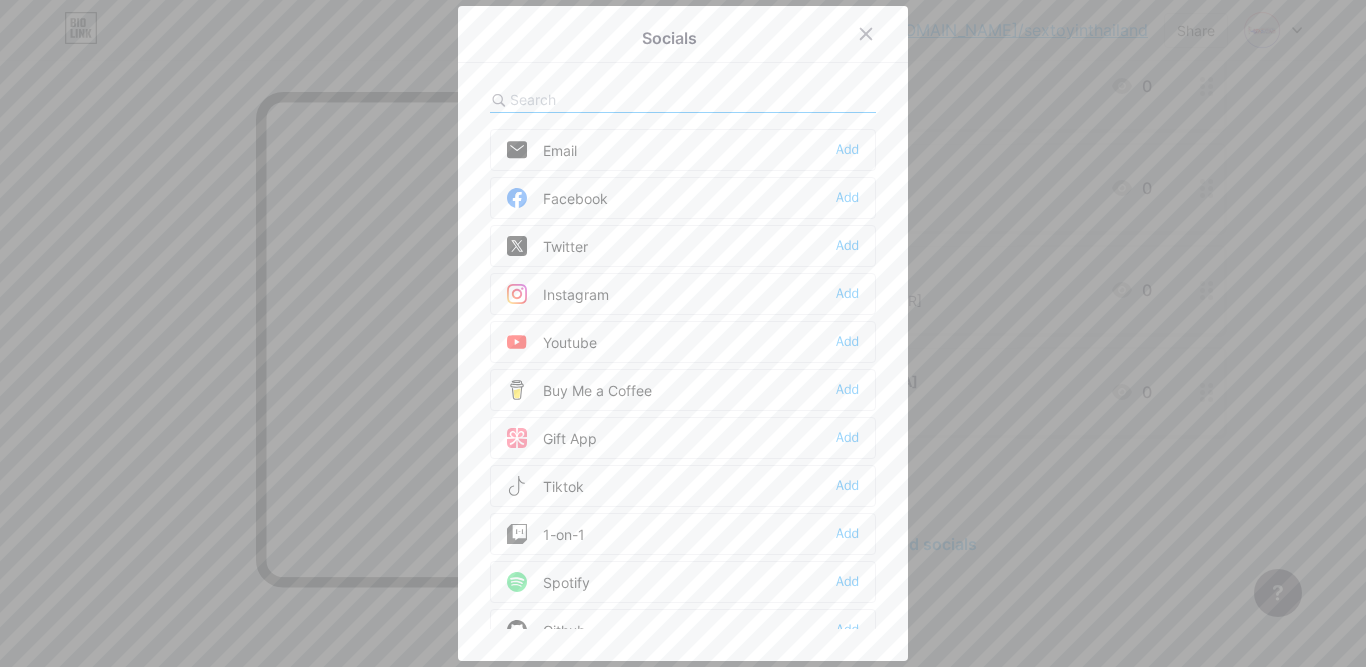 click on "Email
Add" at bounding box center (683, 150) 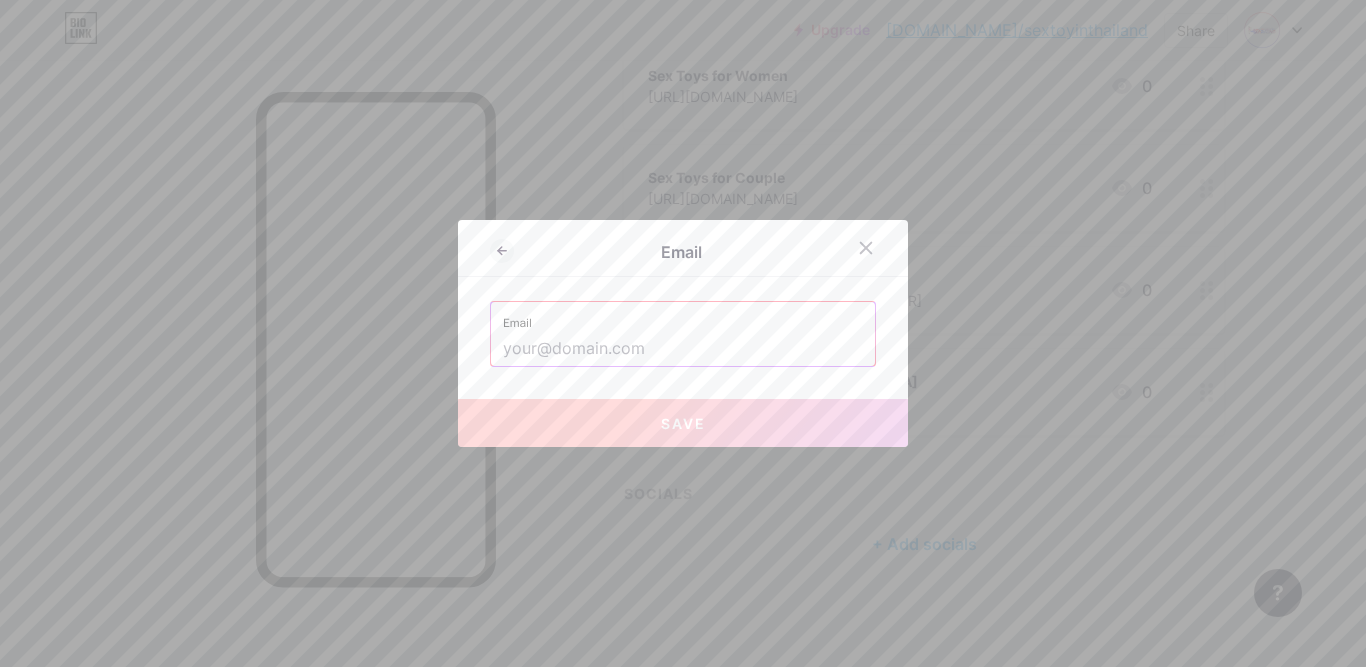 click at bounding box center (683, 349) 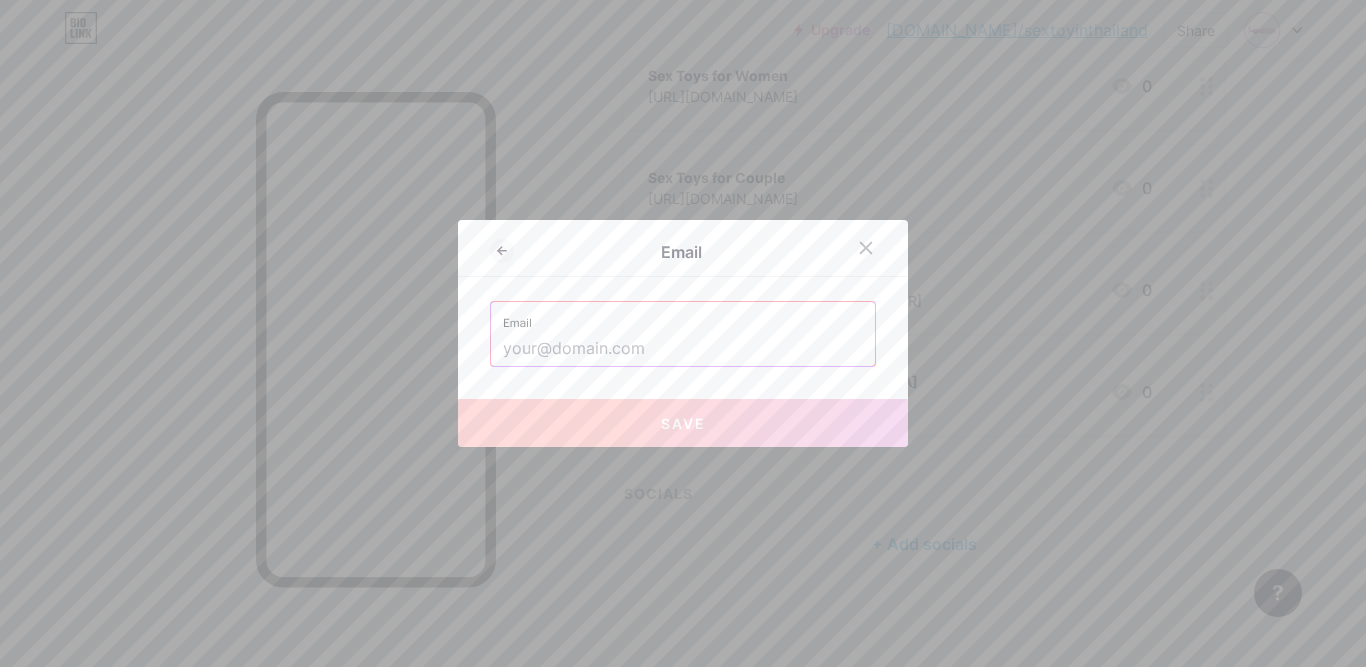 paste on "[EMAIL_ADDRESS][DOMAIN_NAME]" 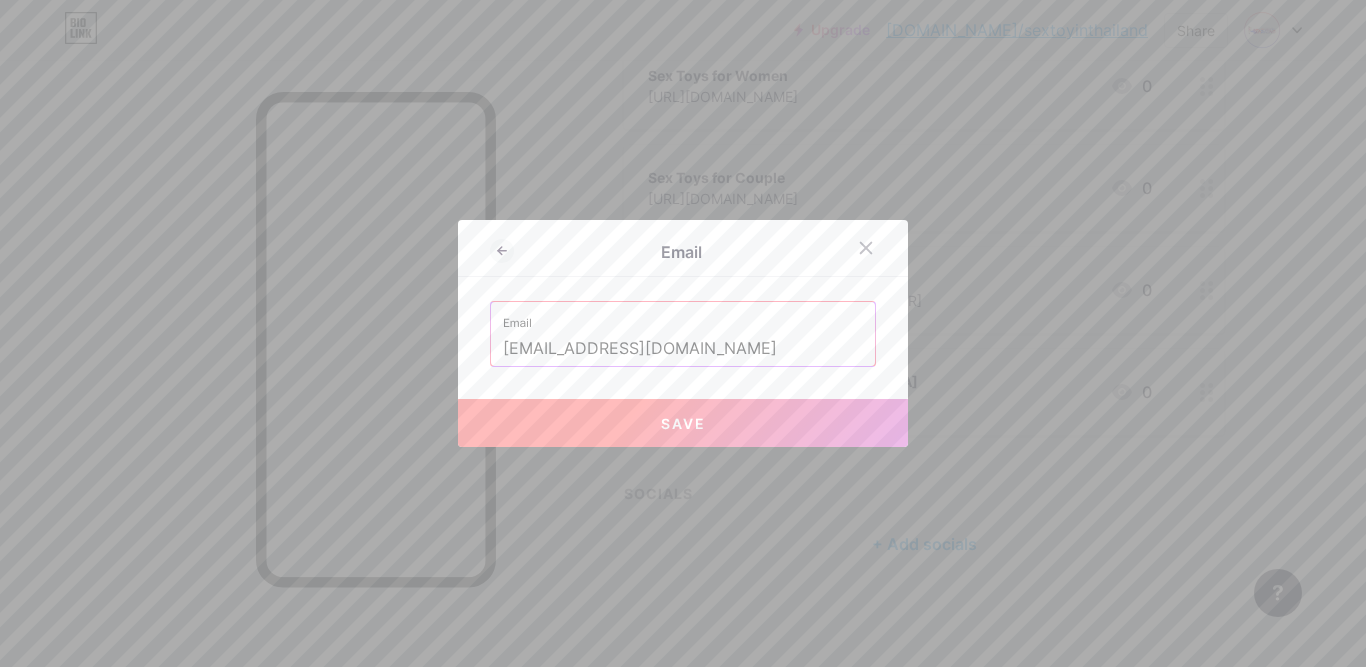 click on "Save" at bounding box center (683, 423) 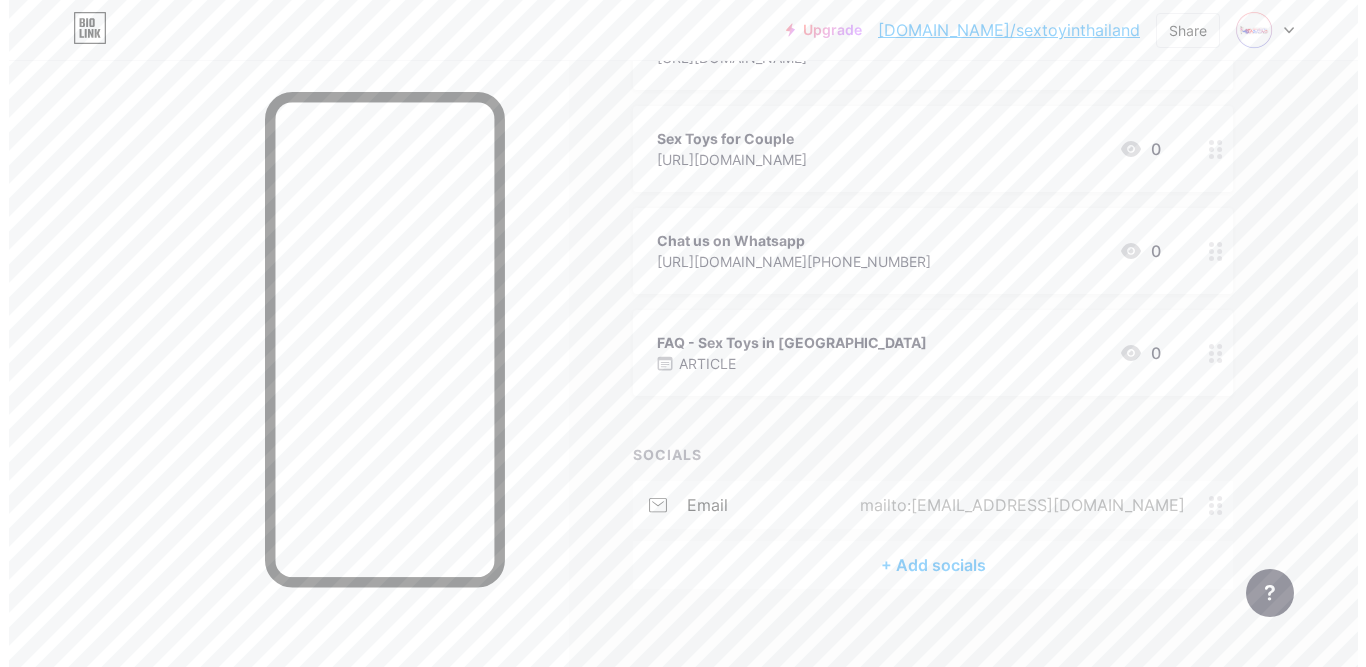 scroll, scrollTop: 536, scrollLeft: 0, axis: vertical 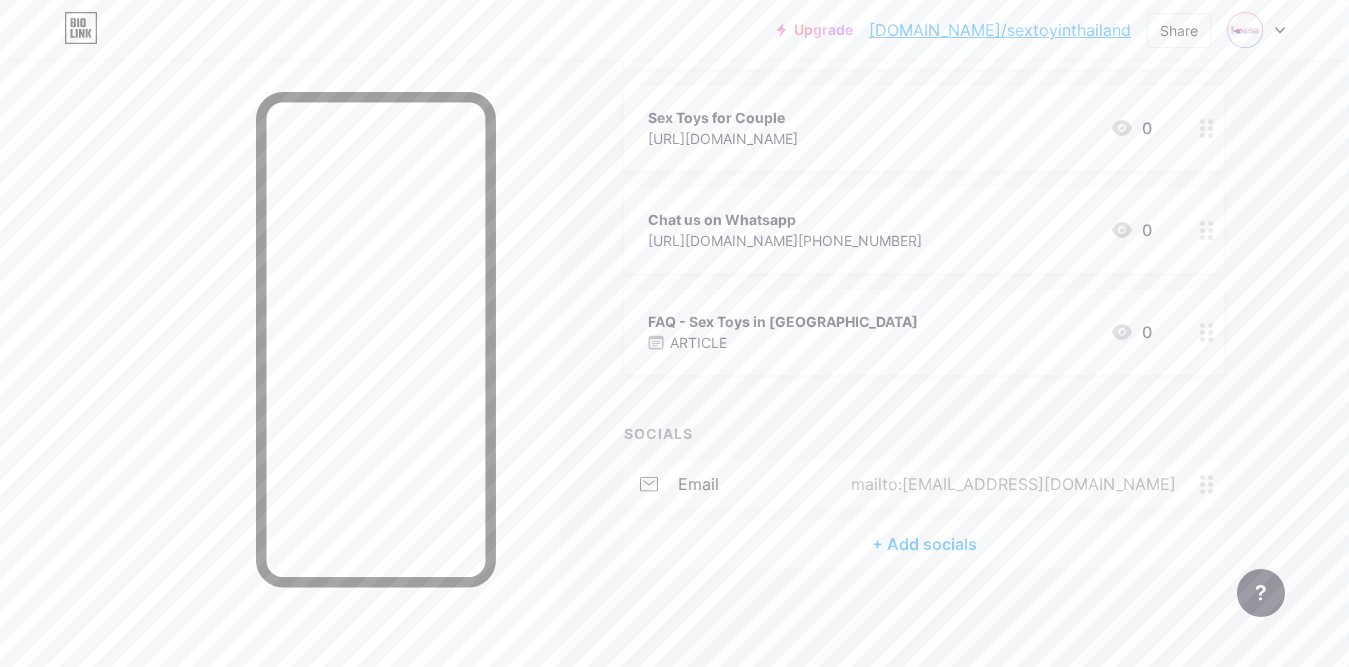 click on "+ Add socials" at bounding box center [924, 544] 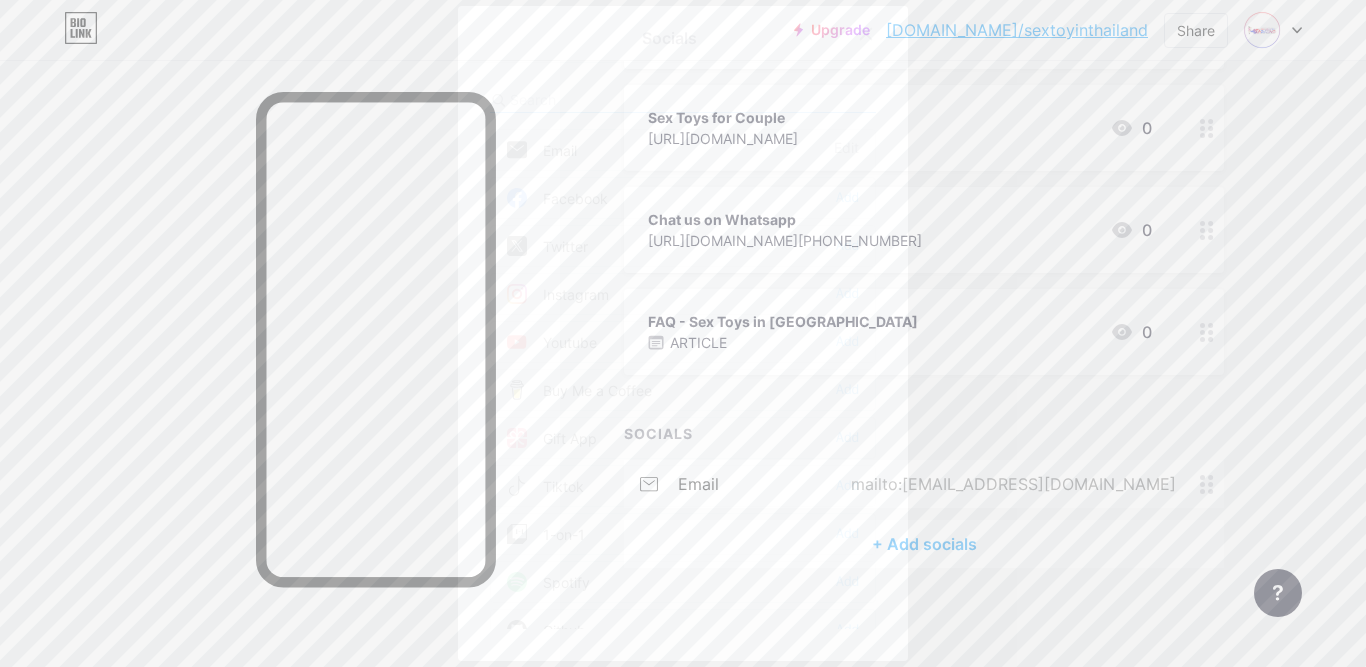 click on "Facebook" at bounding box center [557, 198] 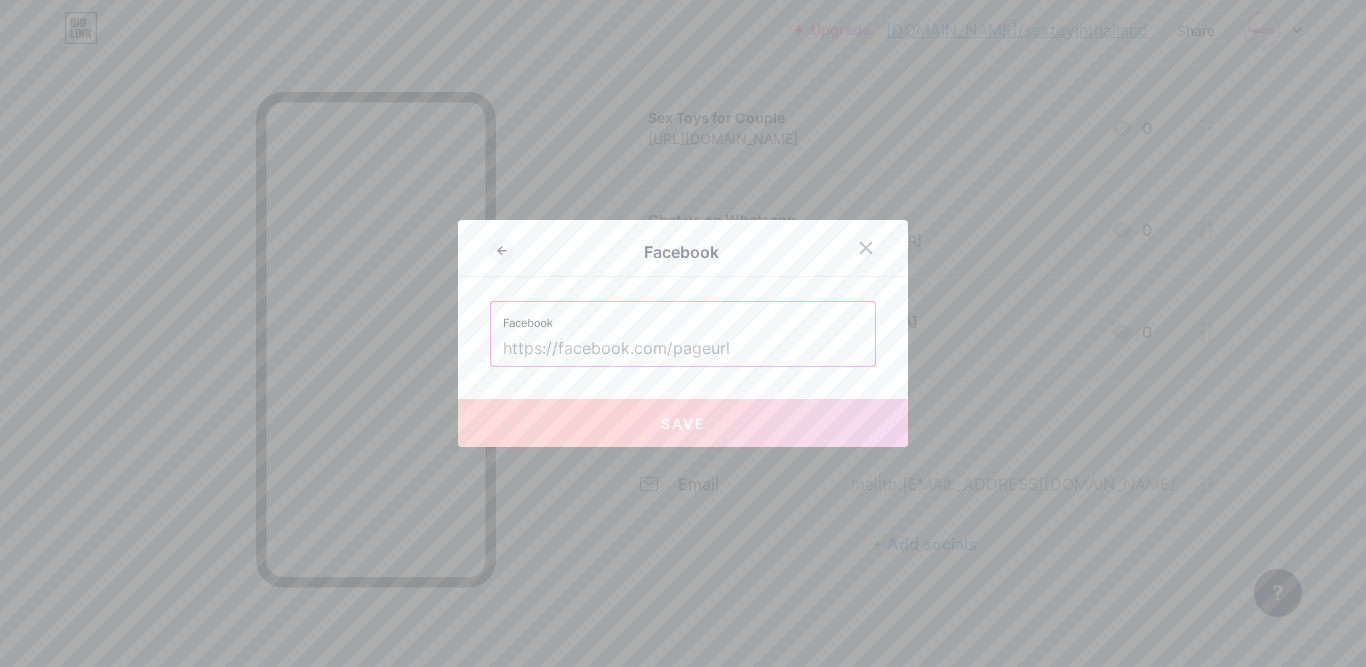 click at bounding box center (683, 349) 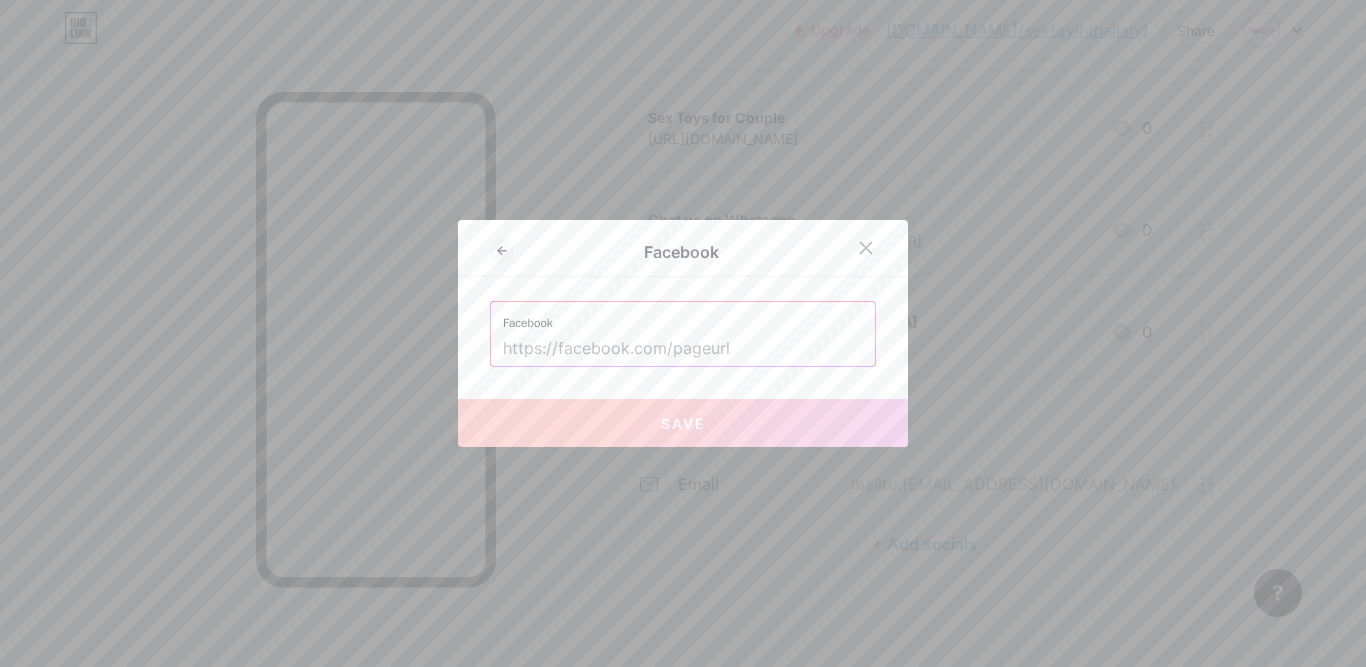 paste on "[URL][DOMAIN_NAME]" 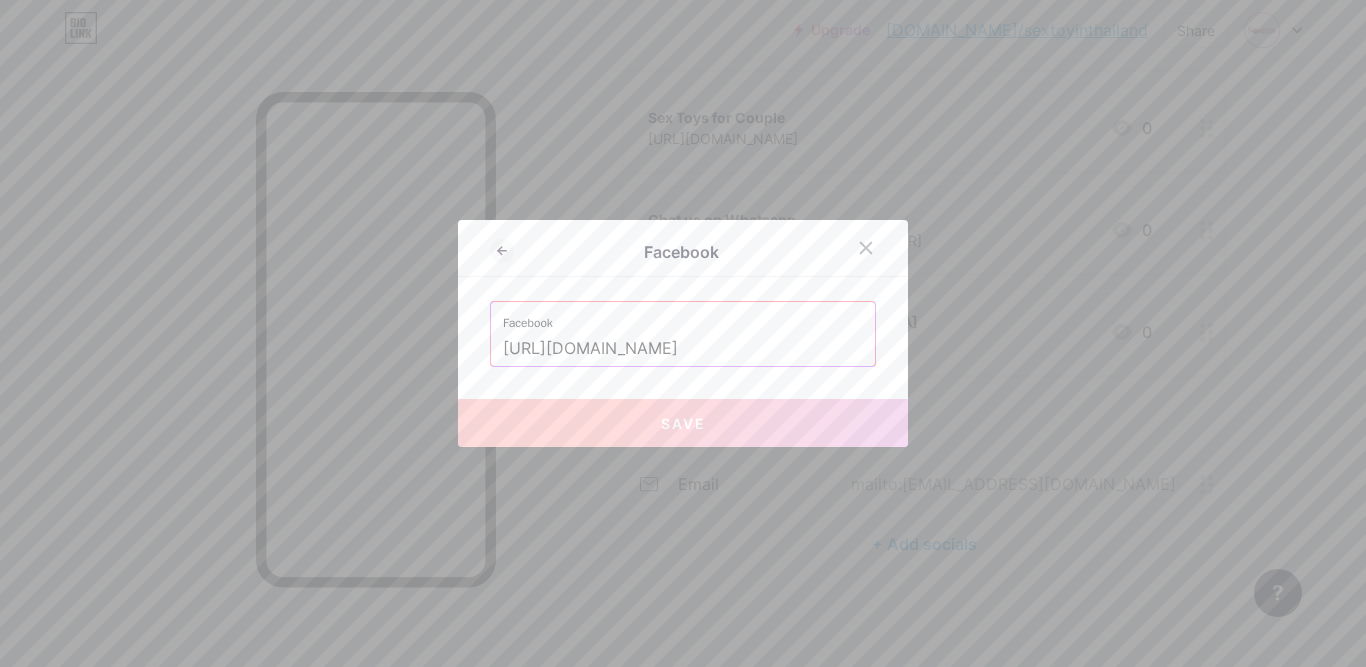 scroll, scrollTop: 0, scrollLeft: 125, axis: horizontal 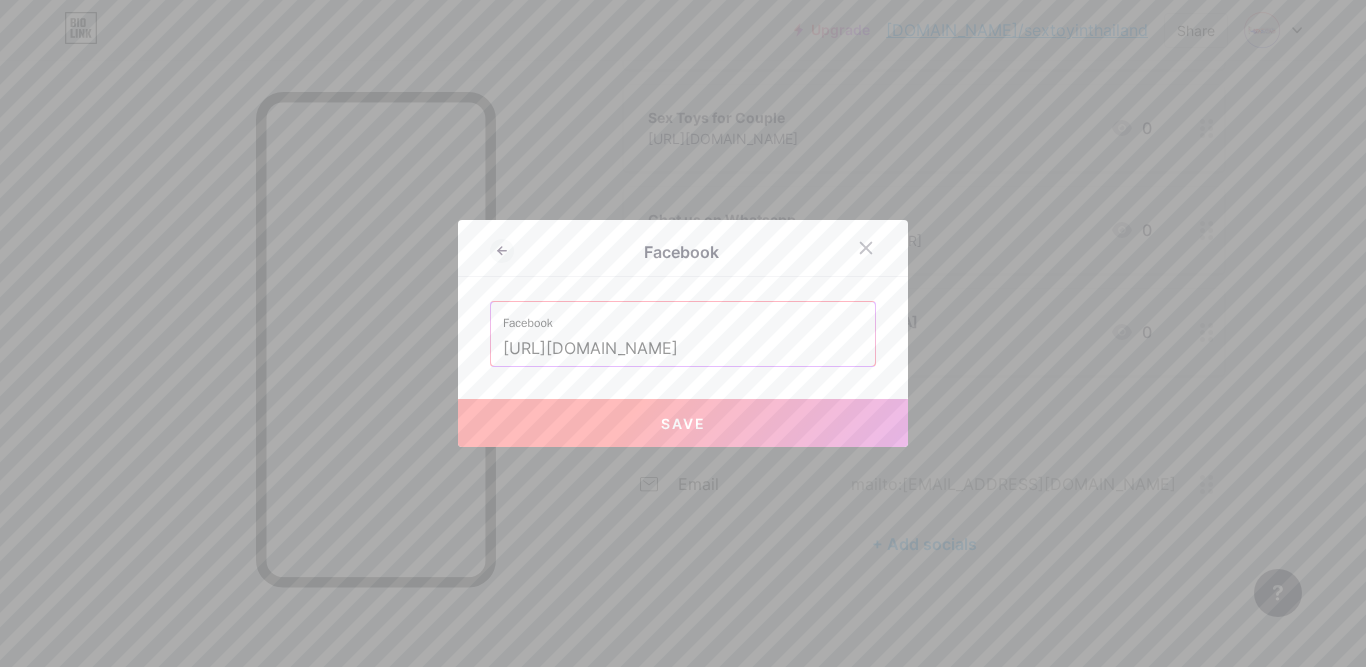 type on "[URL][DOMAIN_NAME]" 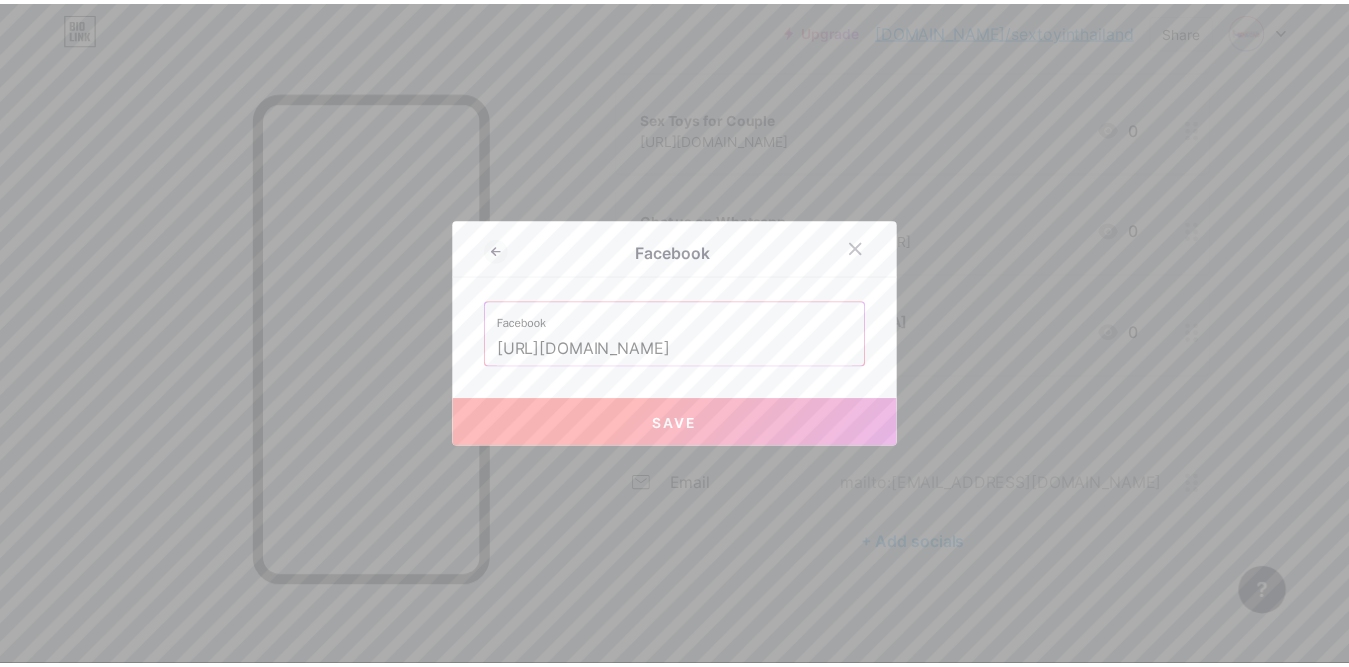 scroll, scrollTop: 0, scrollLeft: 0, axis: both 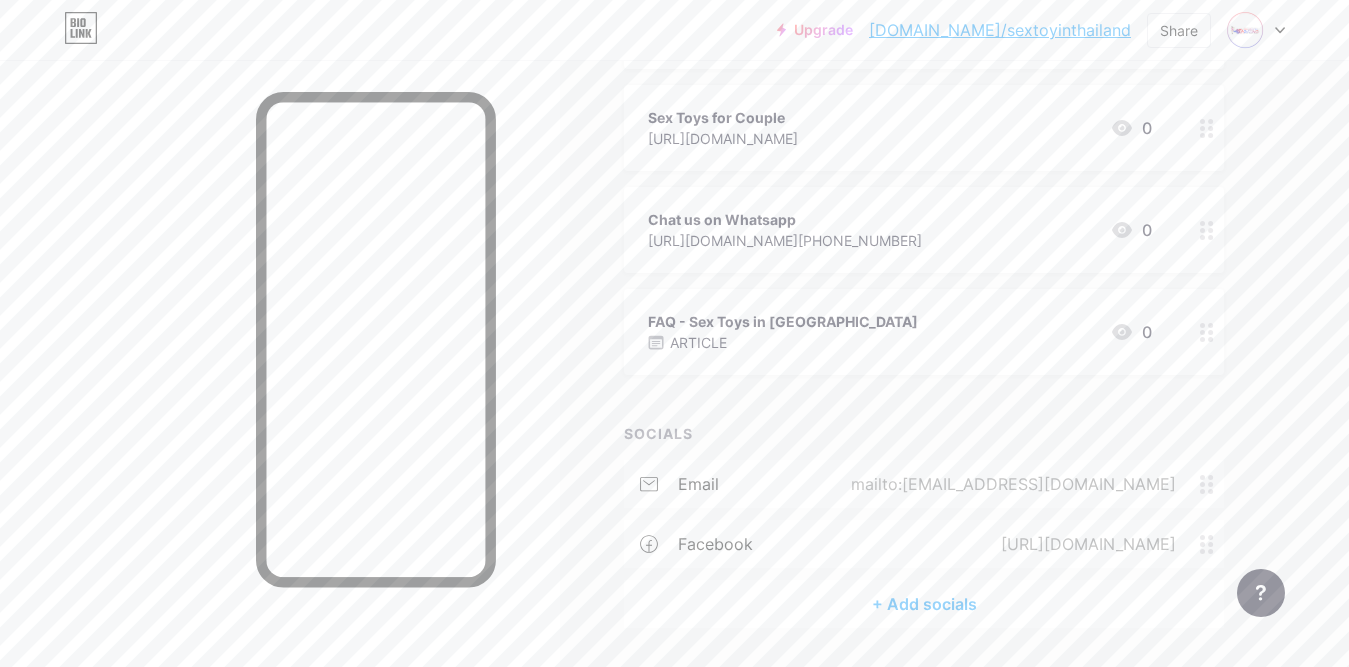 click on "+ Add socials" at bounding box center [924, 604] 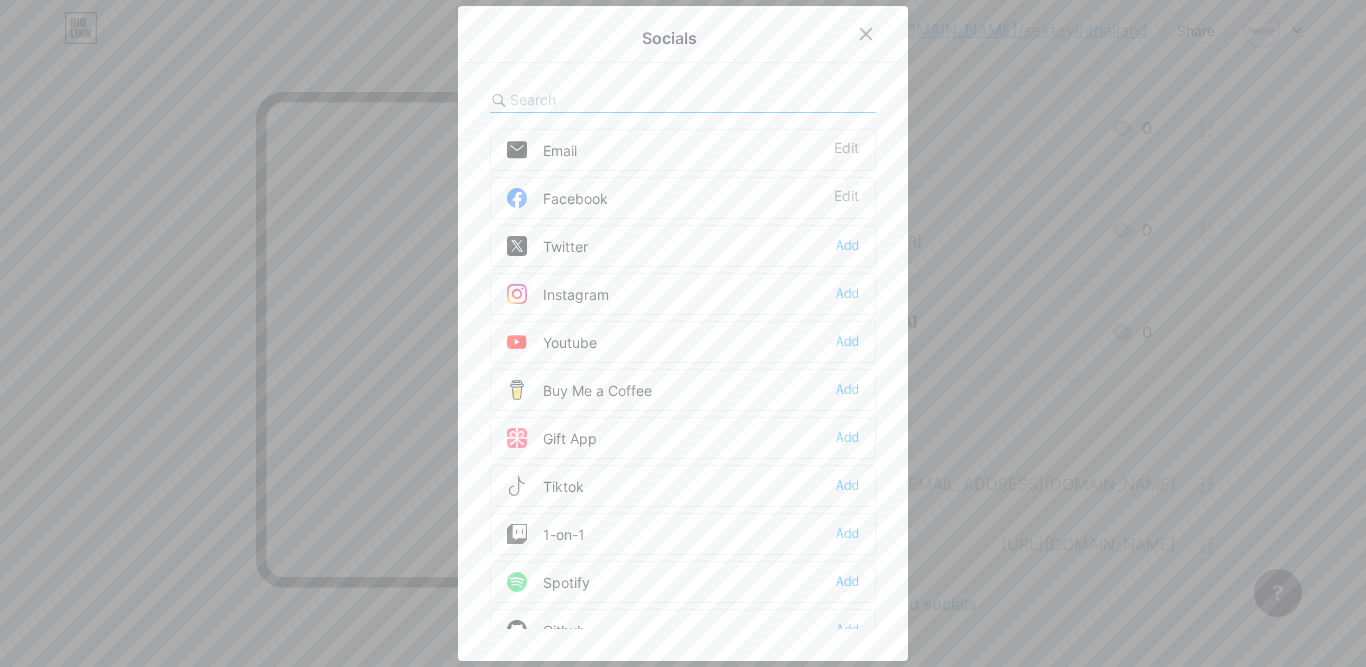 click on "Instagram
Add" at bounding box center (683, 294) 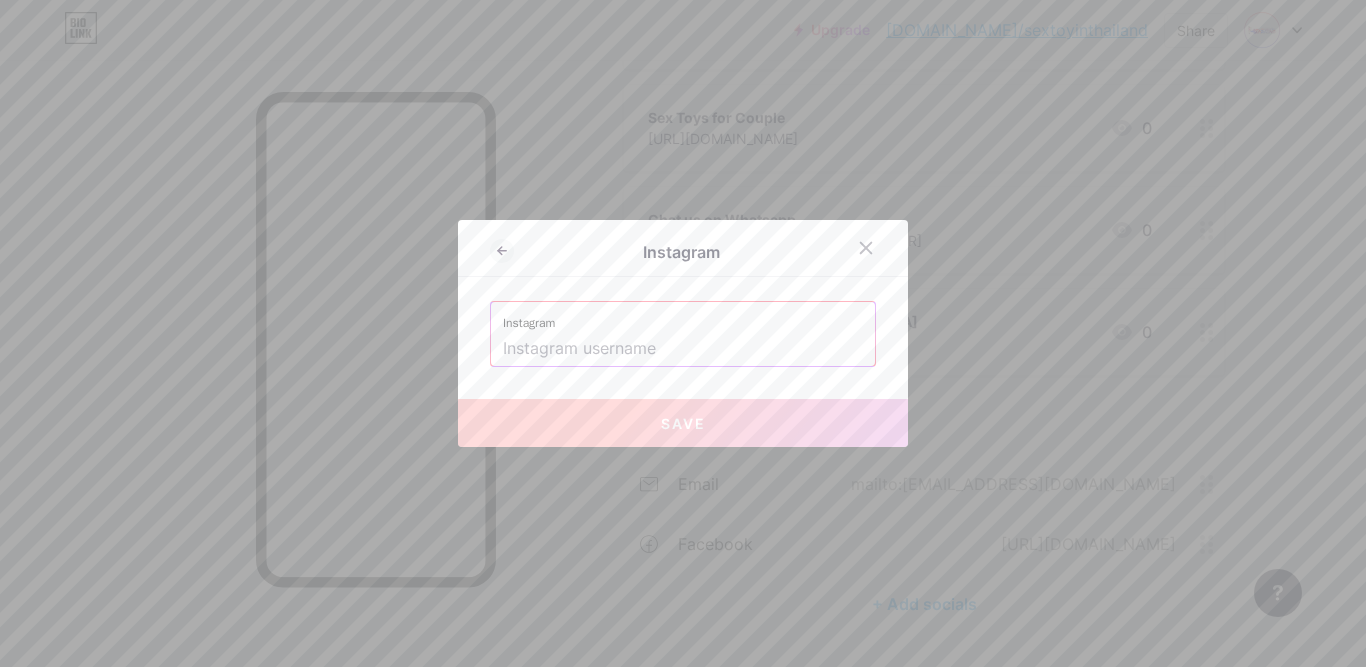 click at bounding box center (683, 349) 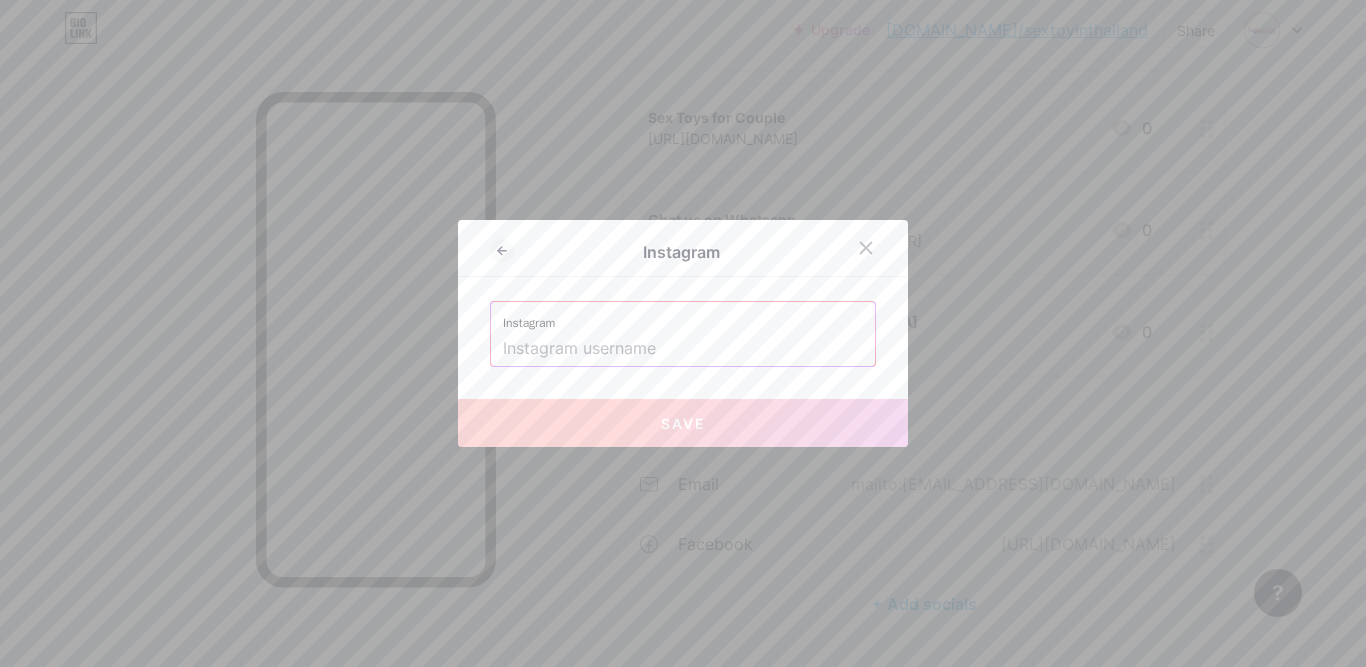 paste on "[URL][DOMAIN_NAME]" 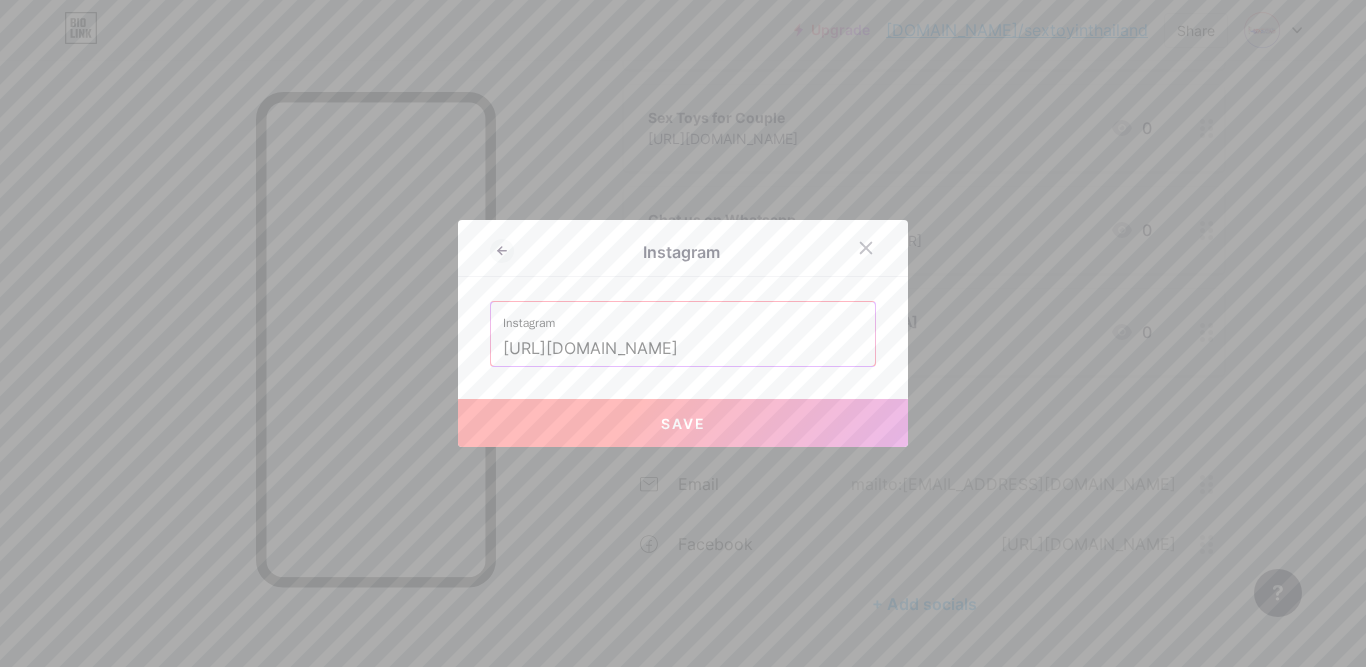 click on "Save" at bounding box center (683, 423) 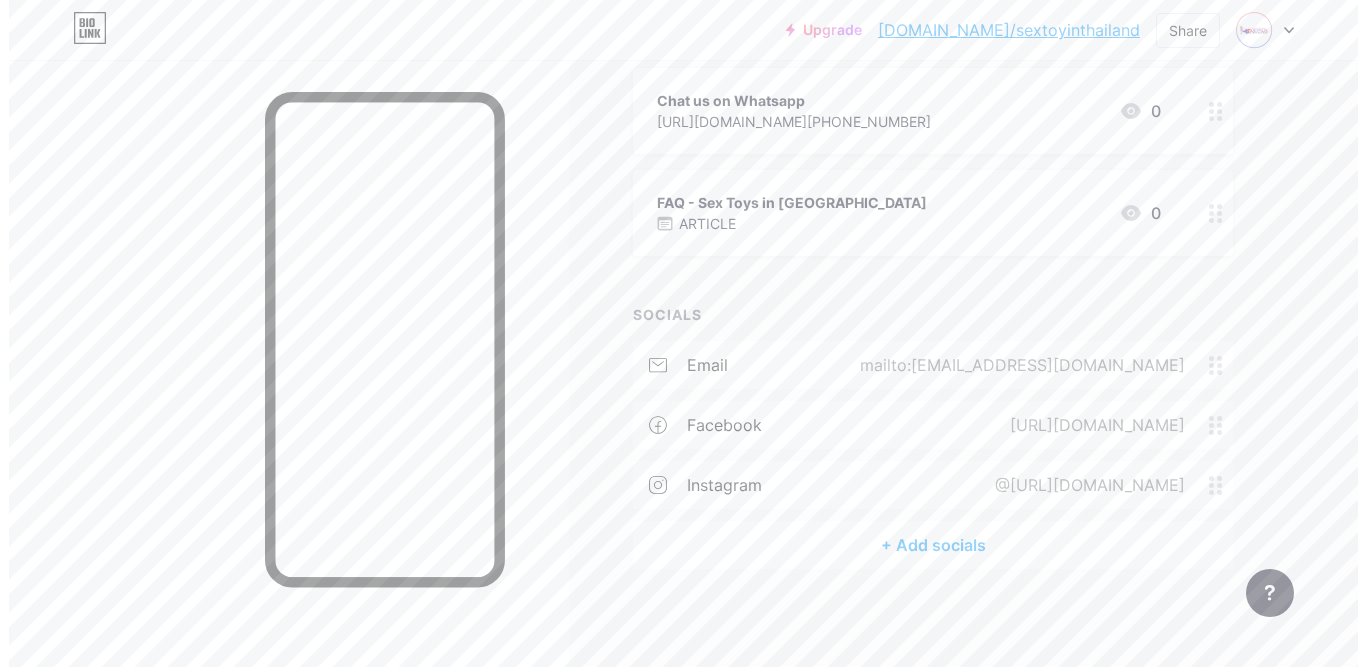 scroll, scrollTop: 656, scrollLeft: 0, axis: vertical 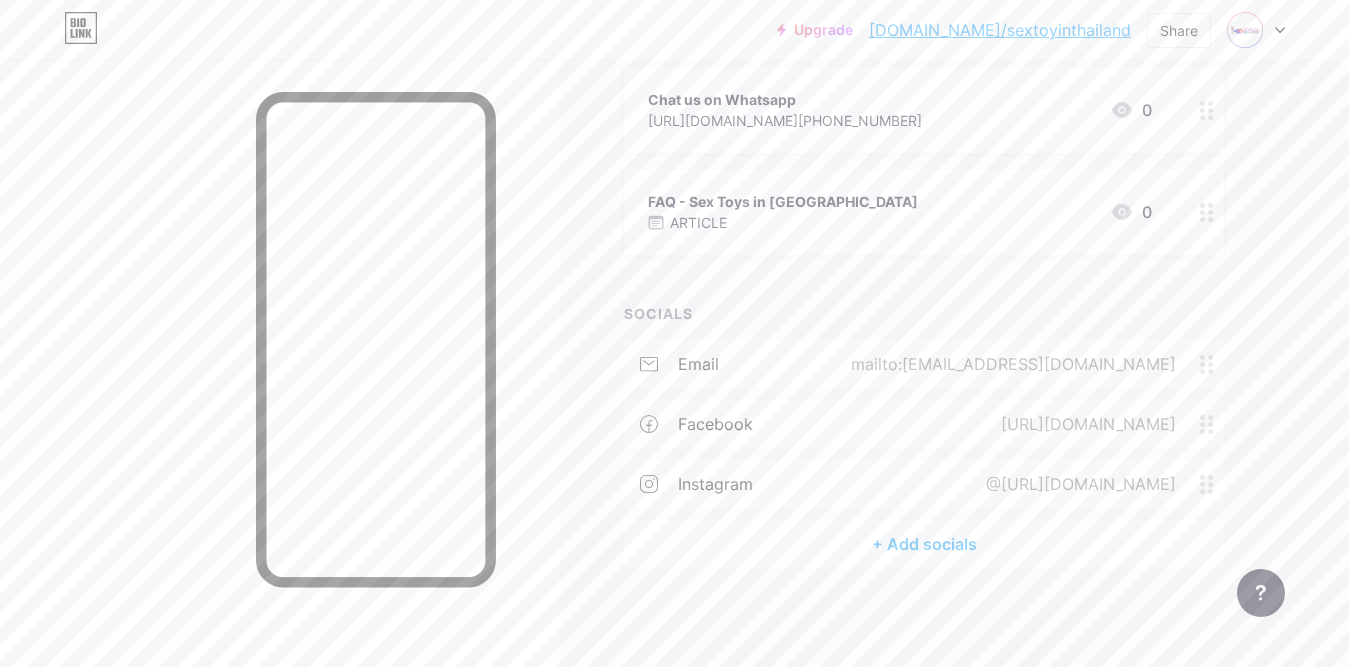 click on "+ Add socials" at bounding box center (924, 544) 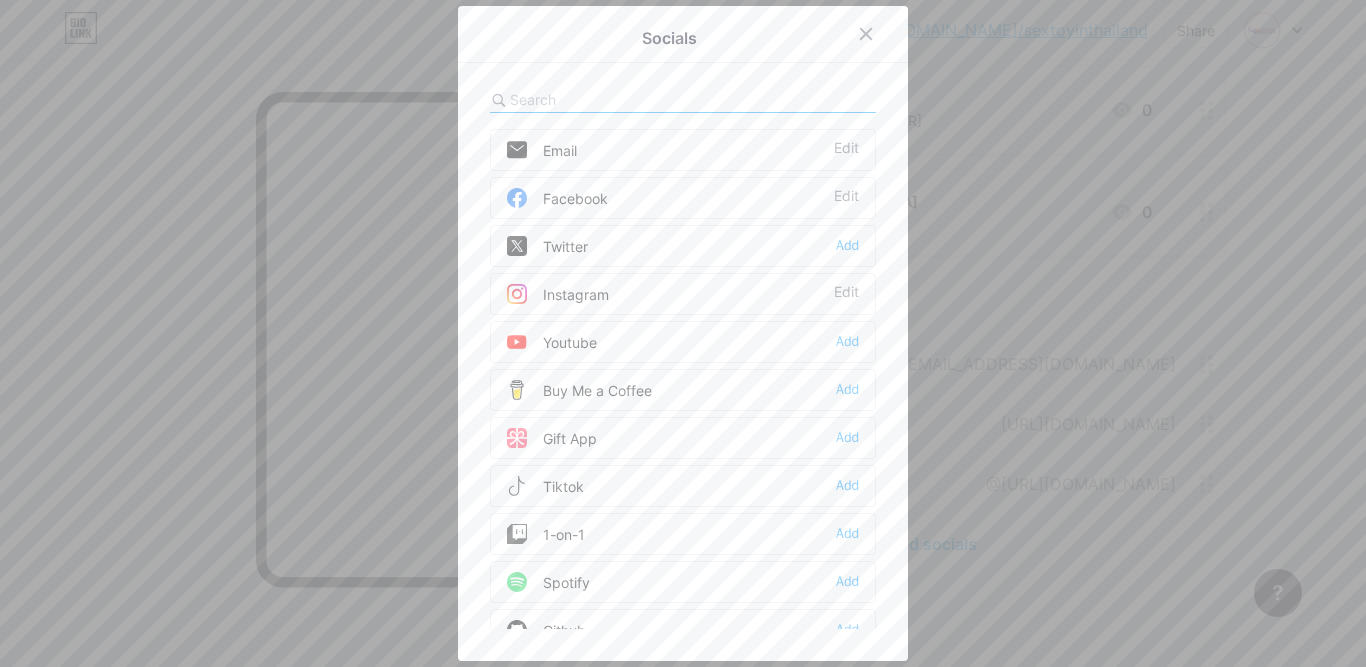 click on "Twitter" at bounding box center [547, 246] 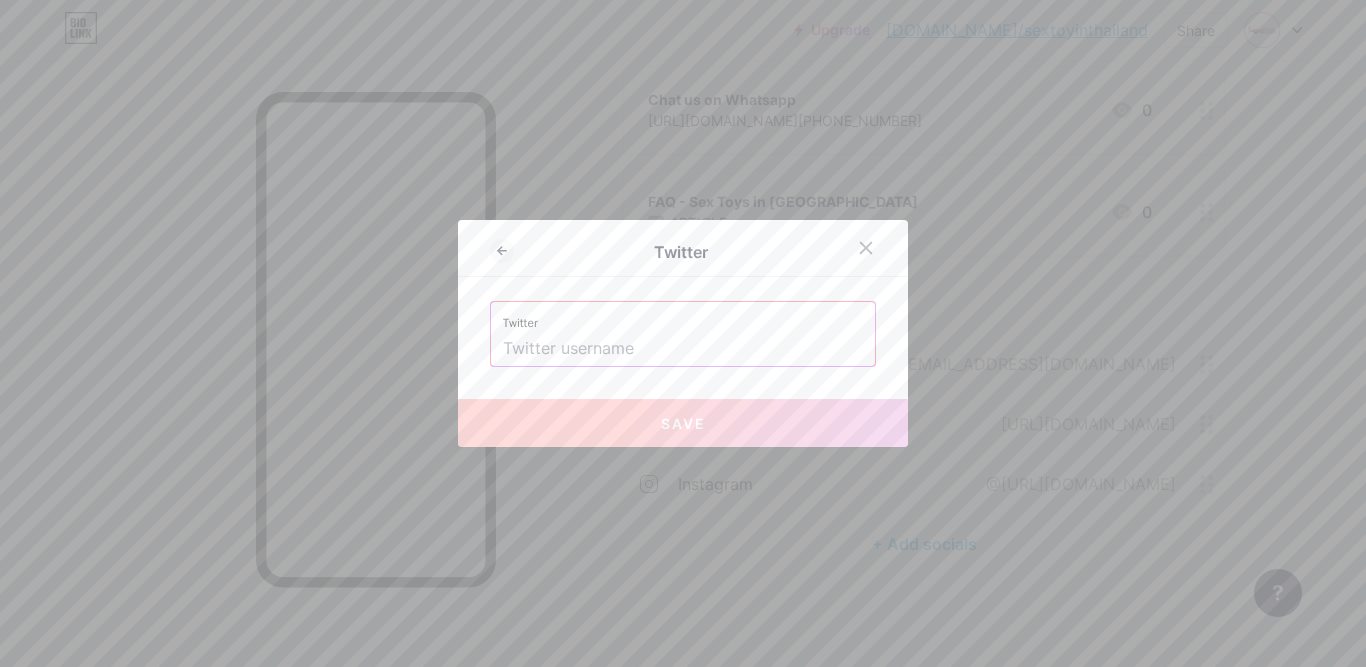 click at bounding box center [683, 349] 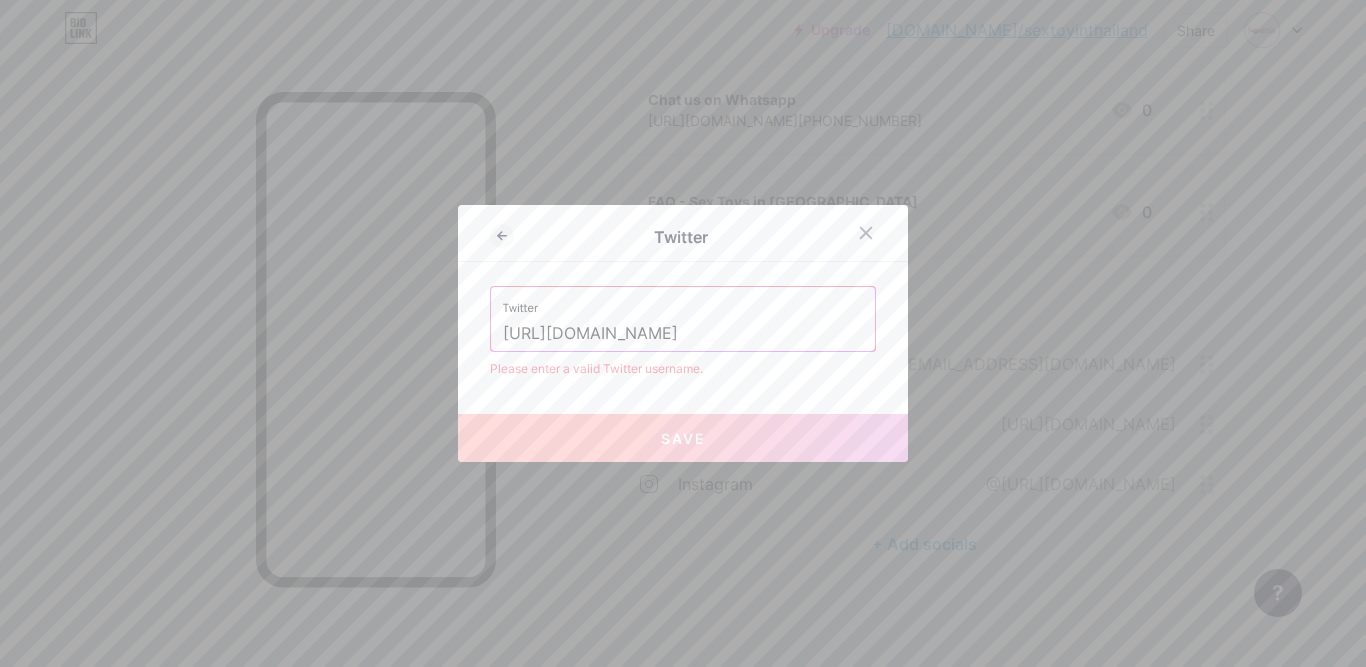 type on "[URL][DOMAIN_NAME]" 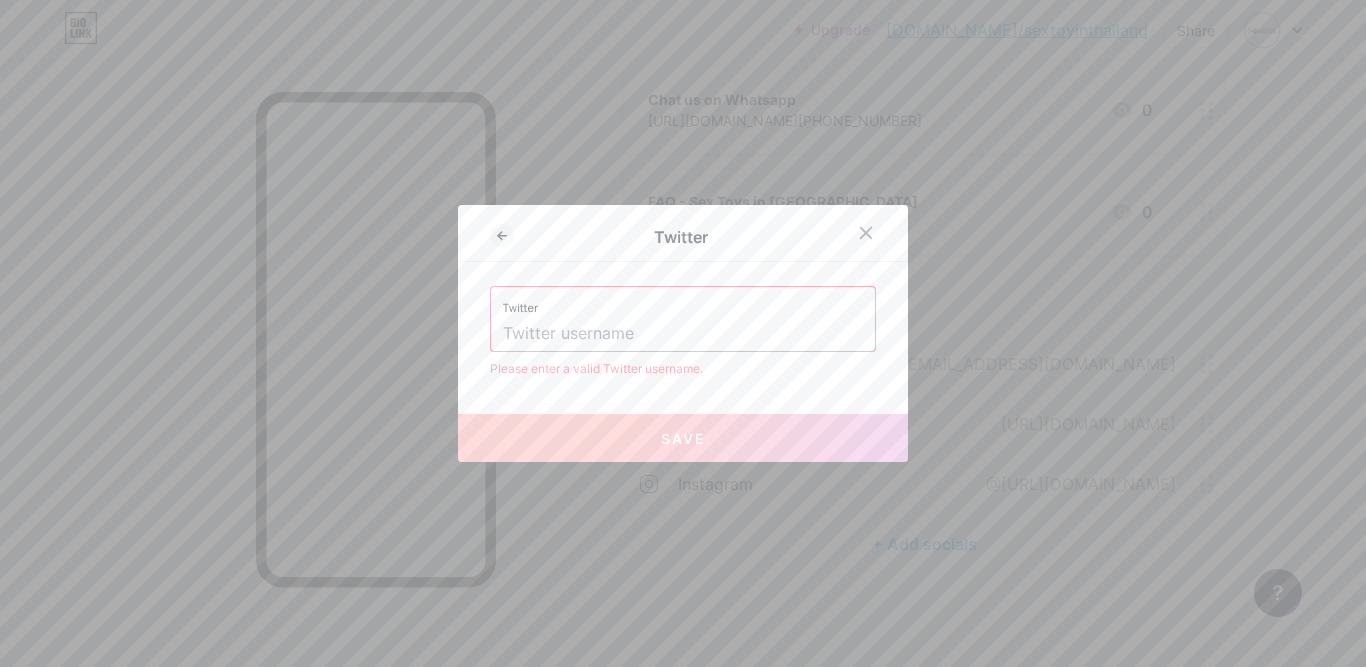 paste on "[URL][DOMAIN_NAME]" 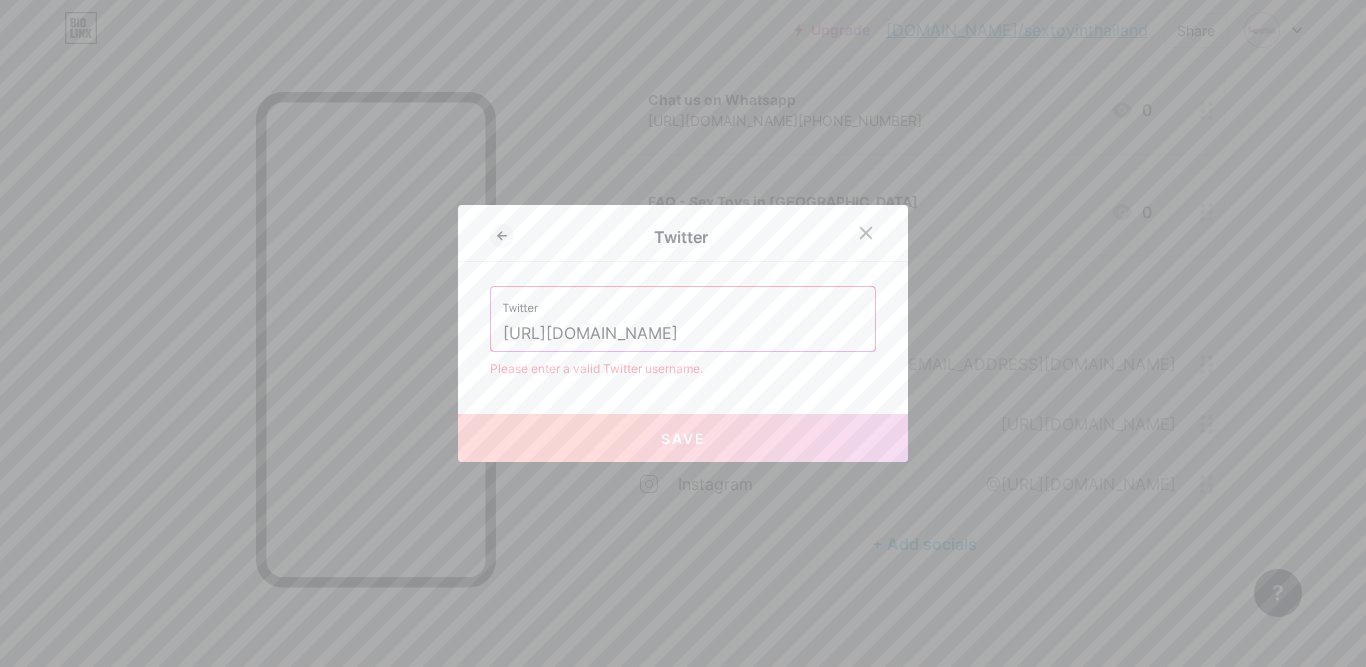 drag, startPoint x: 643, startPoint y: 339, endPoint x: 489, endPoint y: 329, distance: 154.32434 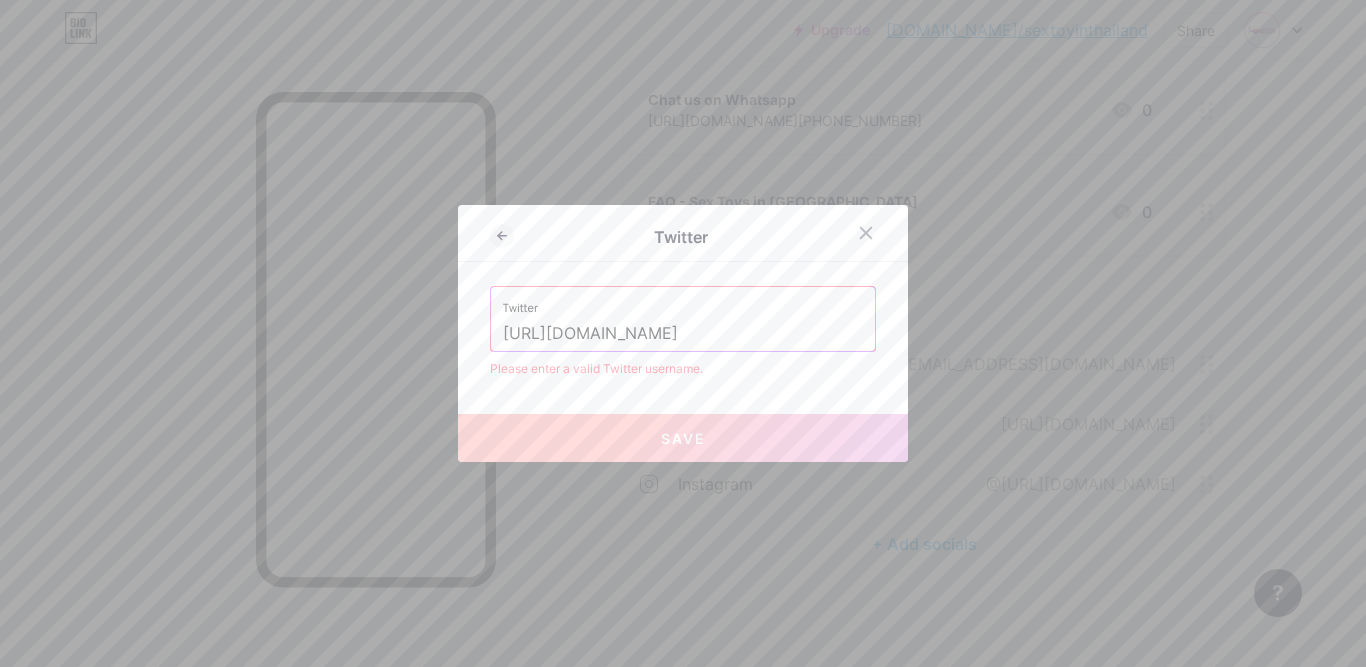 click on "Twitter   [URL][DOMAIN_NAME]" at bounding box center [683, 319] 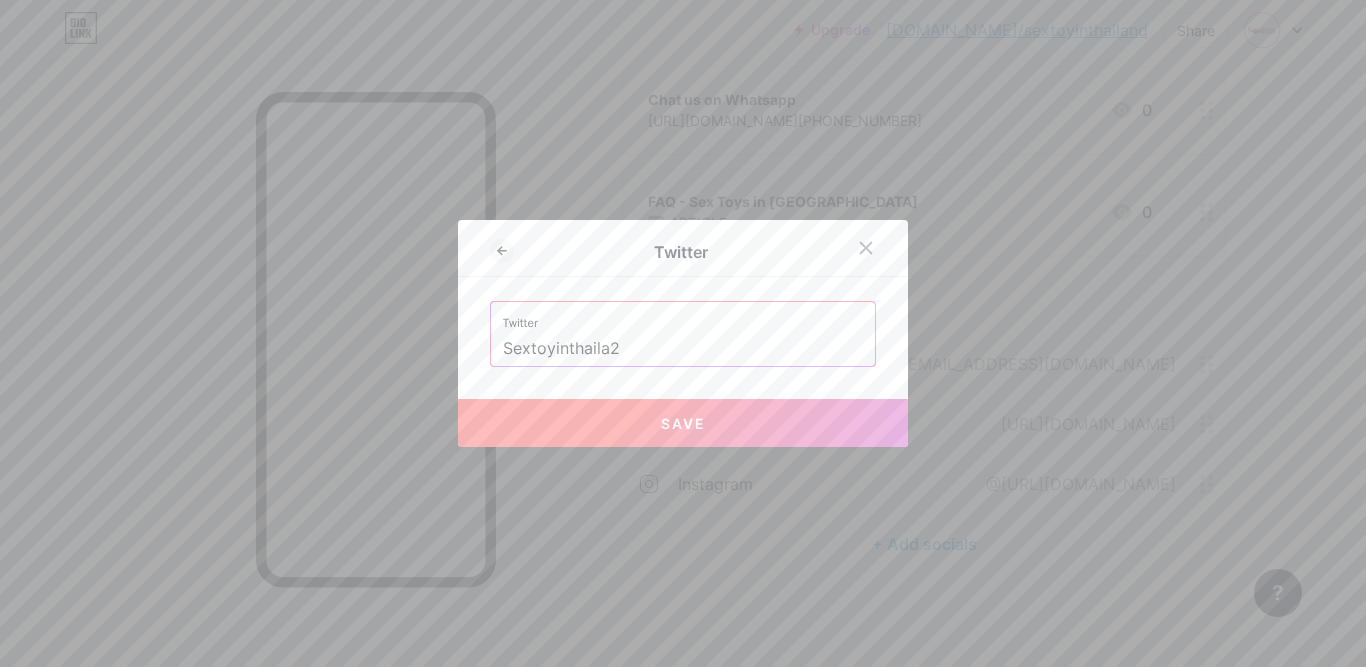 click on "Save" at bounding box center (683, 423) 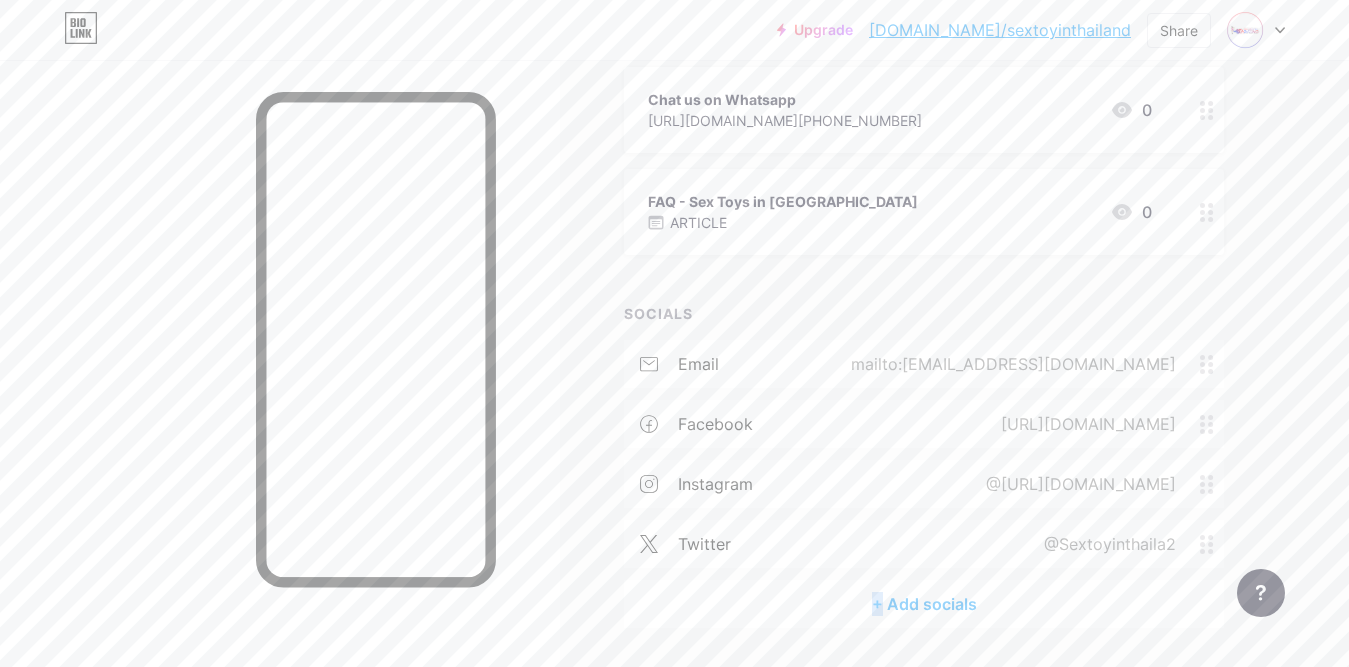click on "+ Add socials" at bounding box center (924, 604) 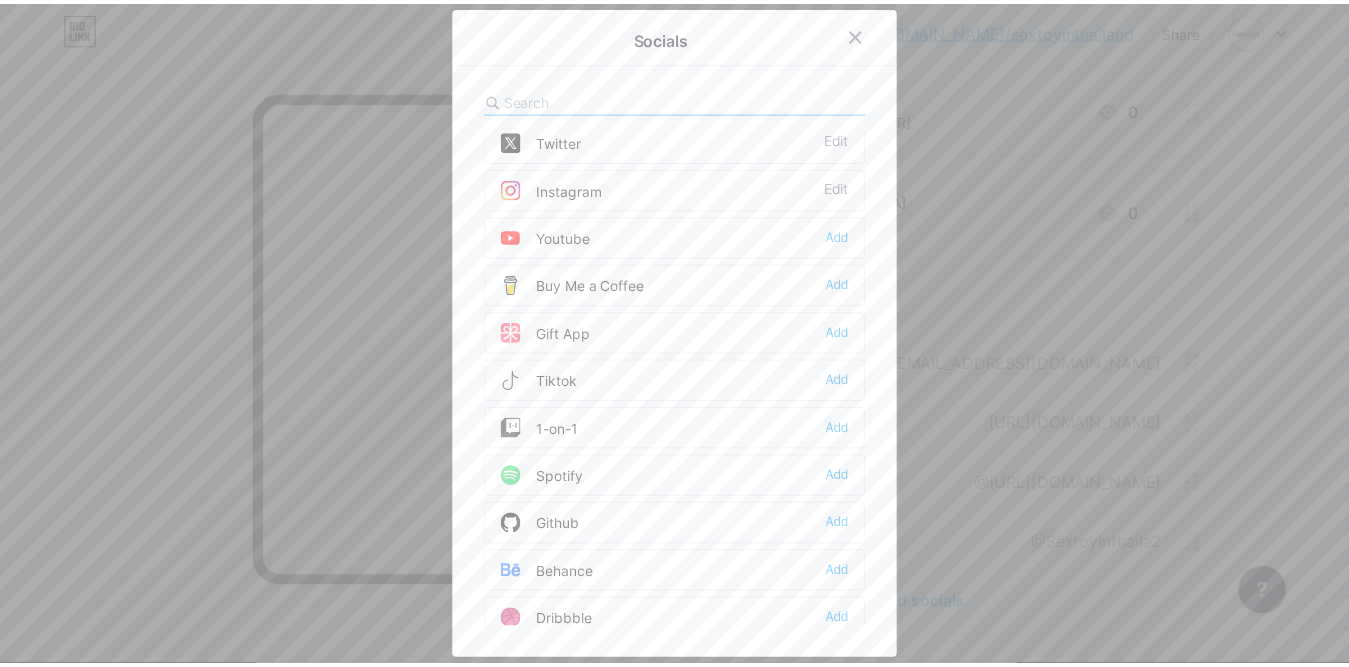 scroll, scrollTop: 0, scrollLeft: 0, axis: both 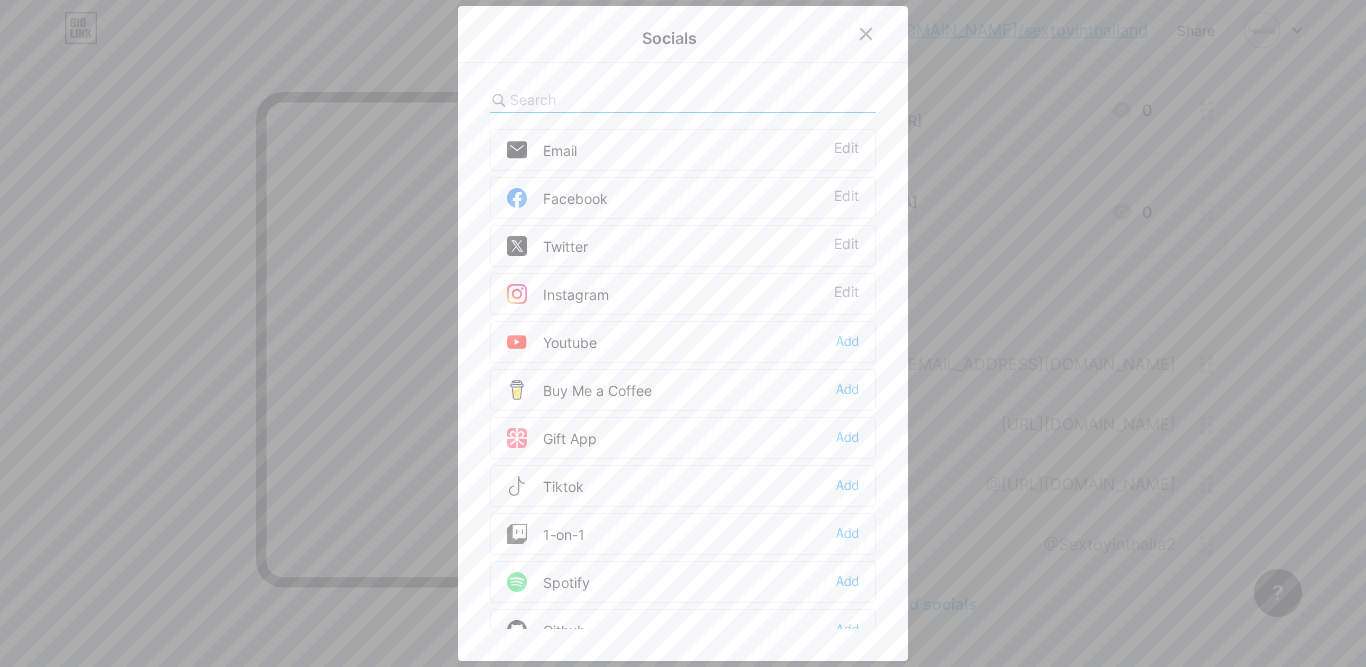 click at bounding box center (620, 99) 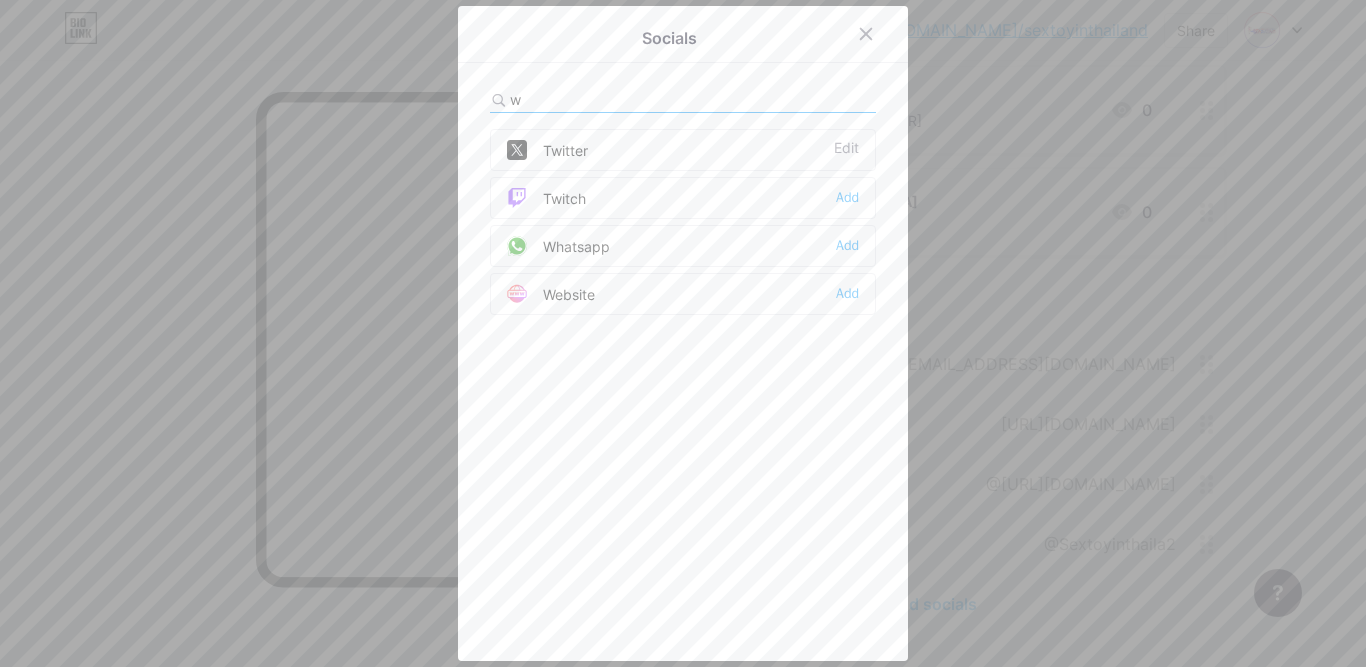 type on "w" 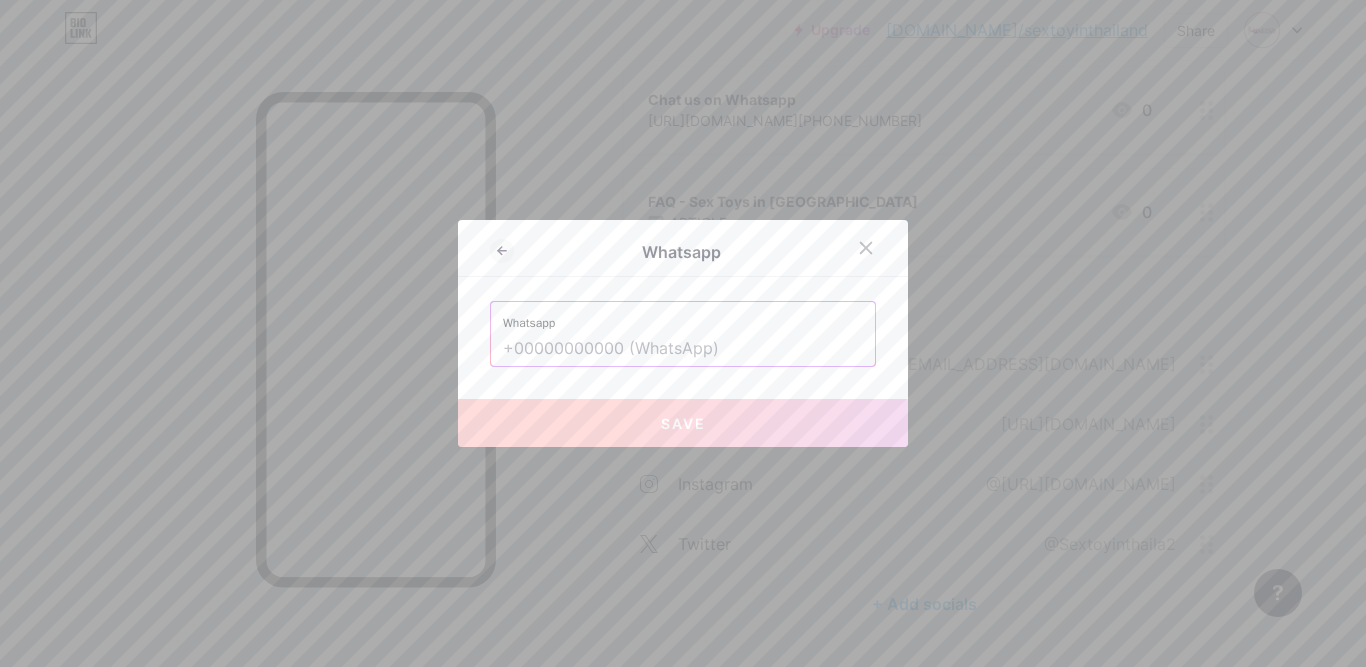 click at bounding box center (683, 349) 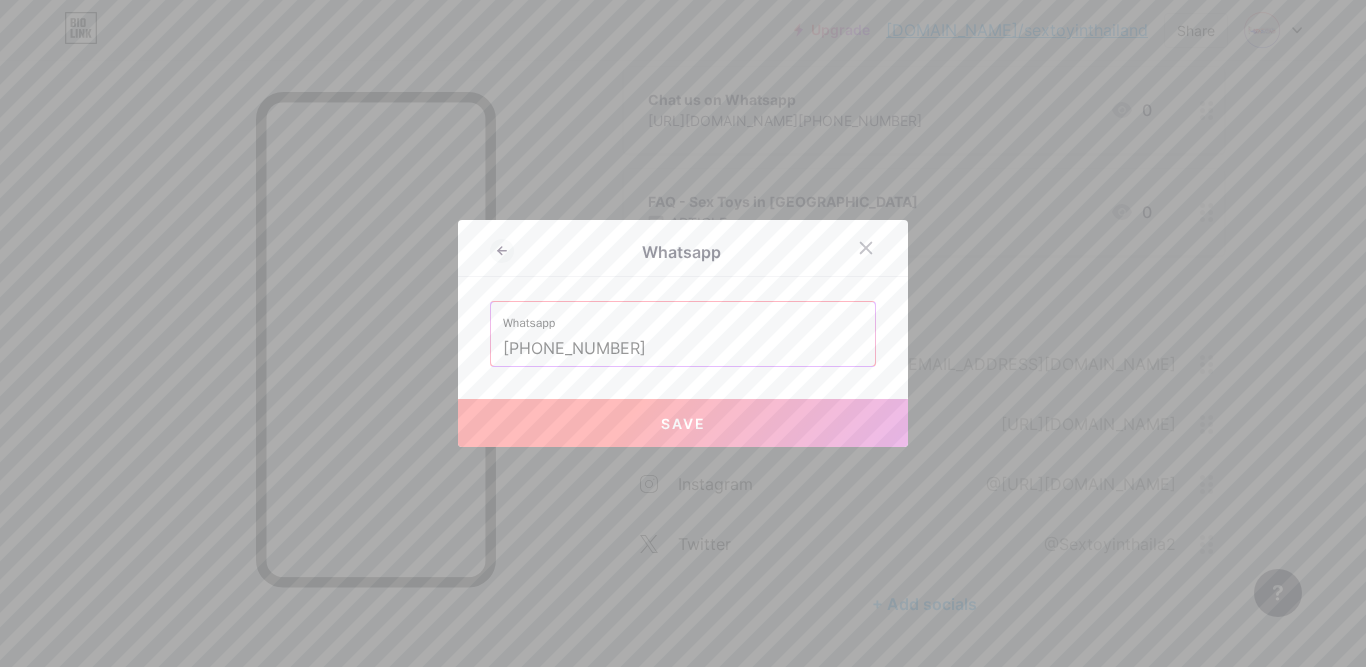 click on "Save" at bounding box center [683, 423] 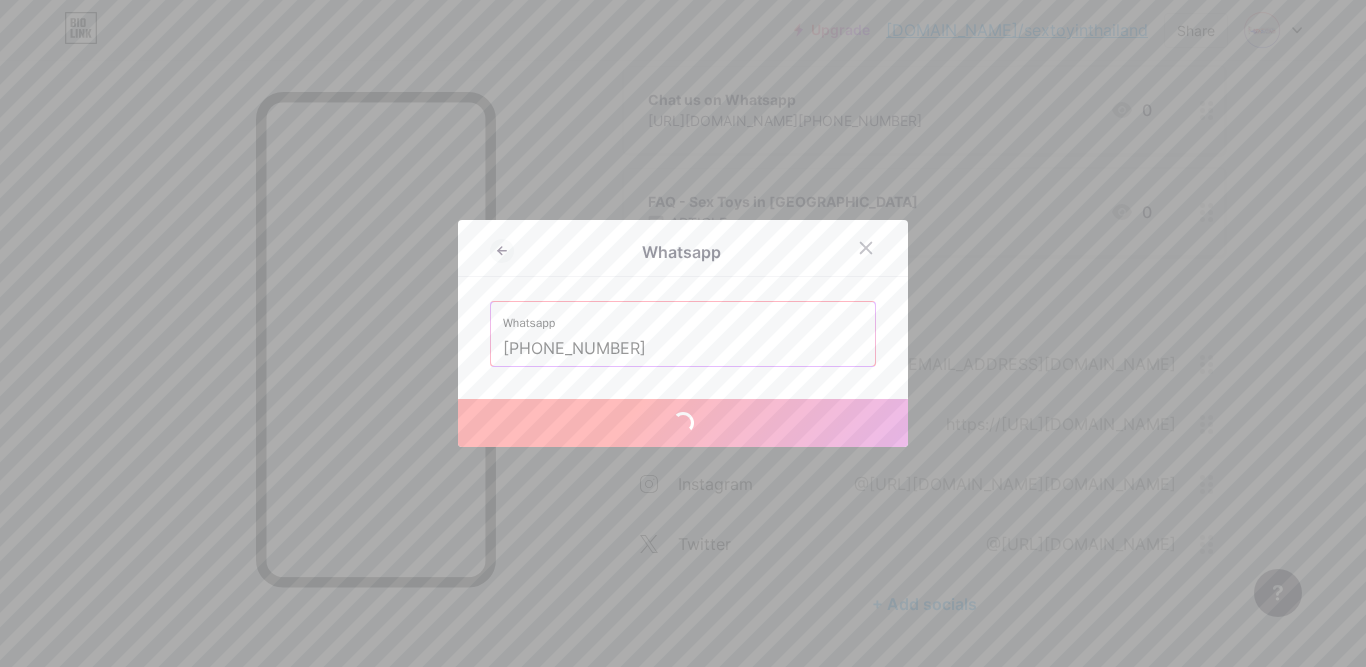 type on "[URL][DOMAIN_NAME] 948872977" 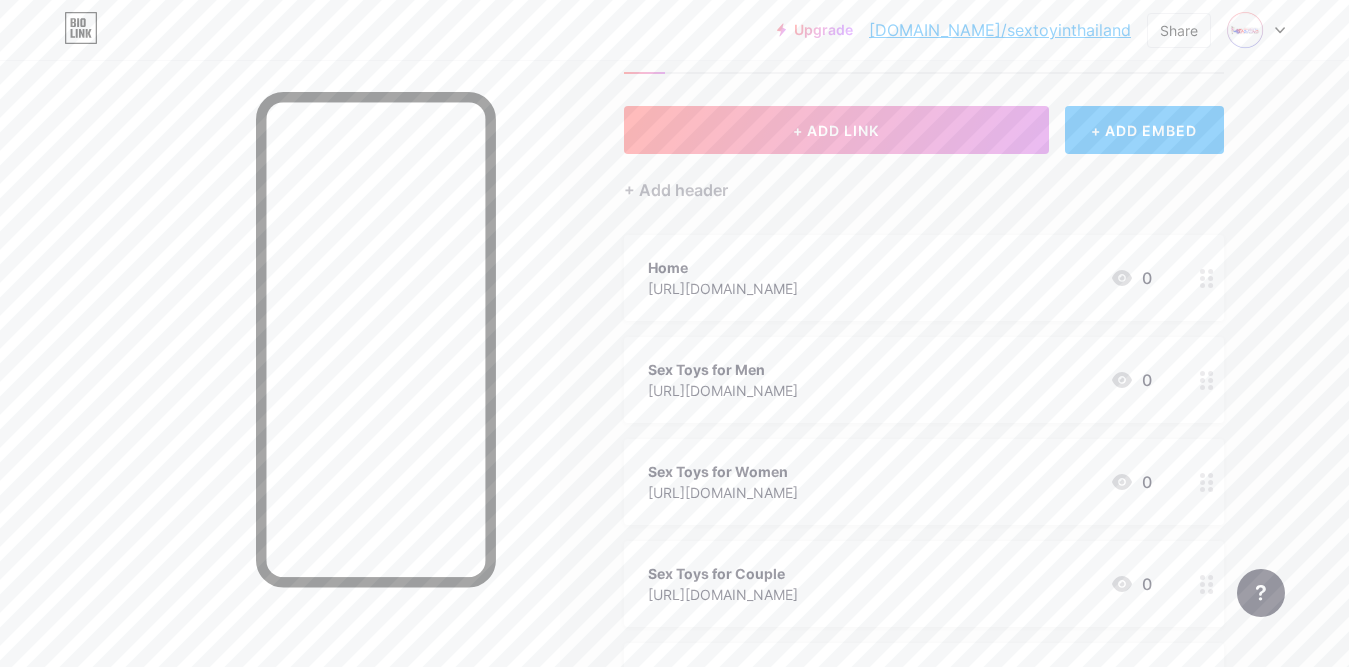 scroll, scrollTop: 0, scrollLeft: 0, axis: both 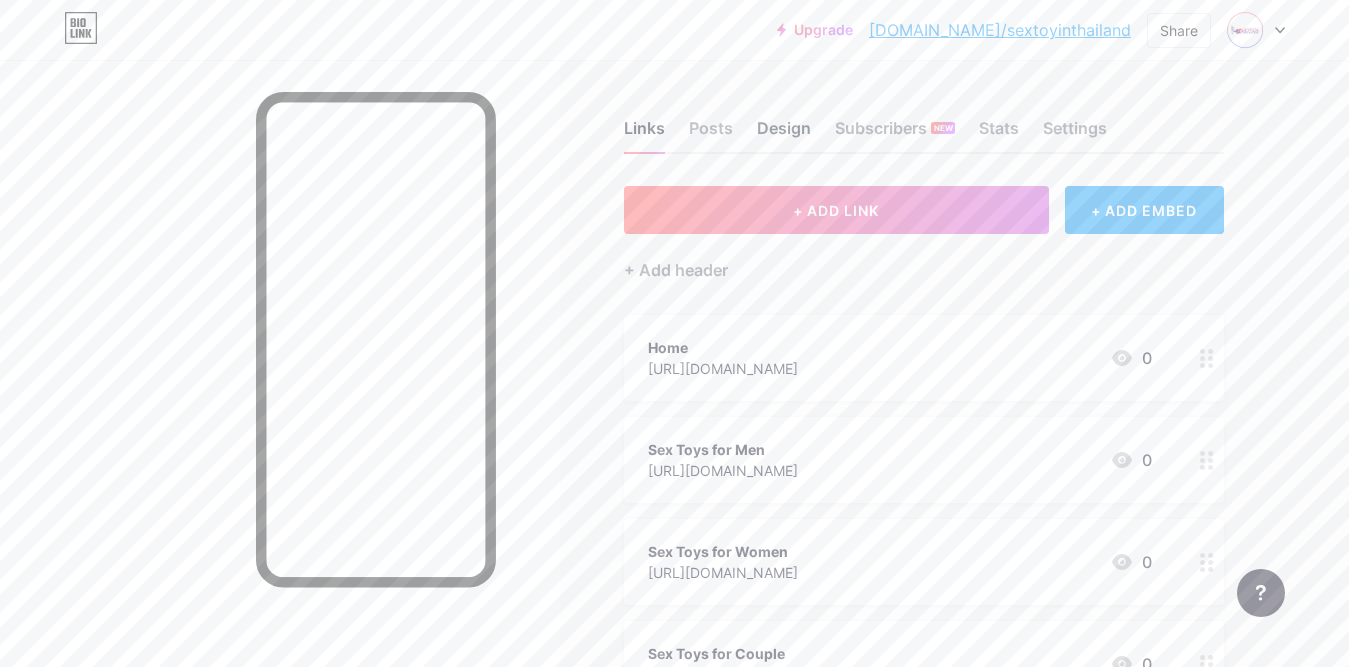 click on "Design" at bounding box center (784, 134) 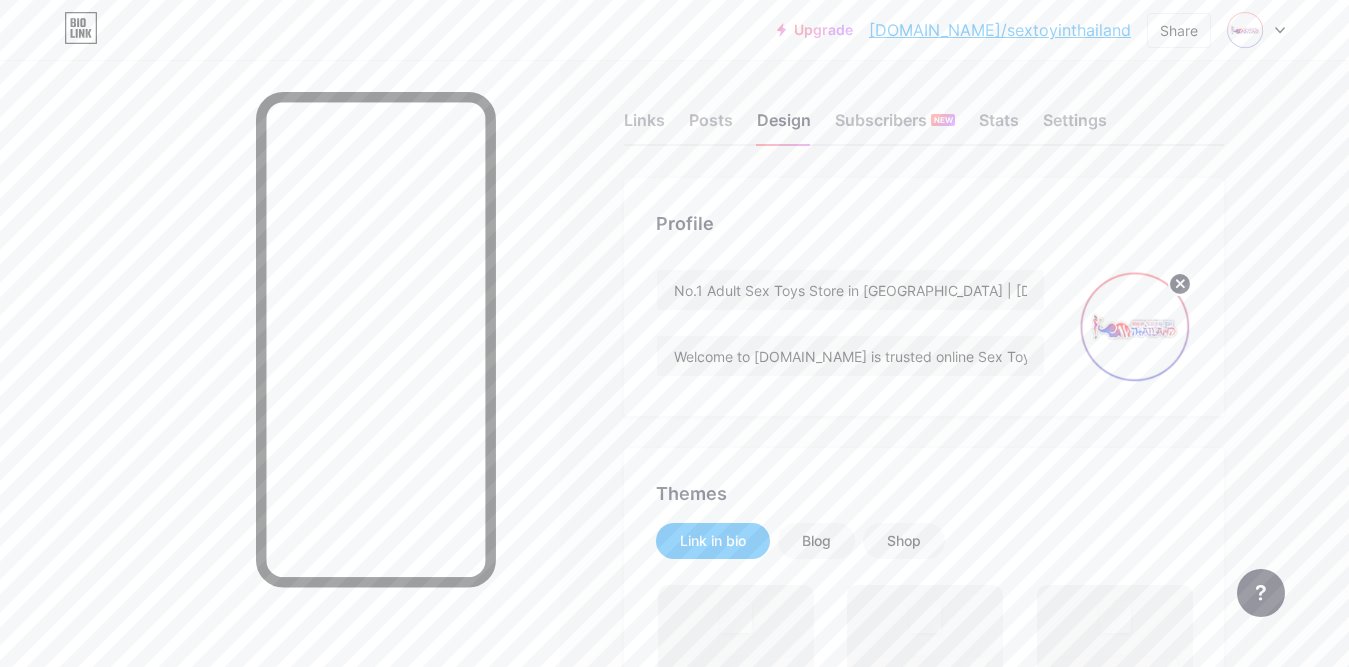 scroll, scrollTop: 0, scrollLeft: 0, axis: both 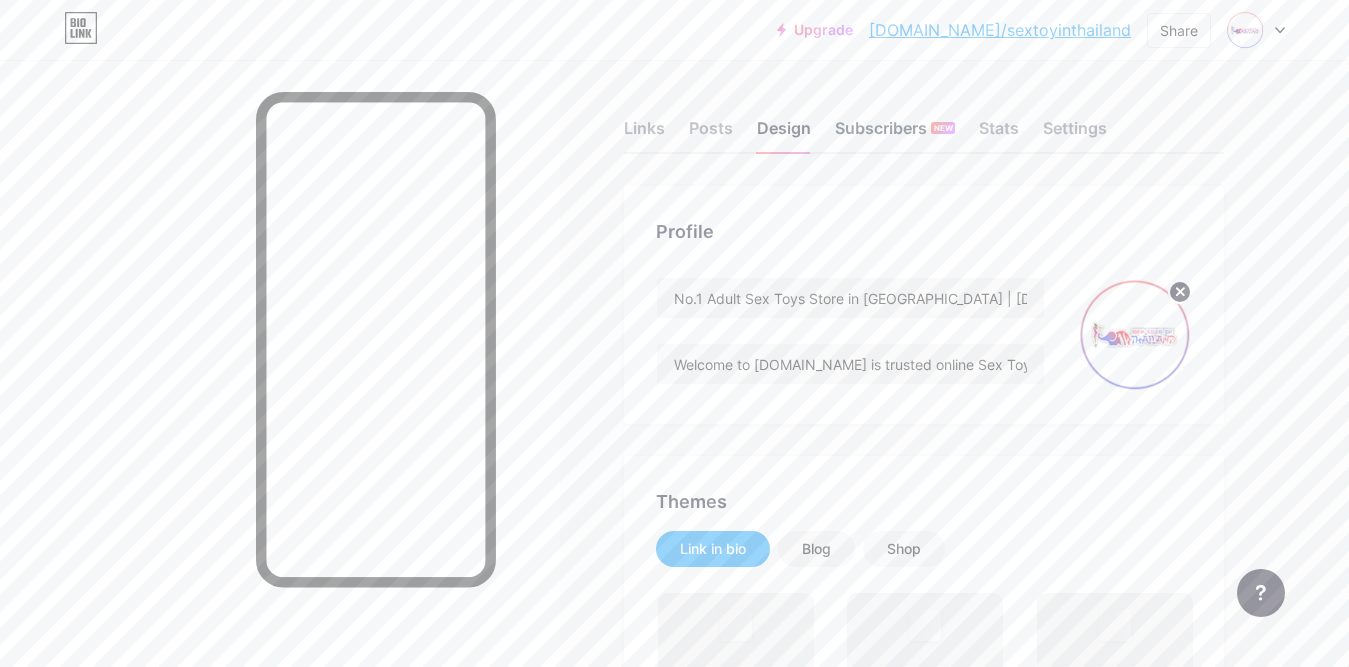 click on "Subscribers
NEW" at bounding box center [895, 134] 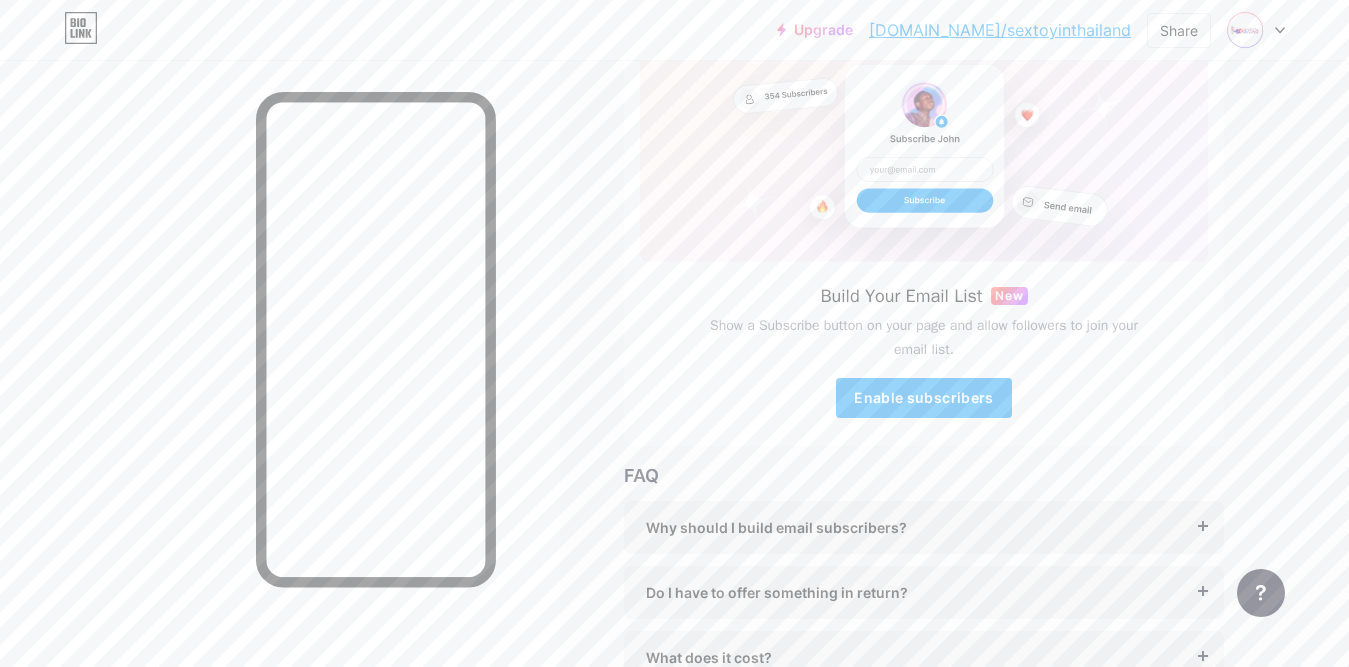 scroll, scrollTop: 0, scrollLeft: 0, axis: both 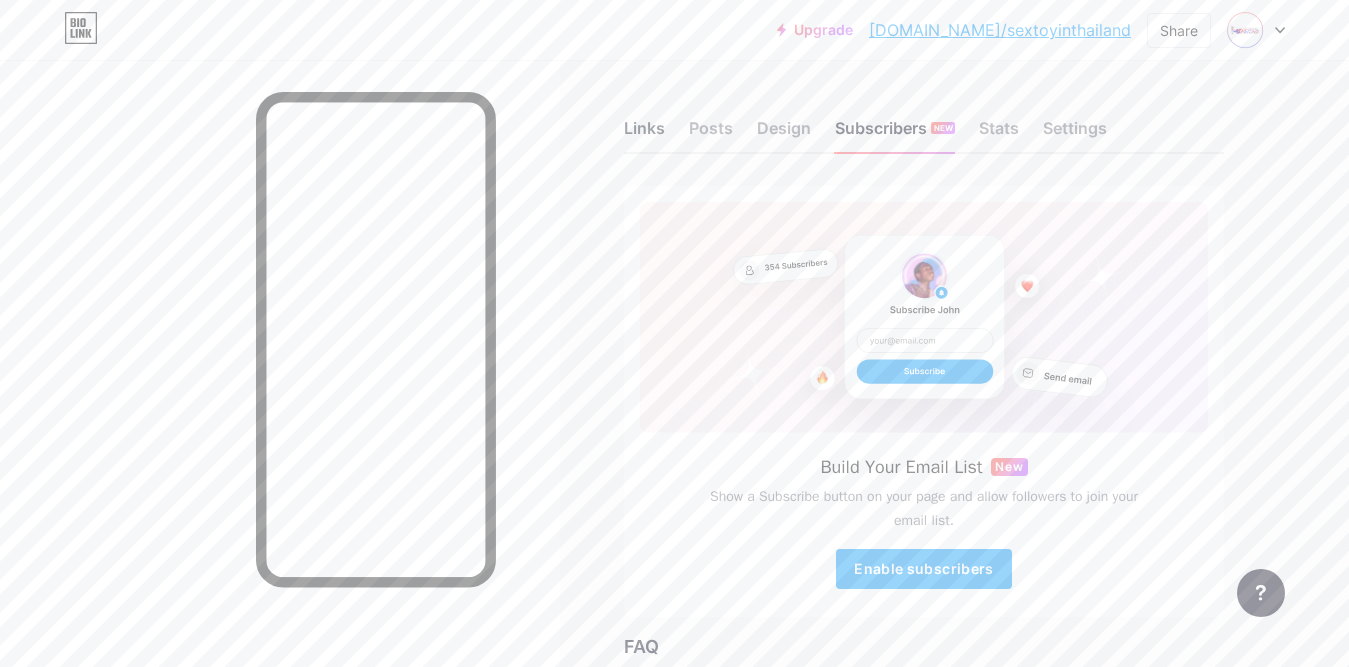 click on "Links" at bounding box center (644, 134) 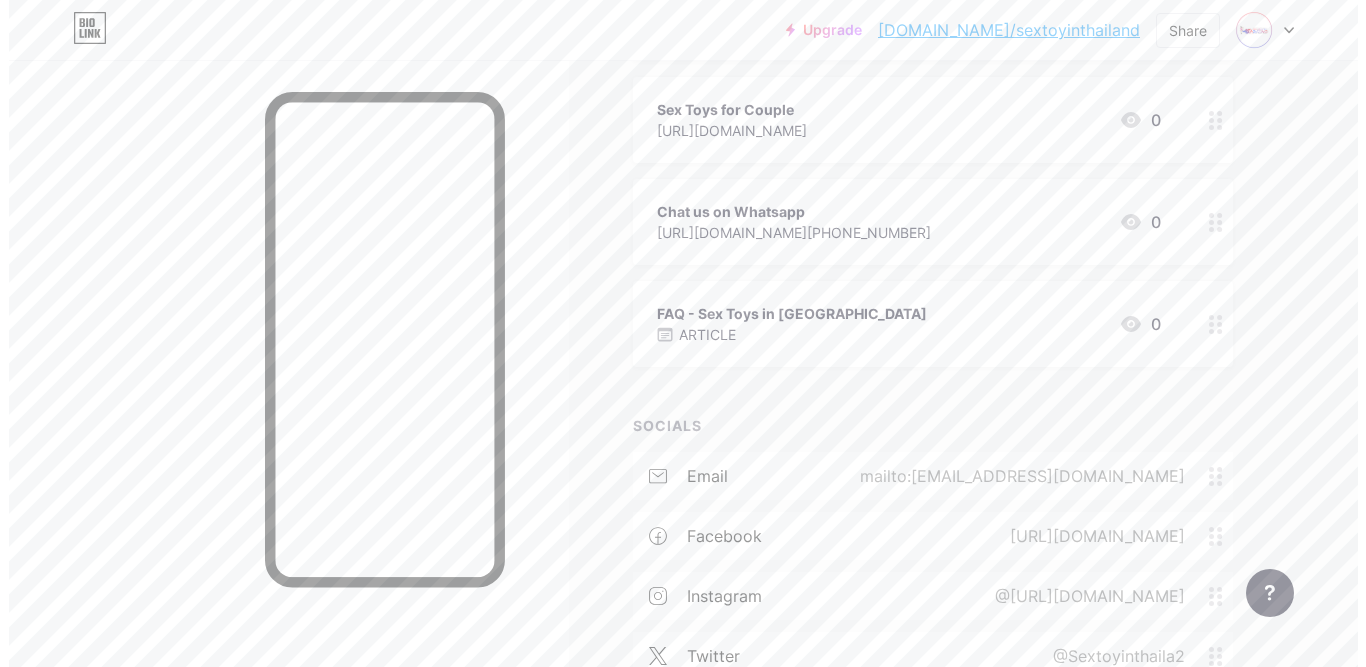 scroll, scrollTop: 600, scrollLeft: 0, axis: vertical 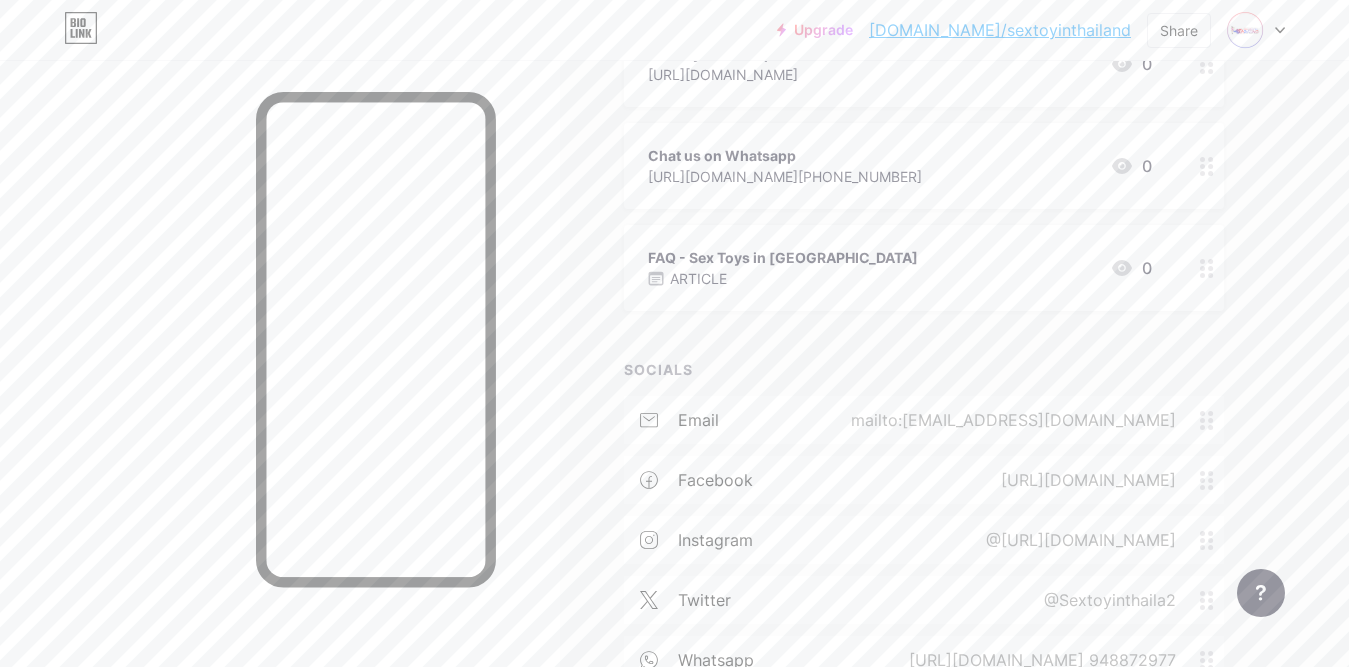 click on "[URL][DOMAIN_NAME][PHONE_NUMBER]" at bounding box center (785, 176) 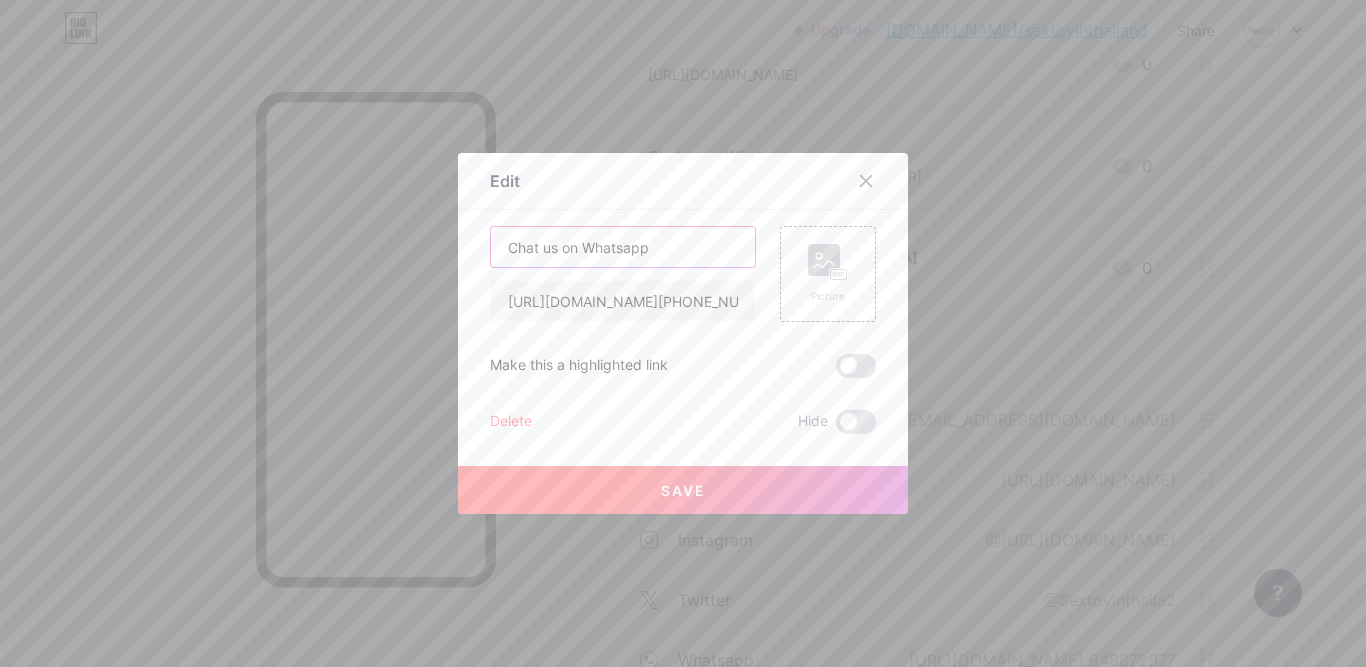 click on "Chat us on Whatsapp" at bounding box center (623, 247) 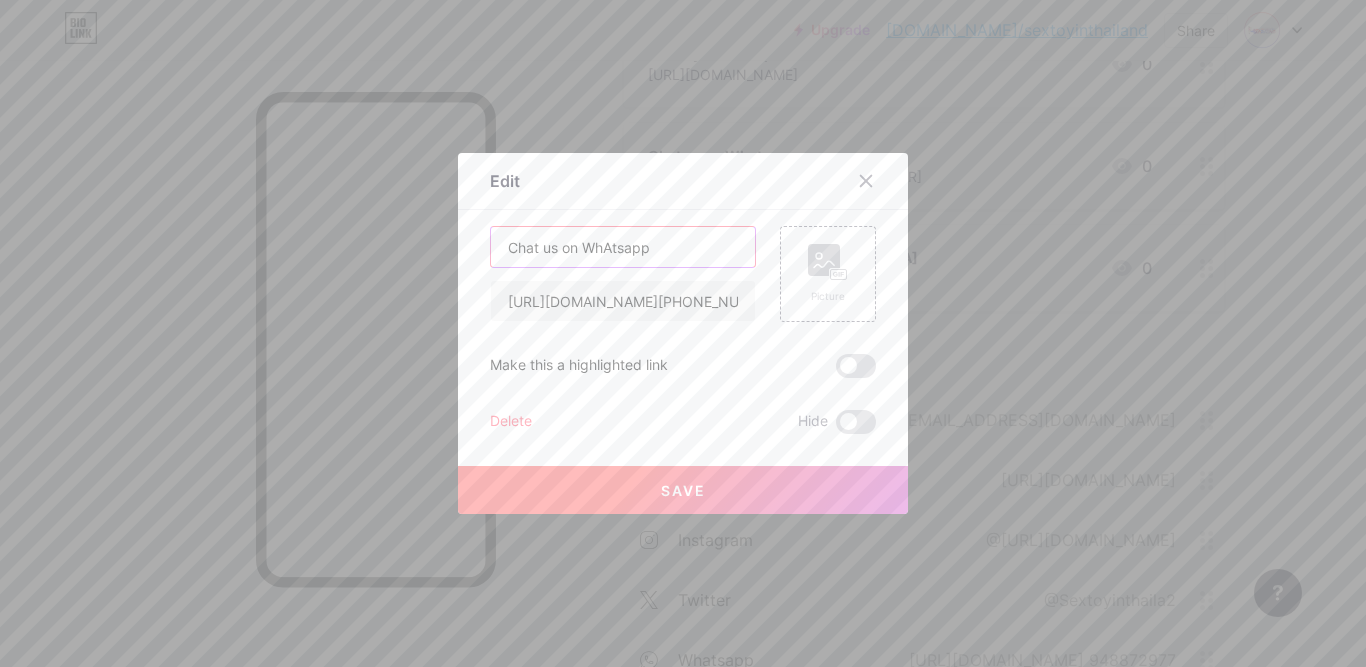 click on "Chat us on WhAtsapp" at bounding box center (623, 247) 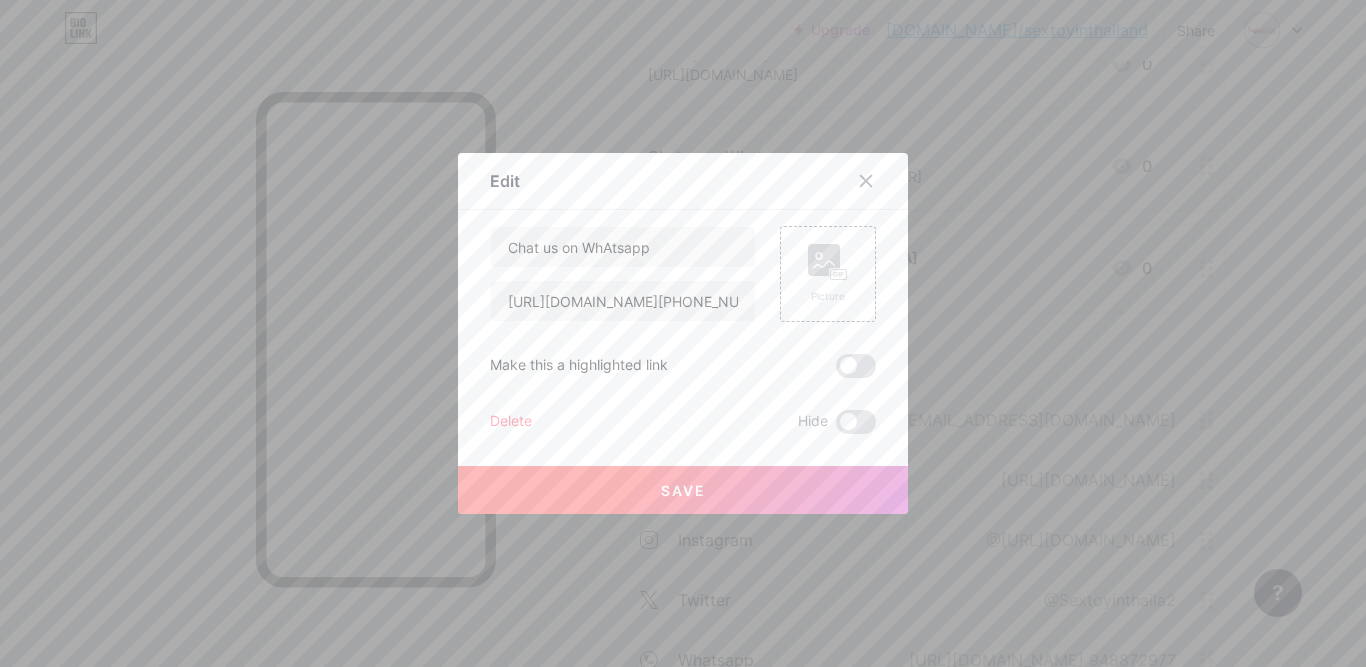 click on "Save" at bounding box center [683, 490] 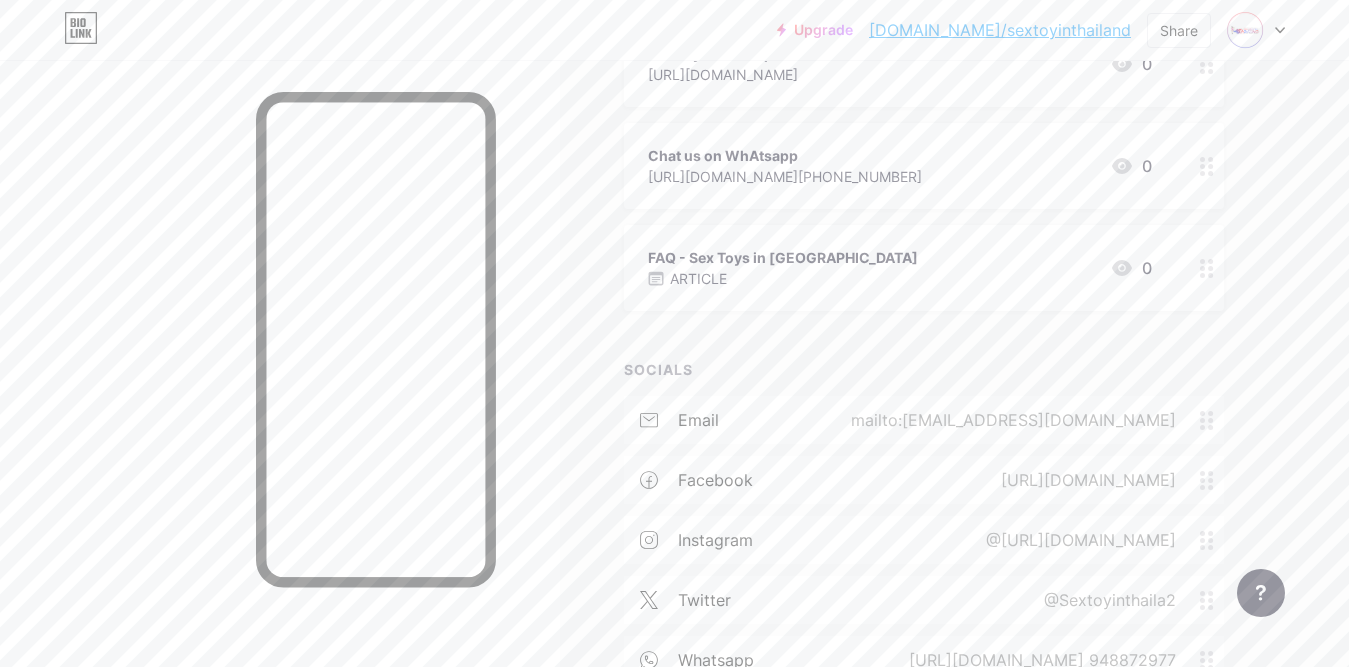 click on "ARTICLE" at bounding box center (783, 278) 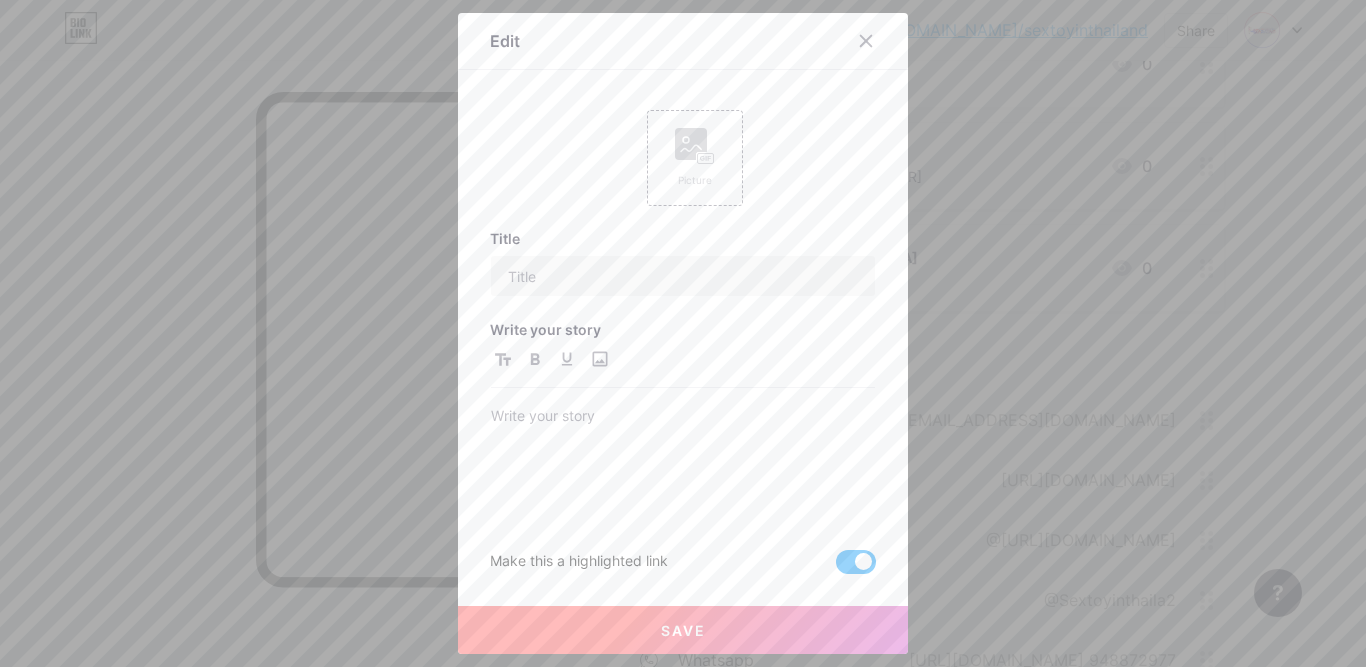 type on "FAQ - Sex Toys in [GEOGRAPHIC_DATA]" 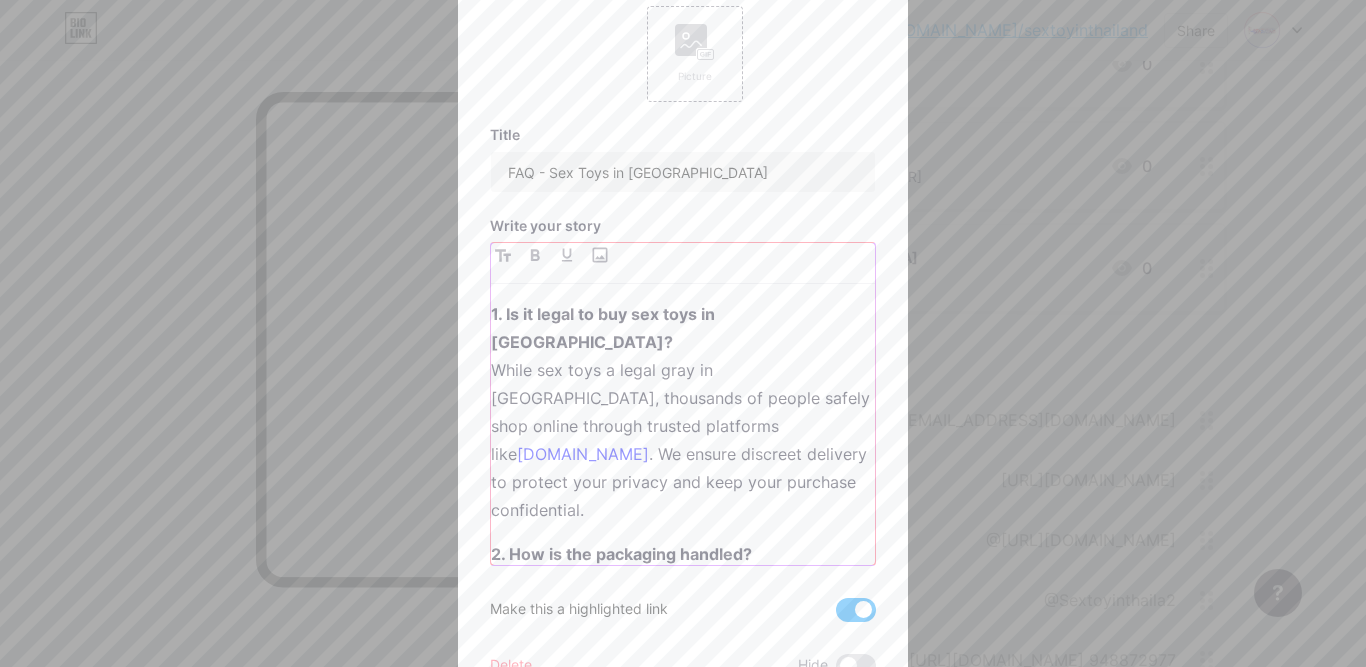 click on "1. Is it legal to buy sex toys in [GEOGRAPHIC_DATA]? While sex toys a legal gray in [GEOGRAPHIC_DATA], thousands of people safely shop online through trusted platforms like  [DOMAIN_NAME] . We ensure discreet delivery to protect your privacy and keep your purchase confidential." at bounding box center (683, 412) 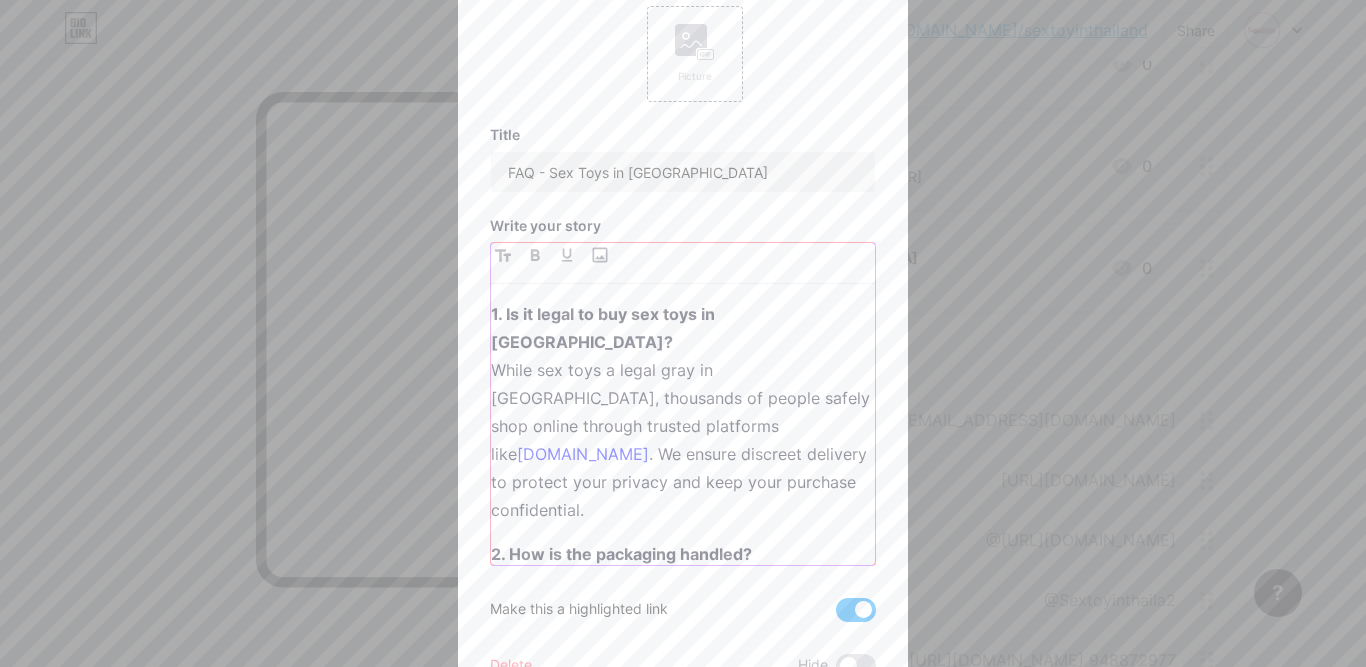 type 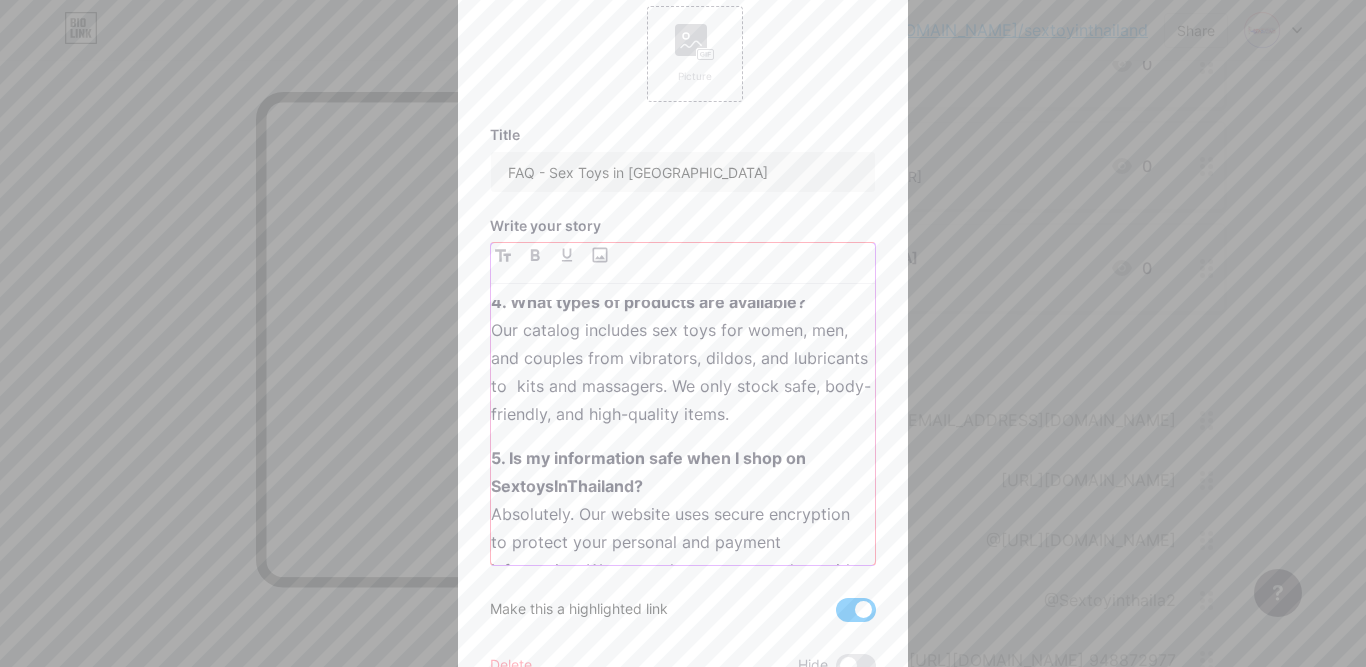 scroll, scrollTop: 599, scrollLeft: 0, axis: vertical 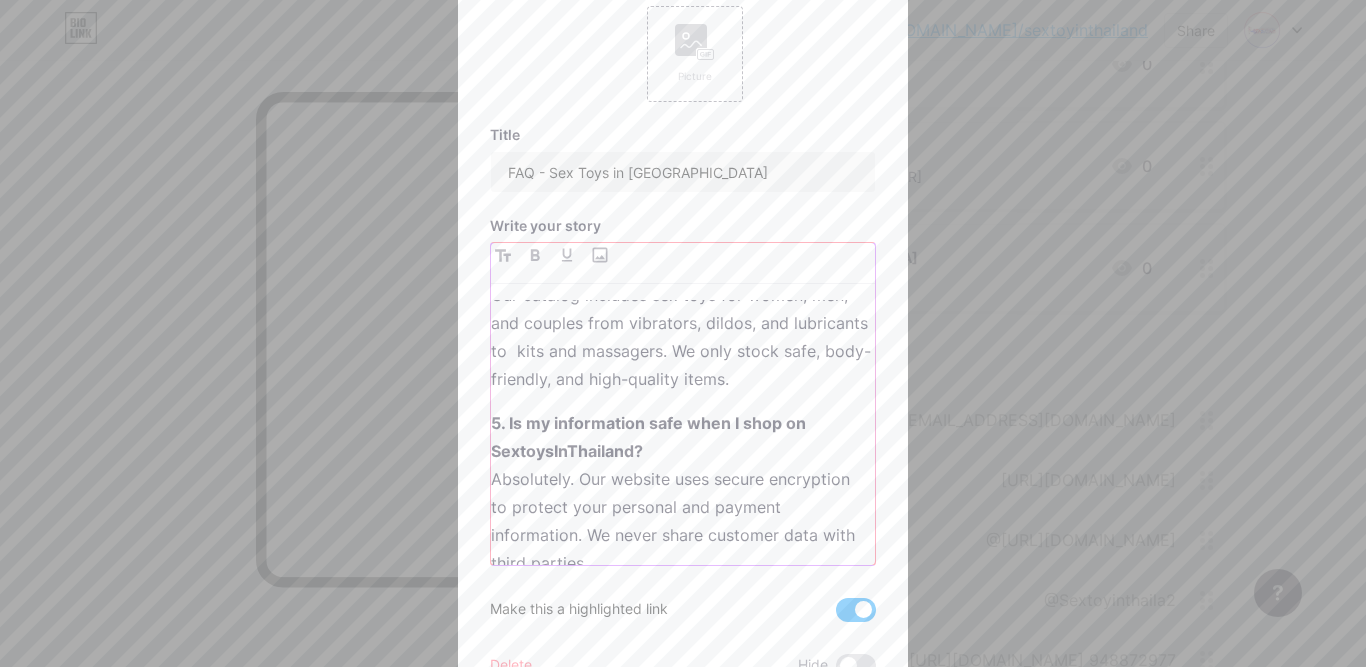 click on "5. Is my information safe when I shop on SextoysInThailand? Absolutely. Our website uses secure encryption to protect your personal and payment information. We never share customer data with third parties." at bounding box center [683, 493] 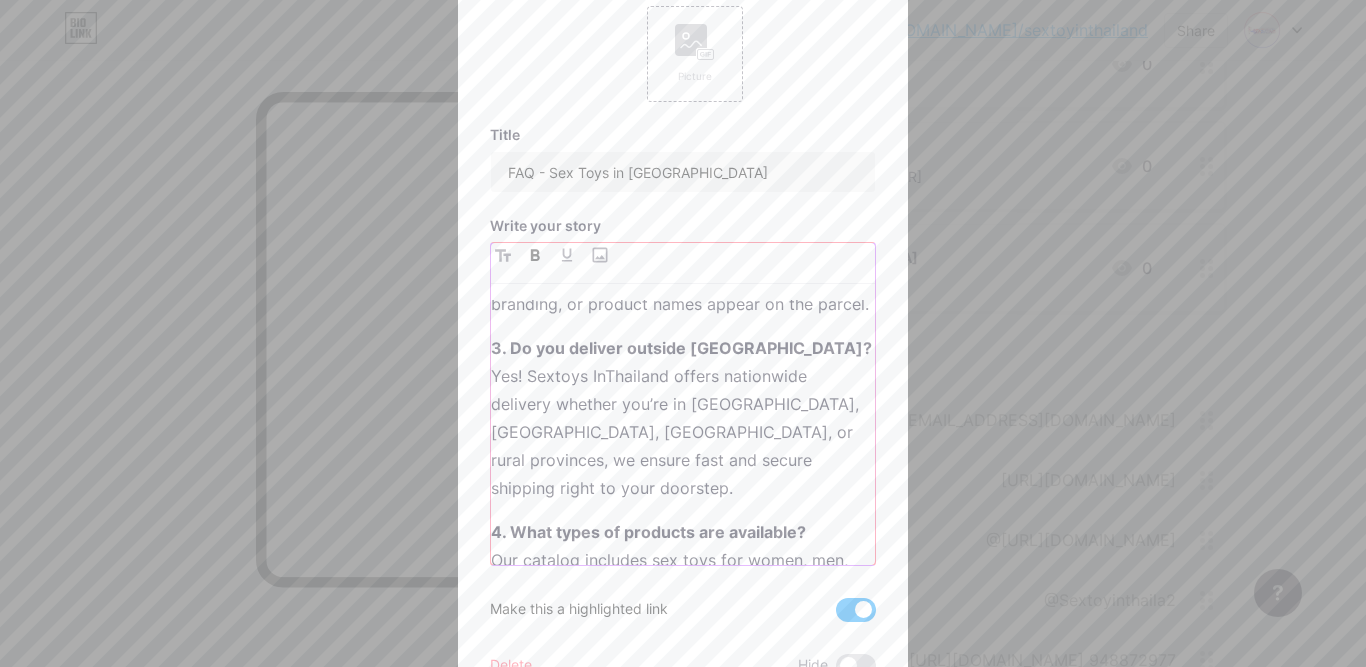 scroll, scrollTop: 299, scrollLeft: 0, axis: vertical 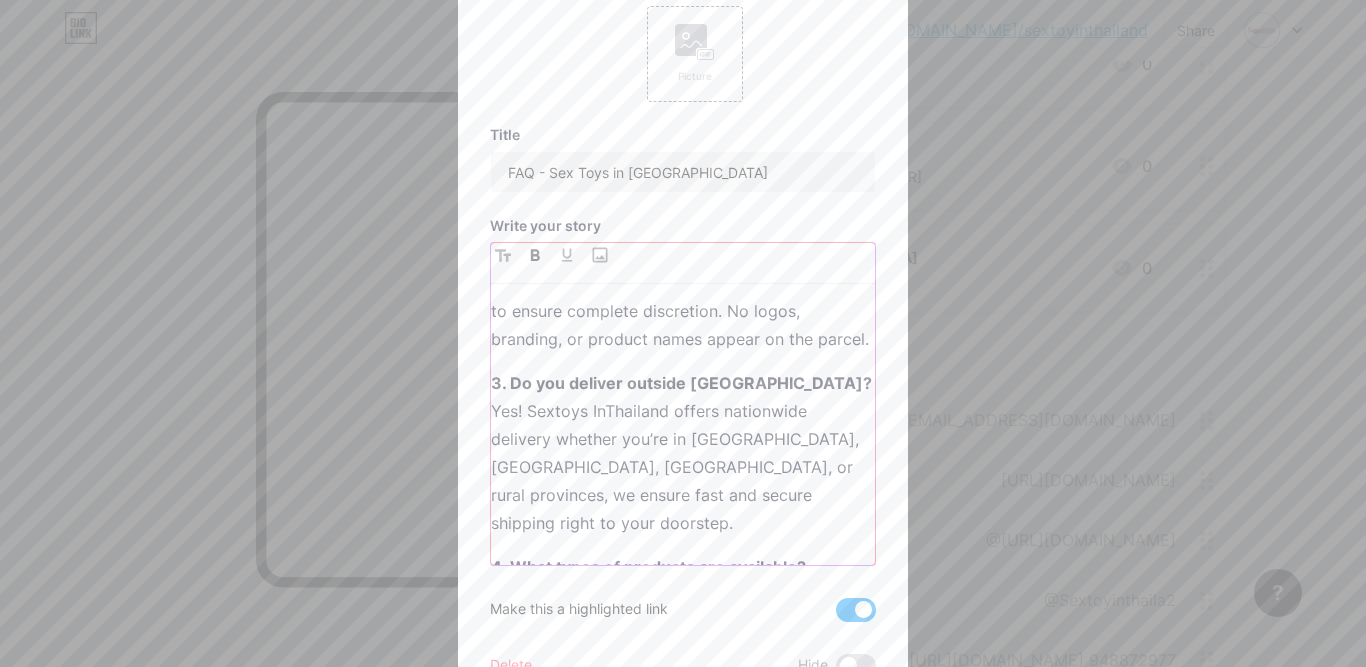 click on "3. Do you deliver outside [GEOGRAPHIC_DATA]? Yes! Sextoys InThailand offers nationwide delivery whether you’re in [GEOGRAPHIC_DATA], [GEOGRAPHIC_DATA], [GEOGRAPHIC_DATA], or rural provinces, we ensure fast and secure shipping right to your doorstep." at bounding box center (683, 453) 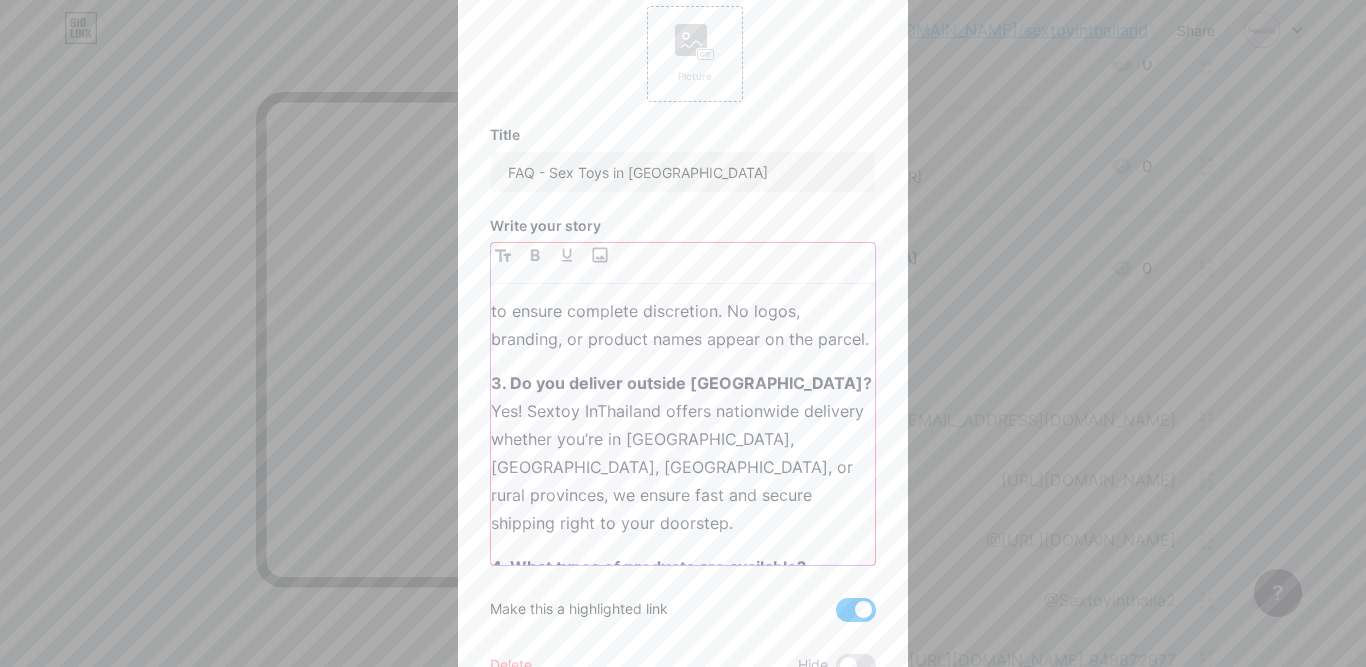 click on "3. Do you deliver outside [GEOGRAPHIC_DATA]? Yes! Sextoy InThailand offers nationwide delivery whether you’re in [GEOGRAPHIC_DATA], [GEOGRAPHIC_DATA], [GEOGRAPHIC_DATA], or rural provinces, we ensure fast and secure shipping right to your doorstep." at bounding box center [683, 453] 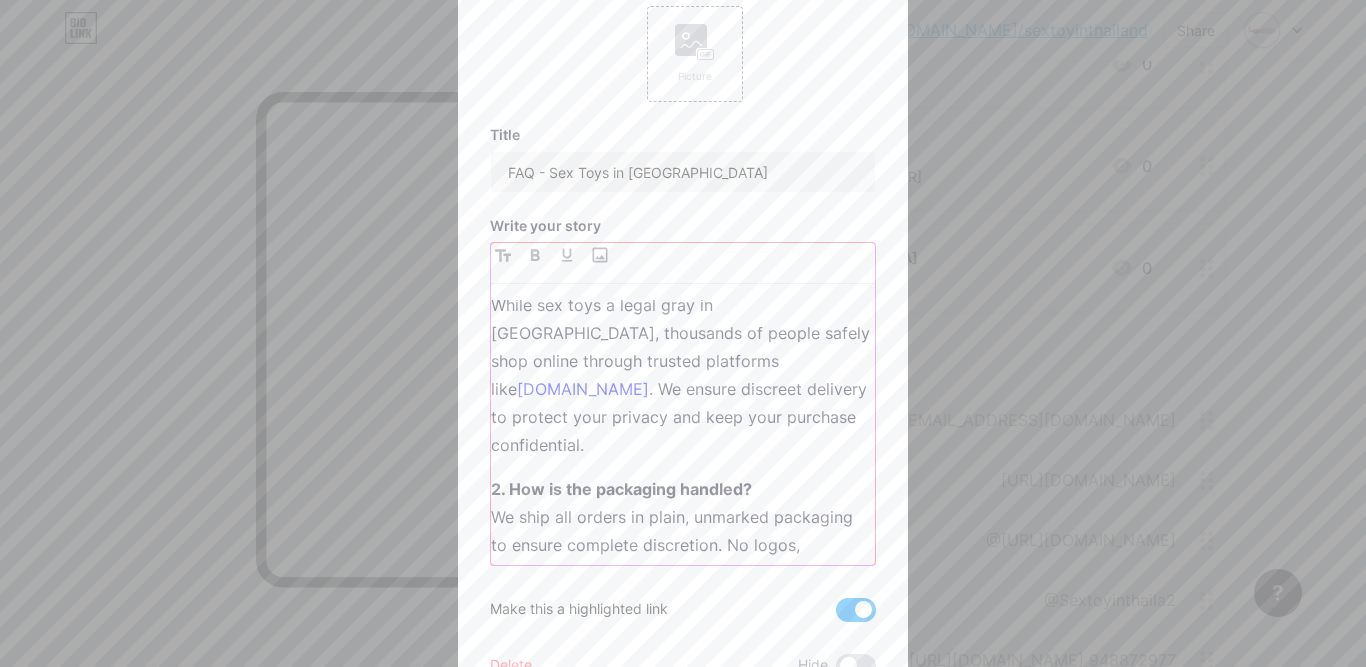 scroll, scrollTop: 100, scrollLeft: 0, axis: vertical 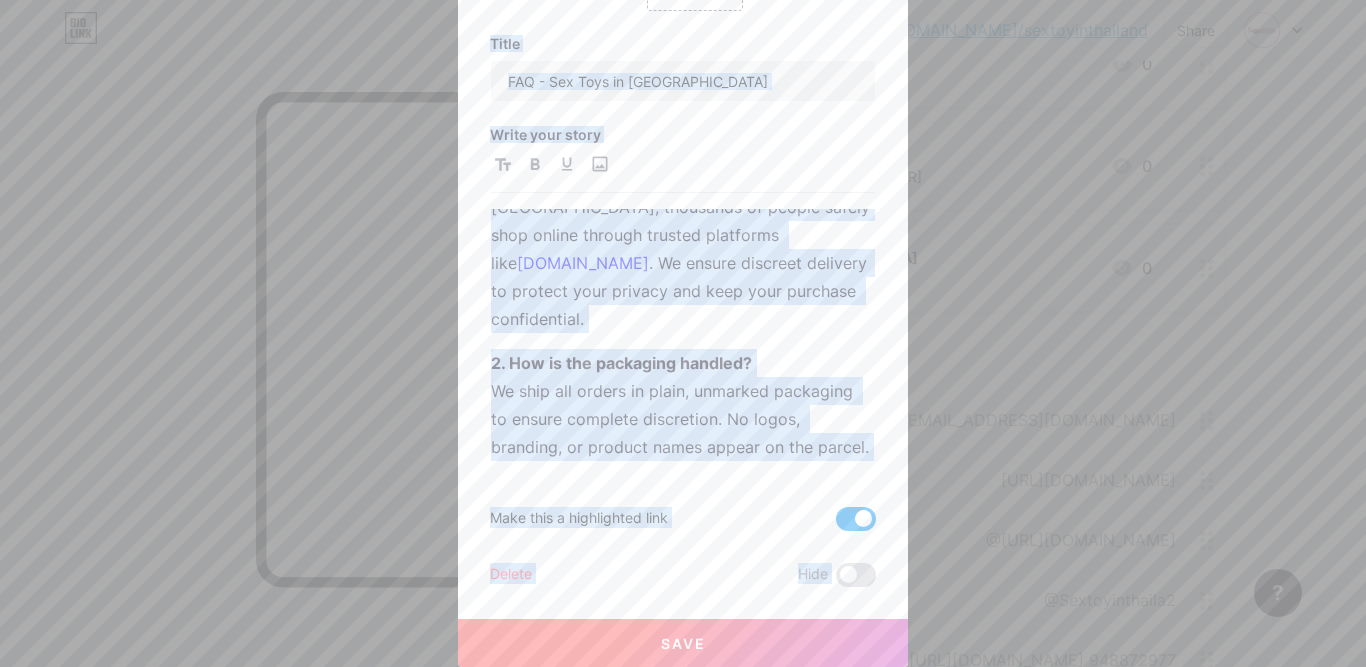 drag, startPoint x: 845, startPoint y: 573, endPoint x: 969, endPoint y: 473, distance: 159.29846 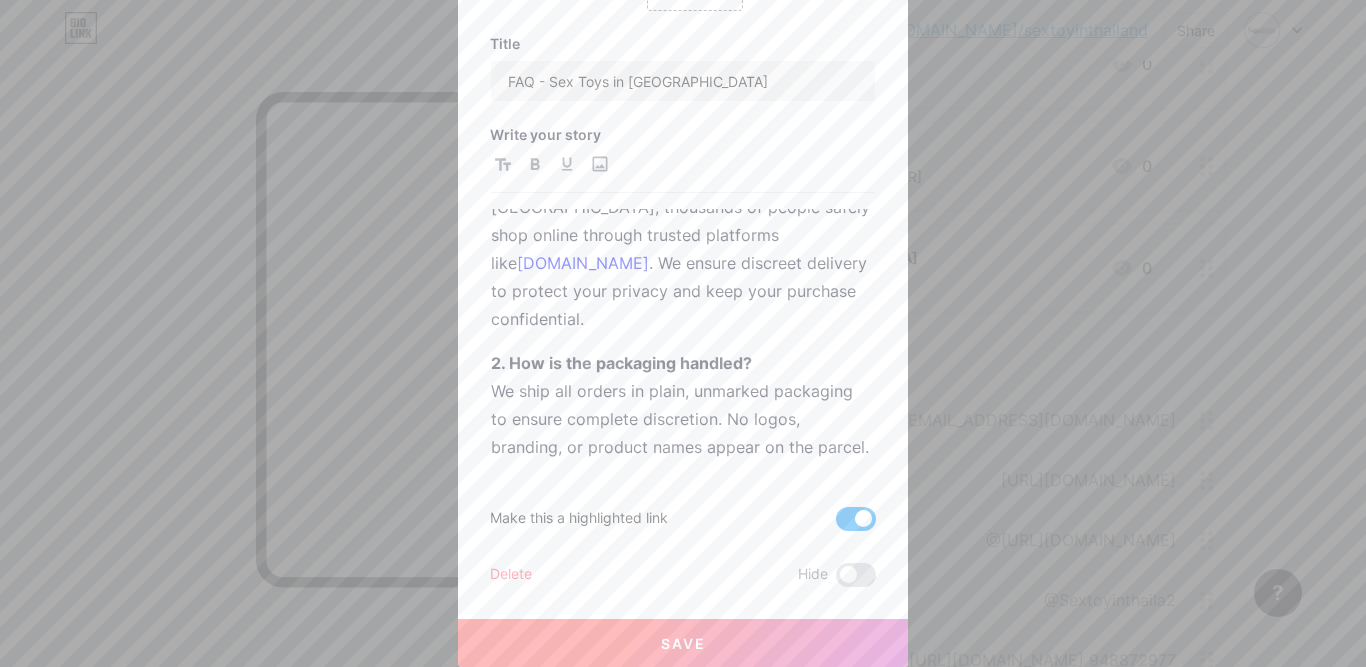 click on "Save" at bounding box center [683, 643] 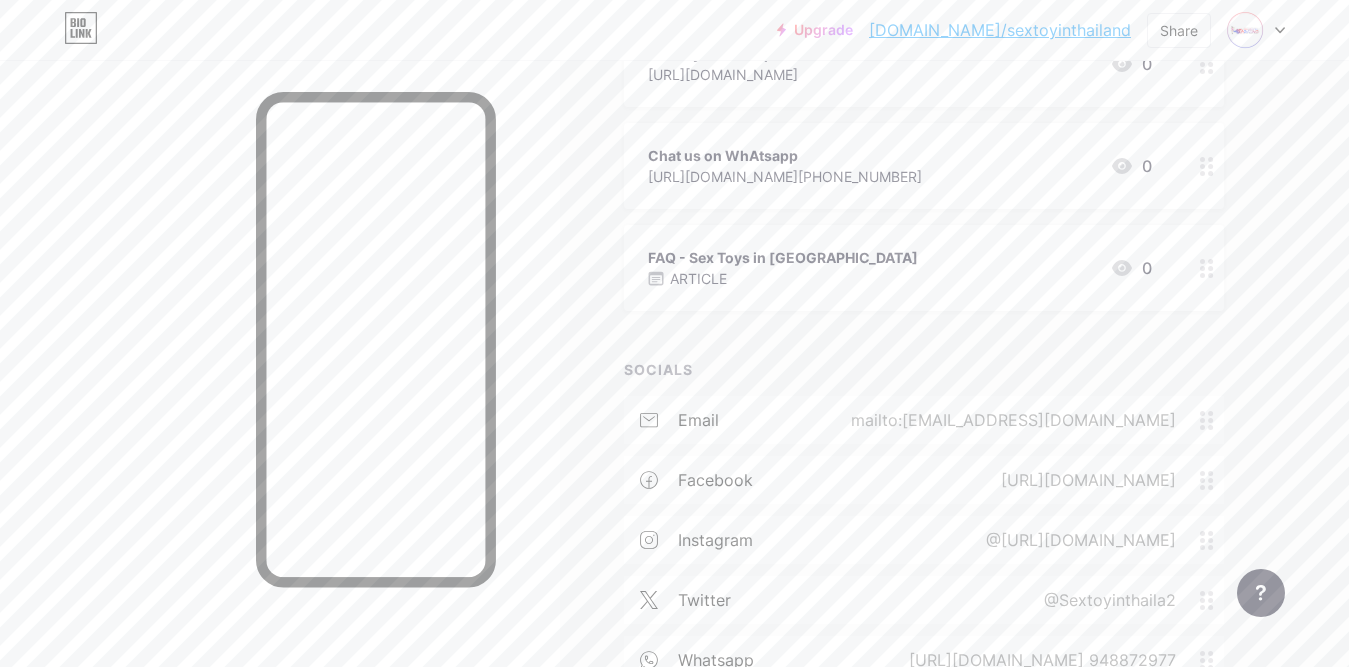click on "Chat us on WhAtsapp
[URL][DOMAIN_NAME][PHONE_NUMBER]
0" at bounding box center (900, 166) 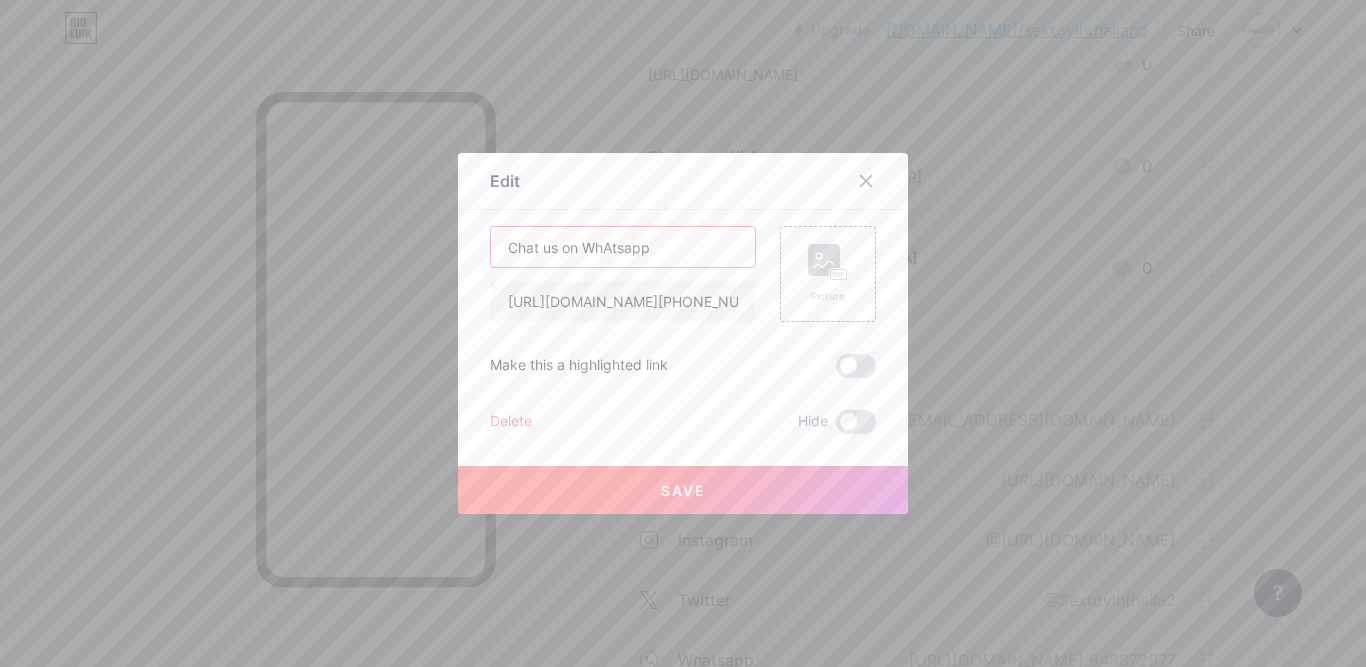 click on "Chat us on WhAtsapp" at bounding box center (623, 247) 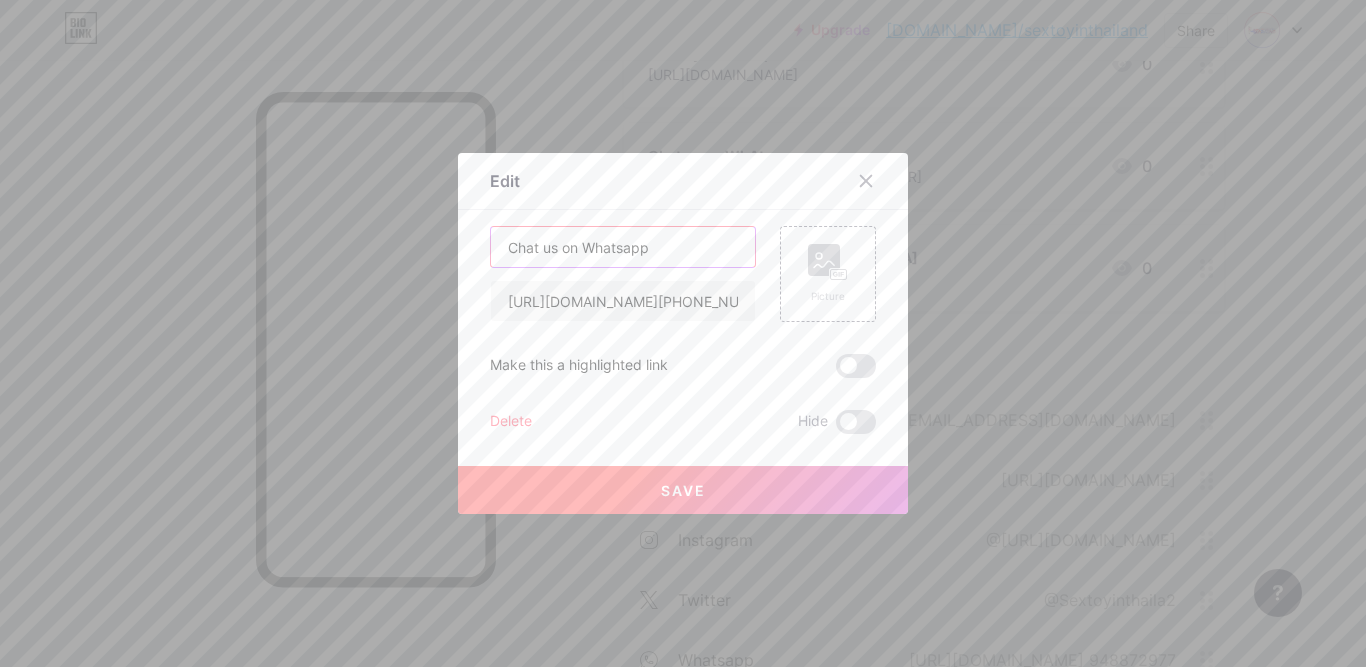 click on "Chat us on Whatsapp" at bounding box center (623, 247) 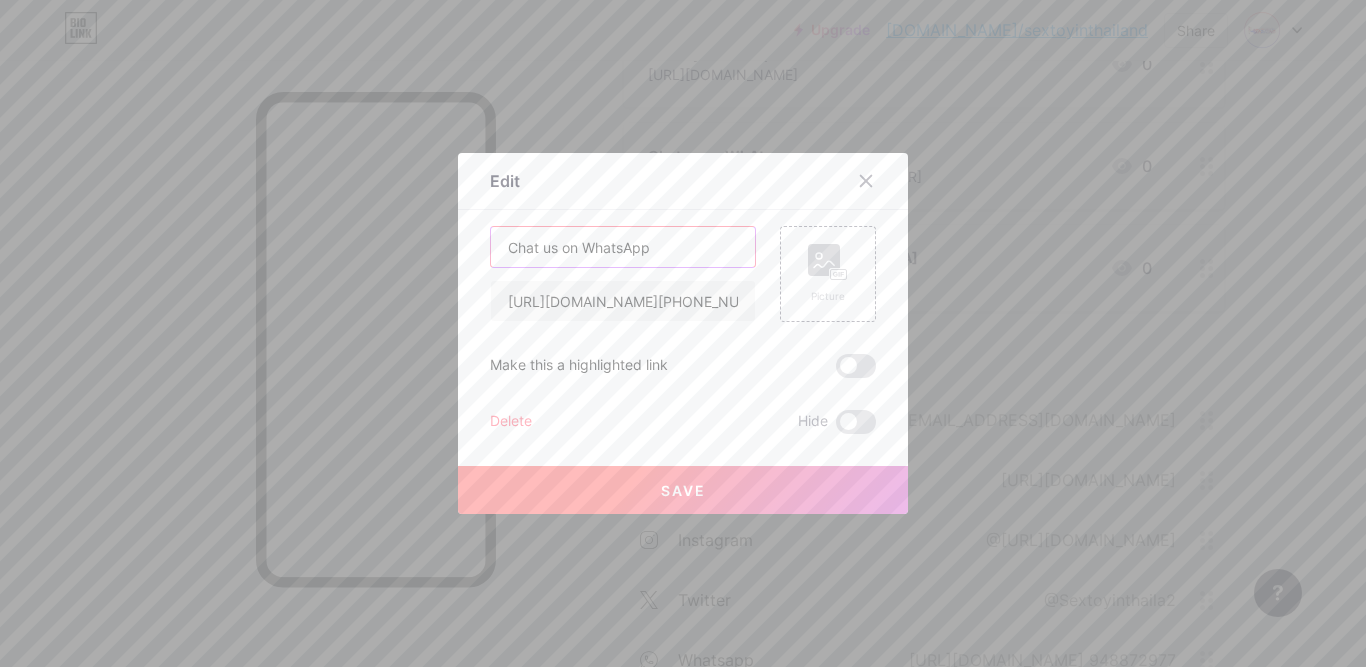 type on "Chat us on WhatsApp" 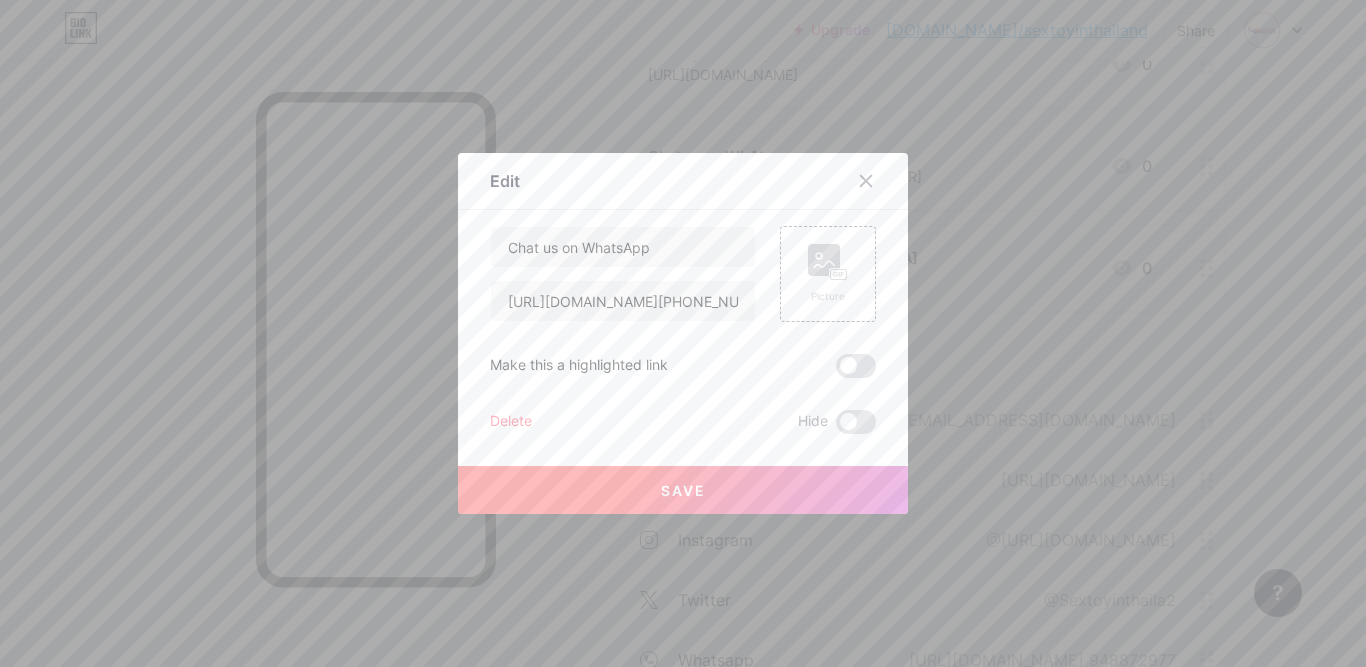 click on "Save" at bounding box center (683, 490) 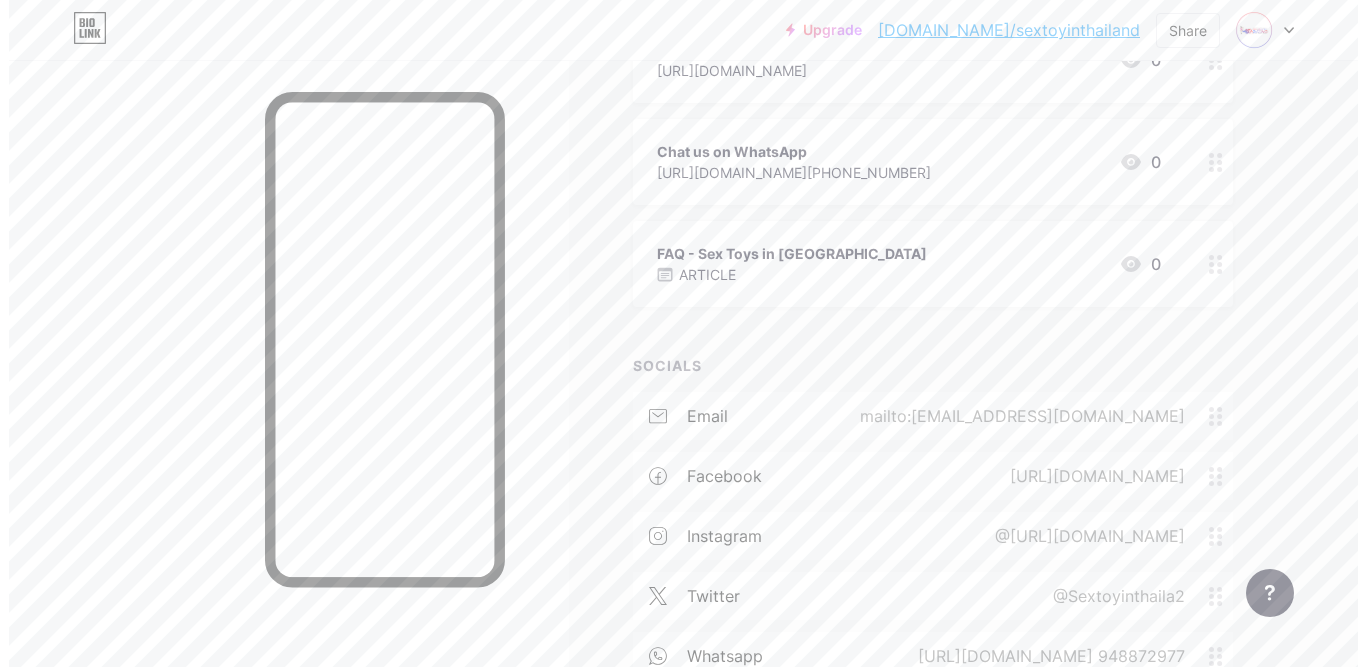 scroll, scrollTop: 600, scrollLeft: 0, axis: vertical 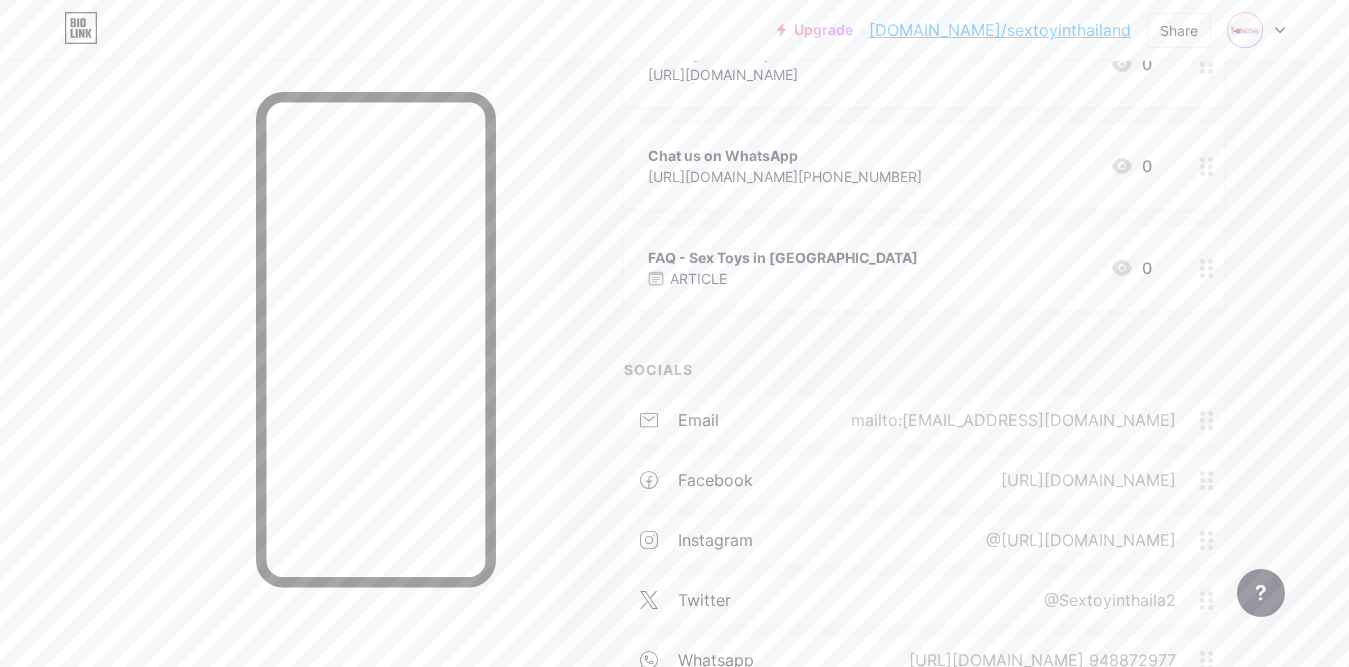 click on "FAQ - Sex Toys in [GEOGRAPHIC_DATA]
ARTICLE
0" at bounding box center (900, 268) 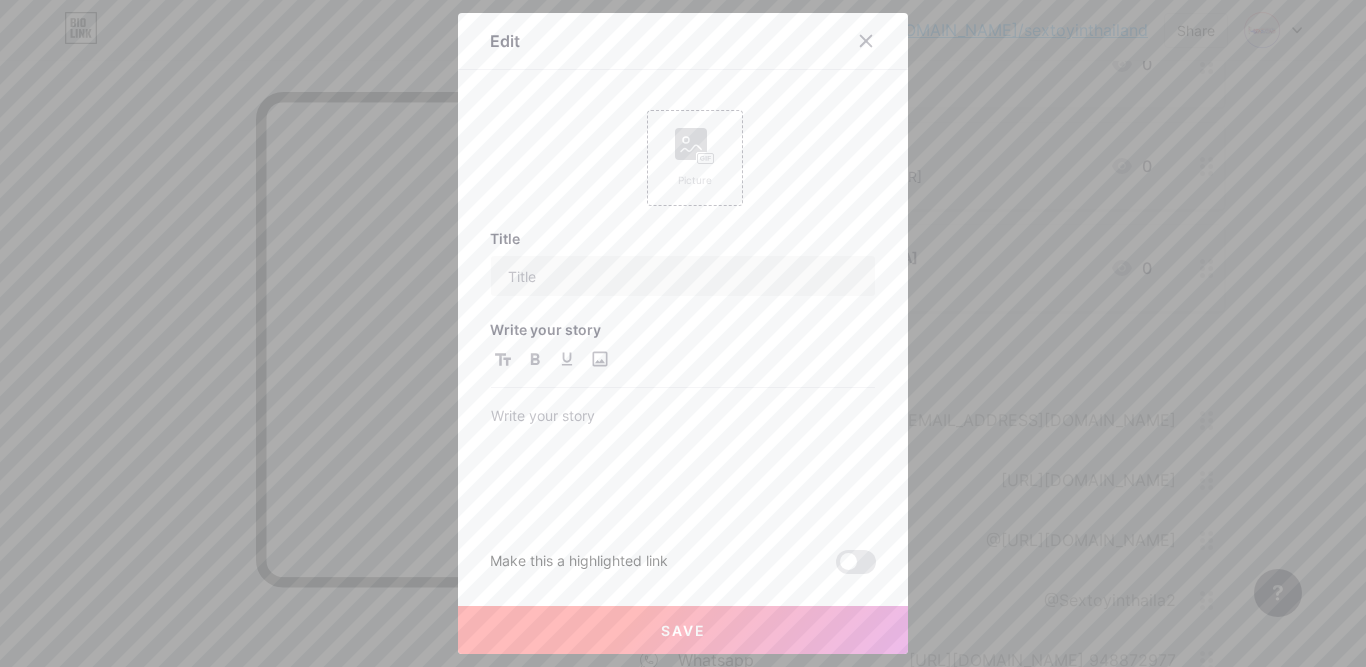 type on "FAQ - Sex Toys in [GEOGRAPHIC_DATA]" 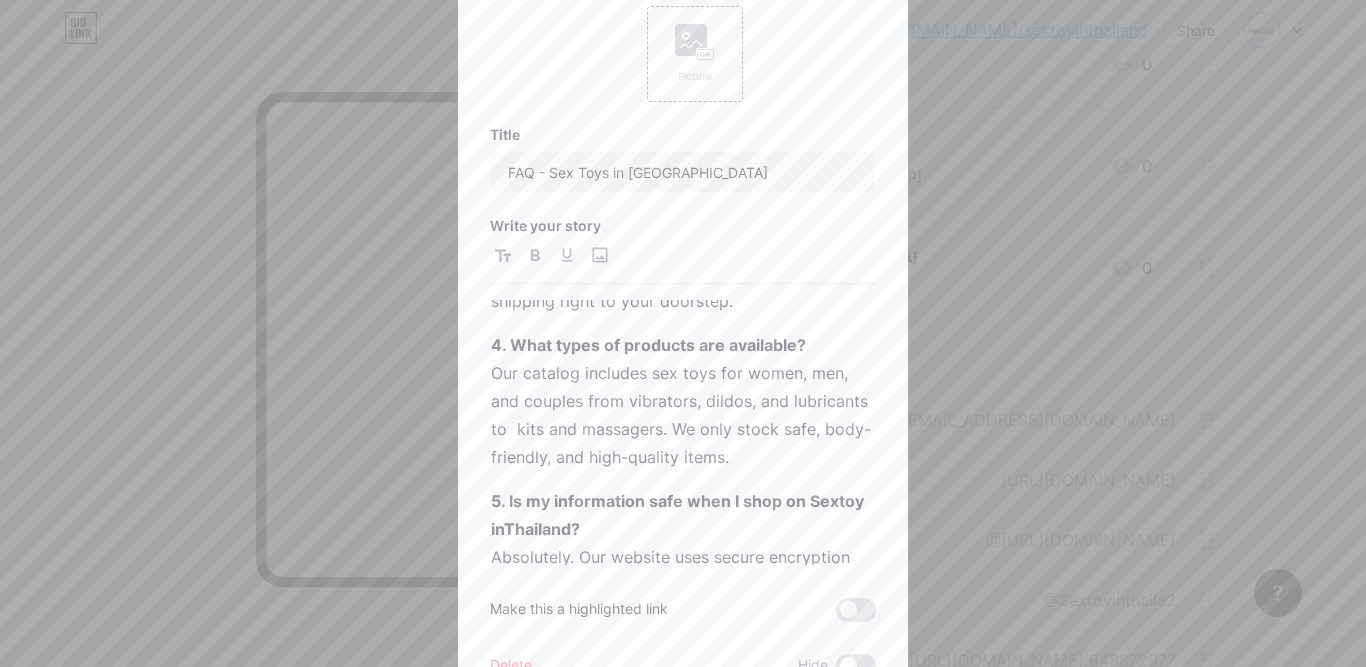 scroll, scrollTop: 599, scrollLeft: 0, axis: vertical 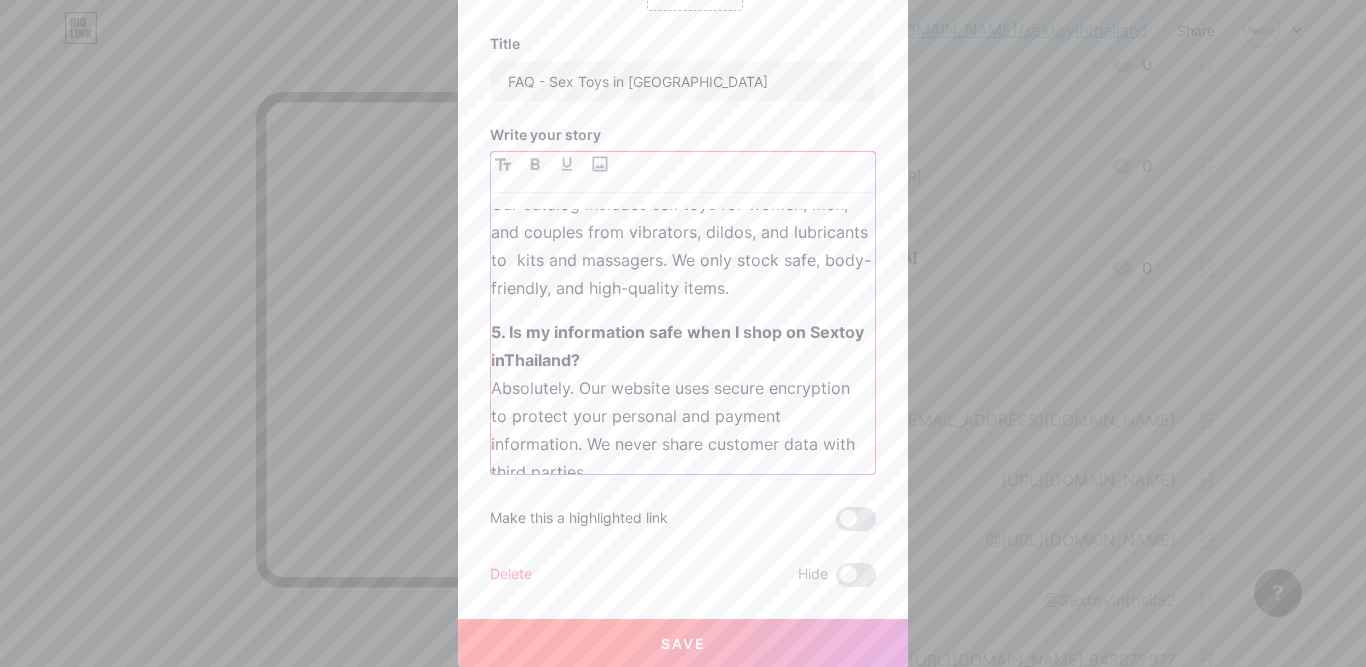 click on "5. Is my information safe when I shop on Sextoy inThailand?" at bounding box center [679, 346] 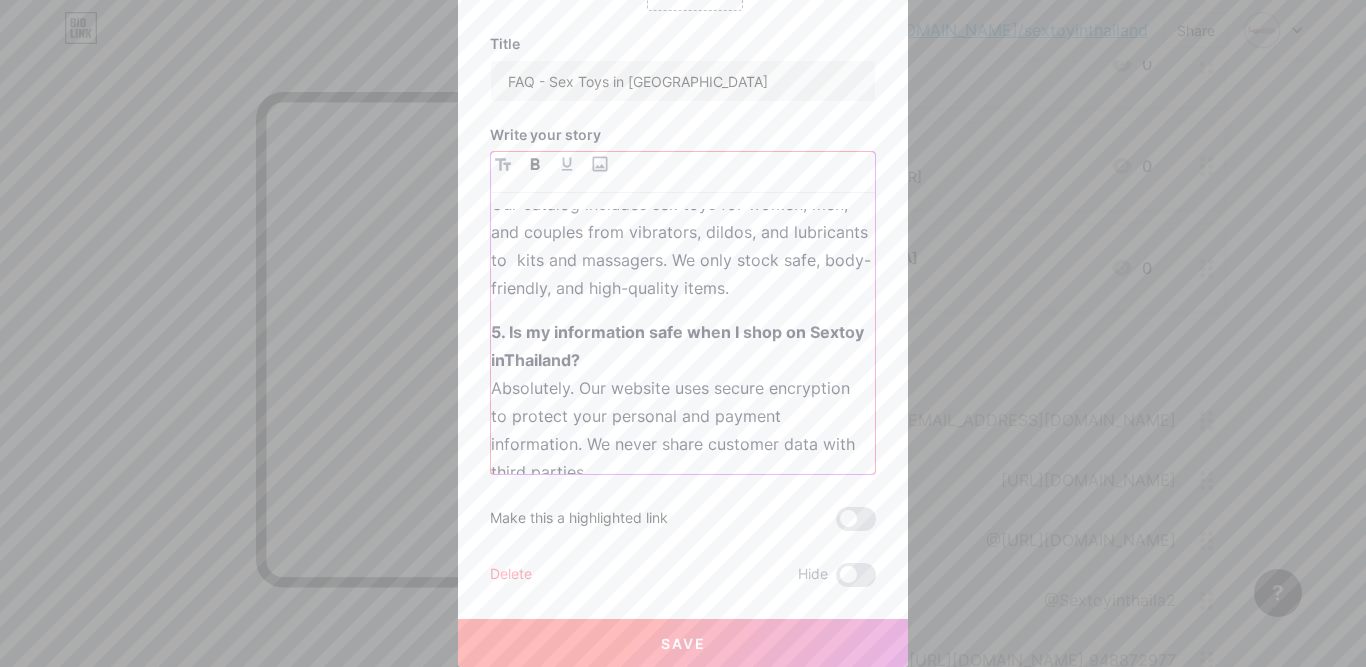 type 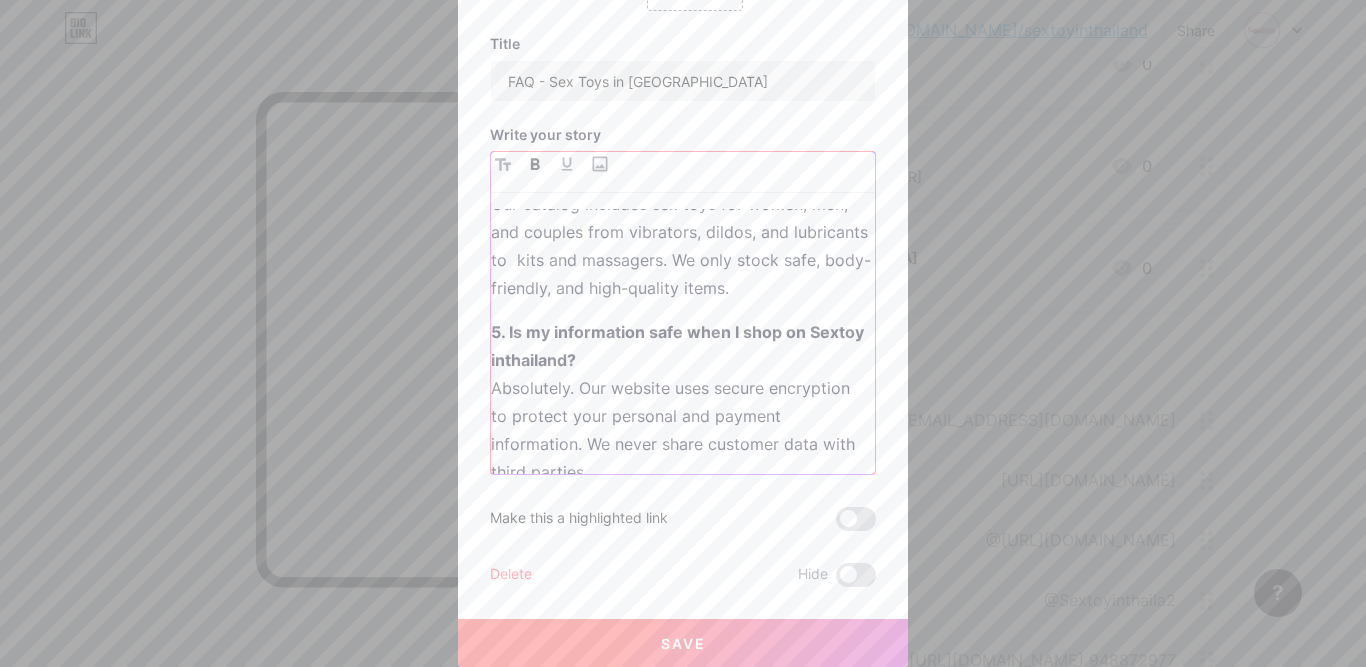 click on "5. Is my information safe when I shop on Sextoy inthailand?" at bounding box center [679, 346] 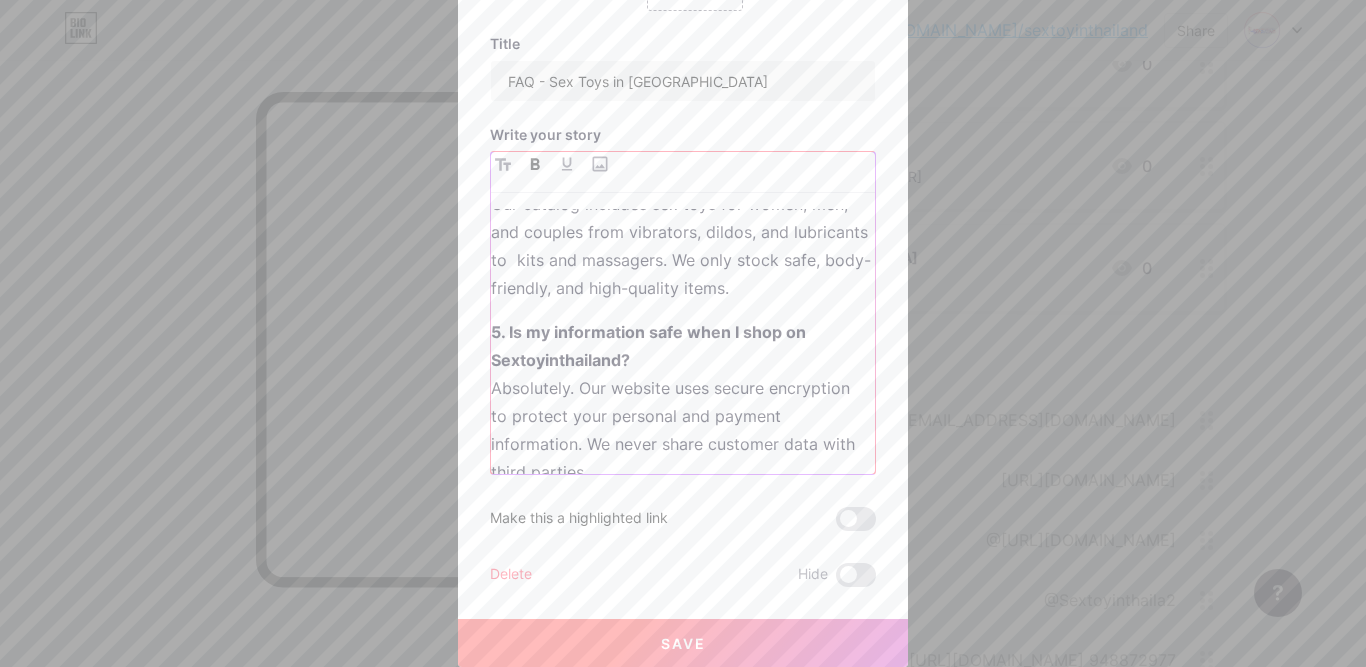 click on "5. Is my information safe when I shop on Sextoyinthailand?" at bounding box center (650, 346) 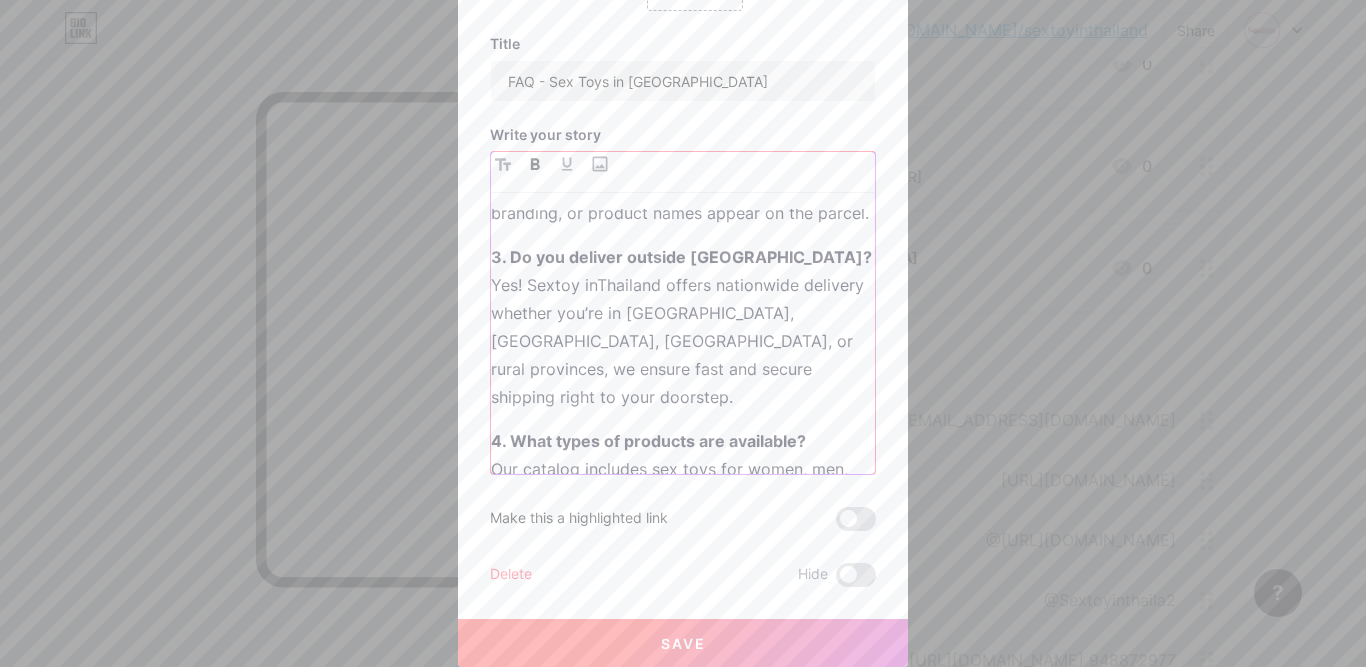 scroll, scrollTop: 299, scrollLeft: 0, axis: vertical 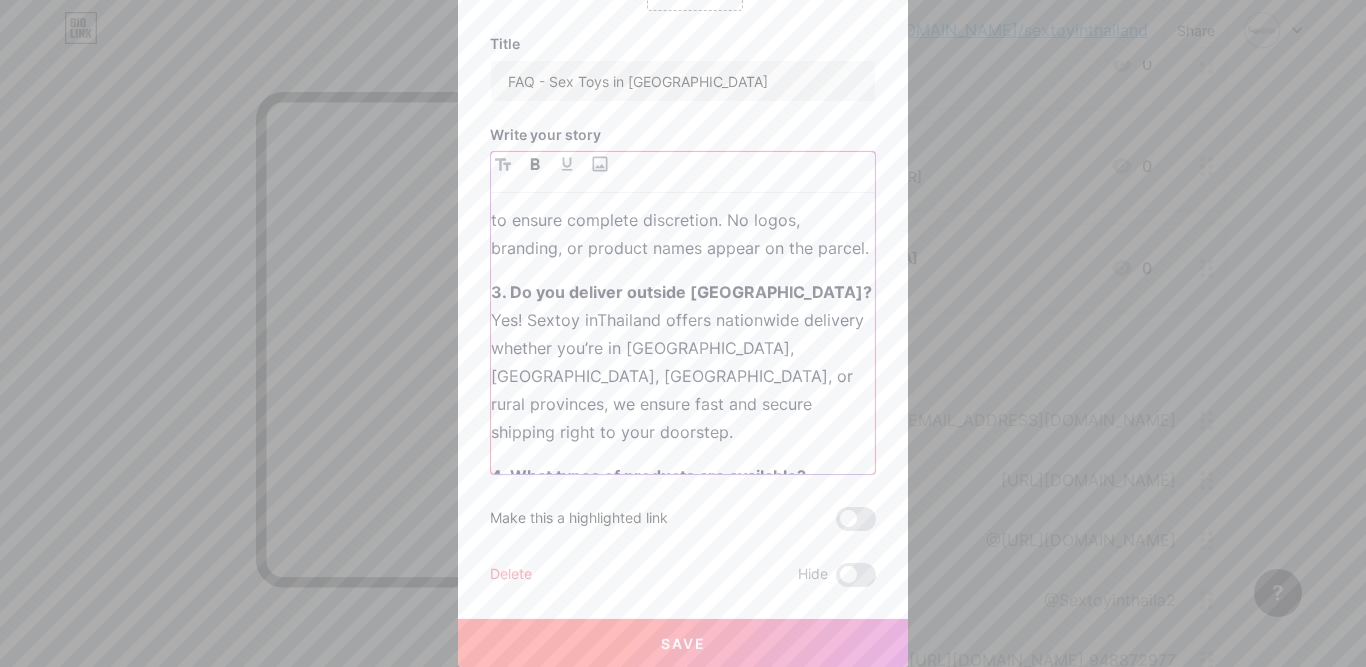 click on "3. Do you deliver outside [GEOGRAPHIC_DATA]? Yes! Sextoy inThailand offers nationwide delivery whether you’re in [GEOGRAPHIC_DATA], [GEOGRAPHIC_DATA], [GEOGRAPHIC_DATA], or rural provinces, we ensure fast and secure shipping right to your doorstep." at bounding box center [683, 362] 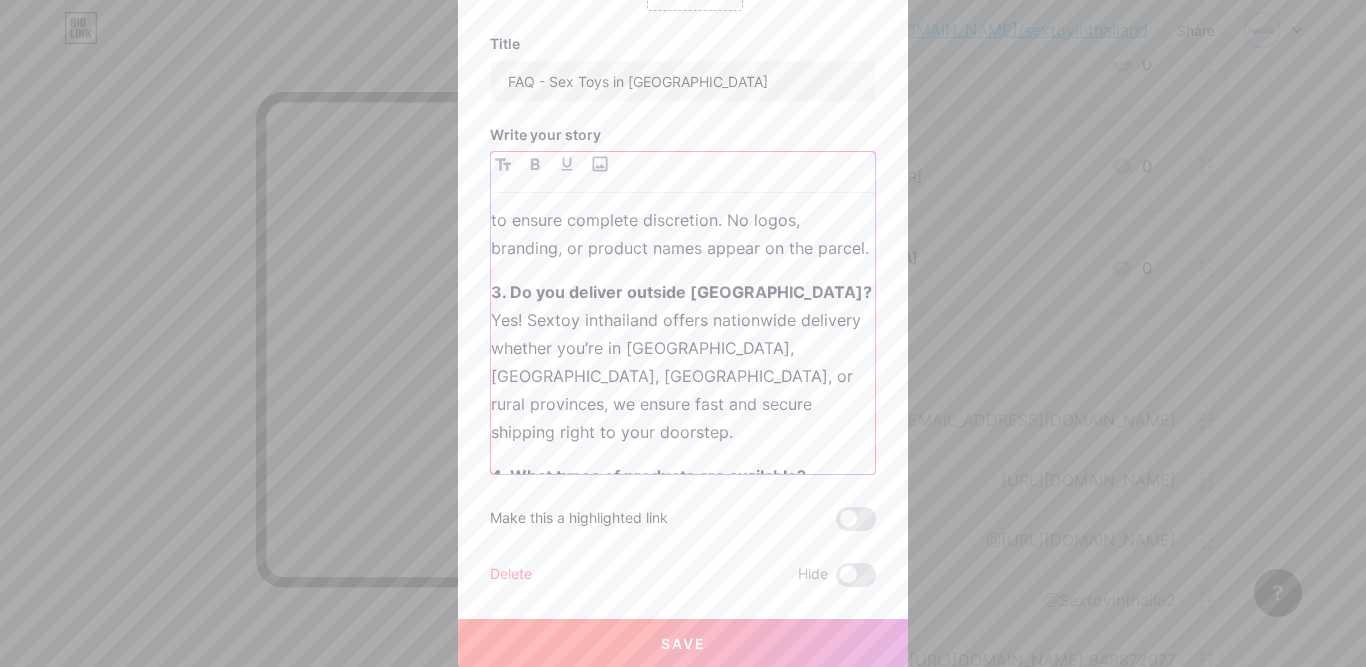 click on "3. Do you deliver outside [GEOGRAPHIC_DATA]? Yes! Sextoy inthailand offers nationwide delivery whether you’re in [GEOGRAPHIC_DATA], [GEOGRAPHIC_DATA], [GEOGRAPHIC_DATA], or rural provinces, we ensure fast and secure shipping right to your doorstep." at bounding box center [683, 362] 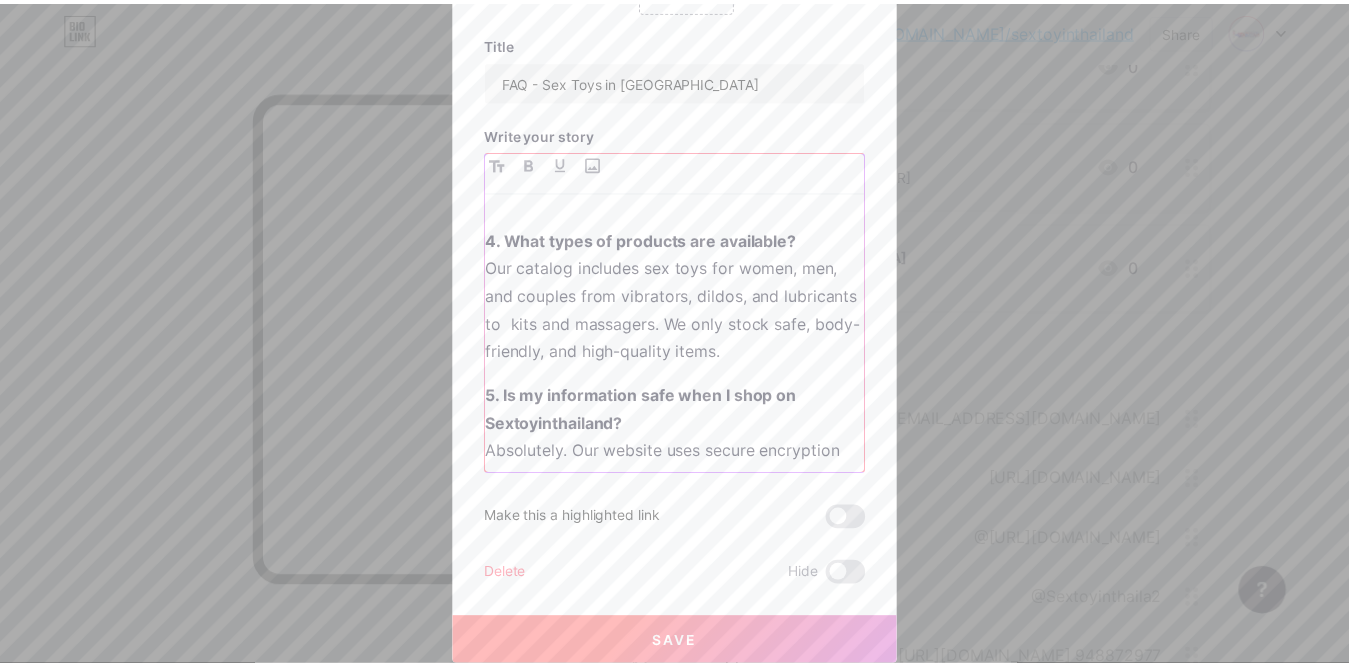 scroll, scrollTop: 599, scrollLeft: 0, axis: vertical 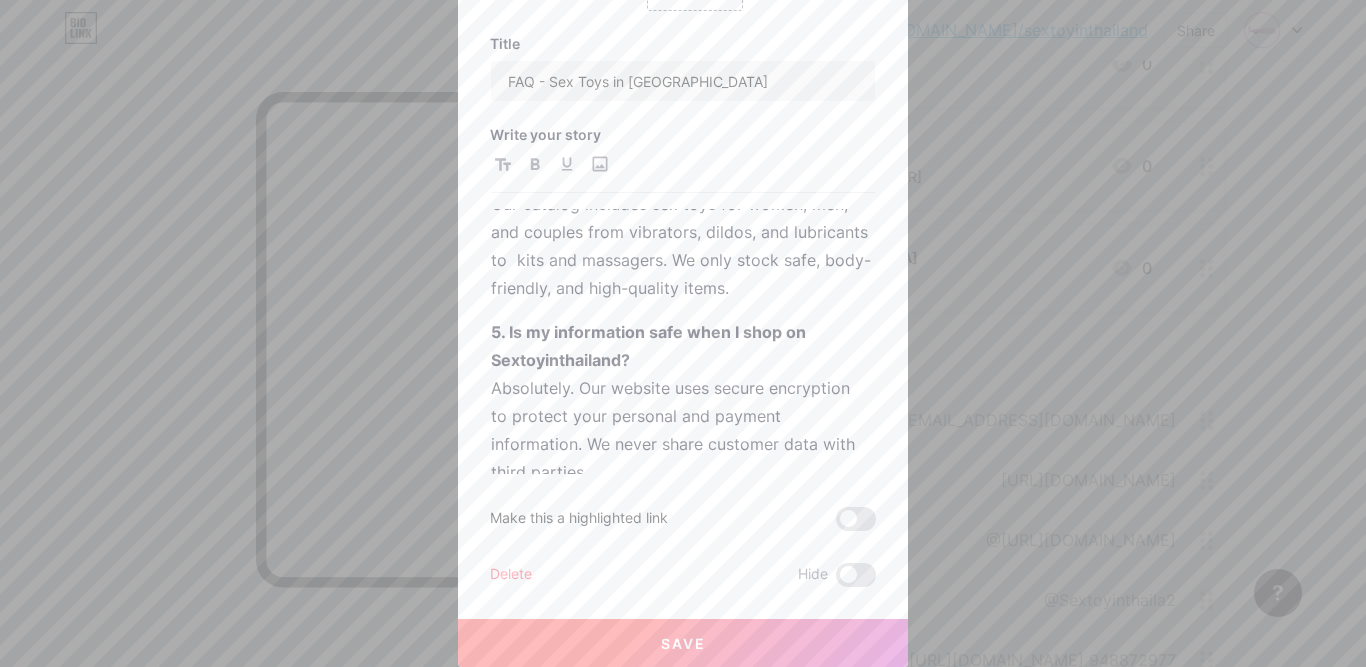 click on "Save" at bounding box center (683, 643) 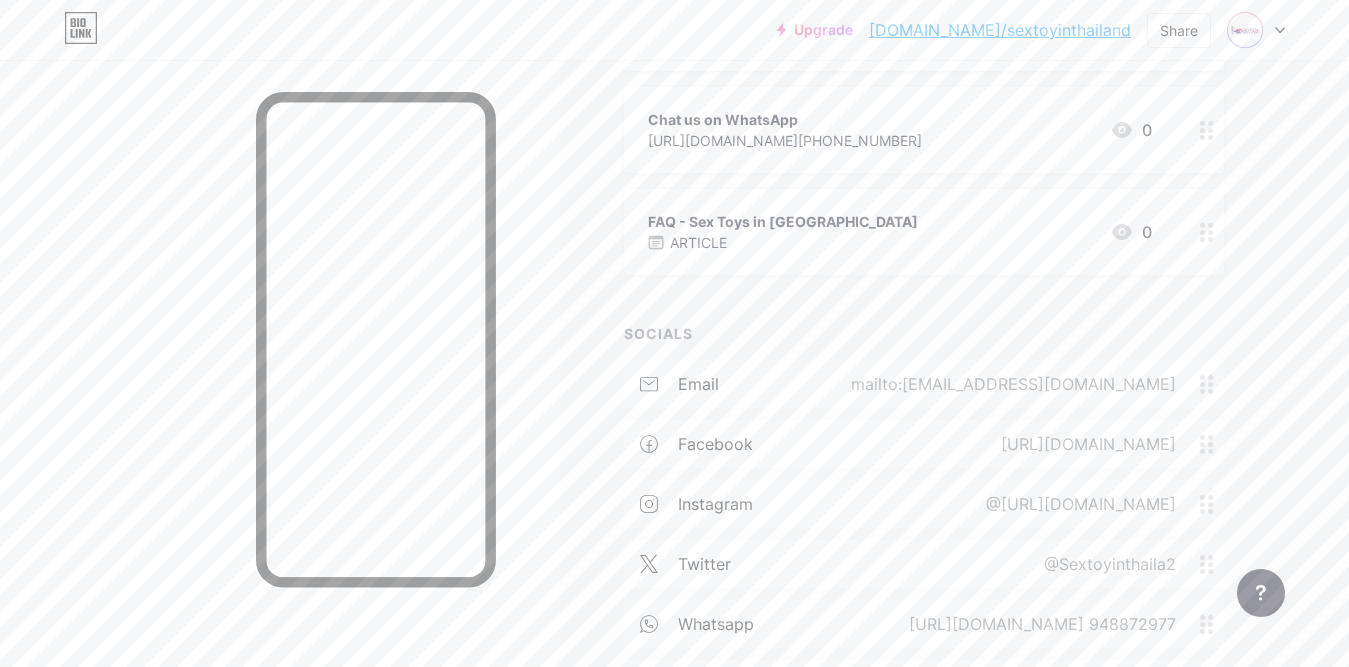 scroll, scrollTop: 700, scrollLeft: 0, axis: vertical 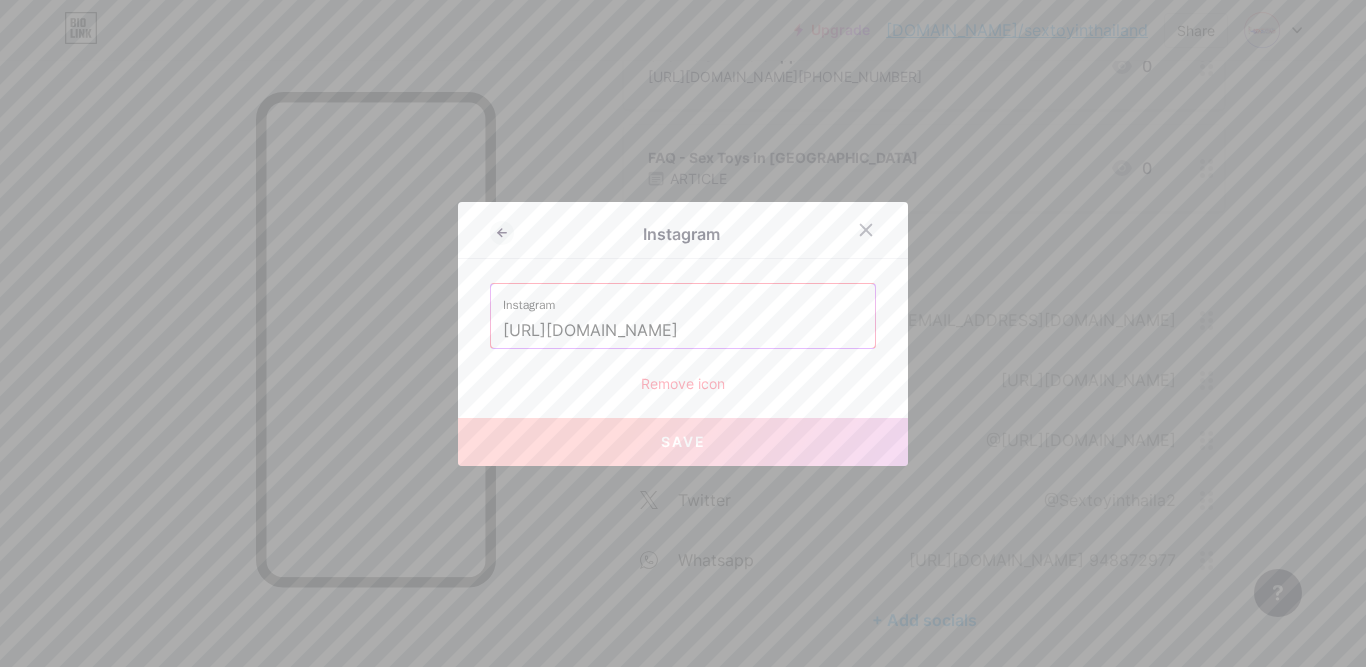 click on "[URL][DOMAIN_NAME]" at bounding box center (683, 331) 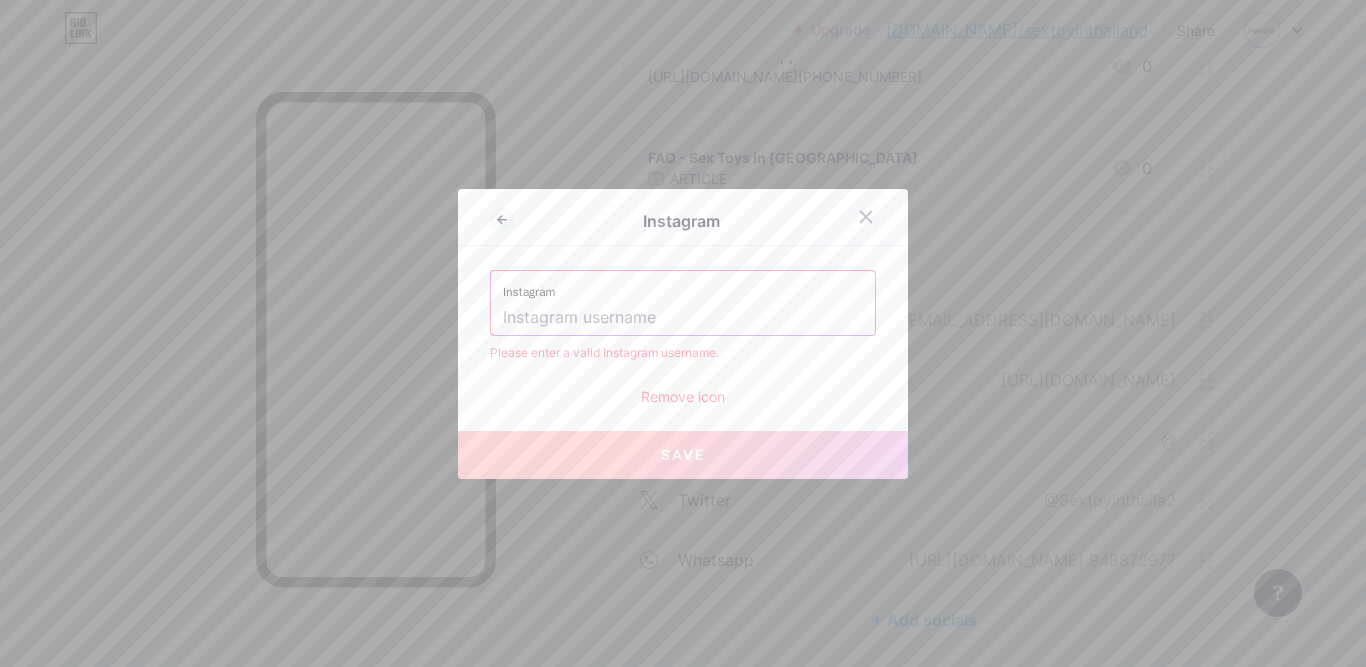 paste on "[URL][DOMAIN_NAME]" 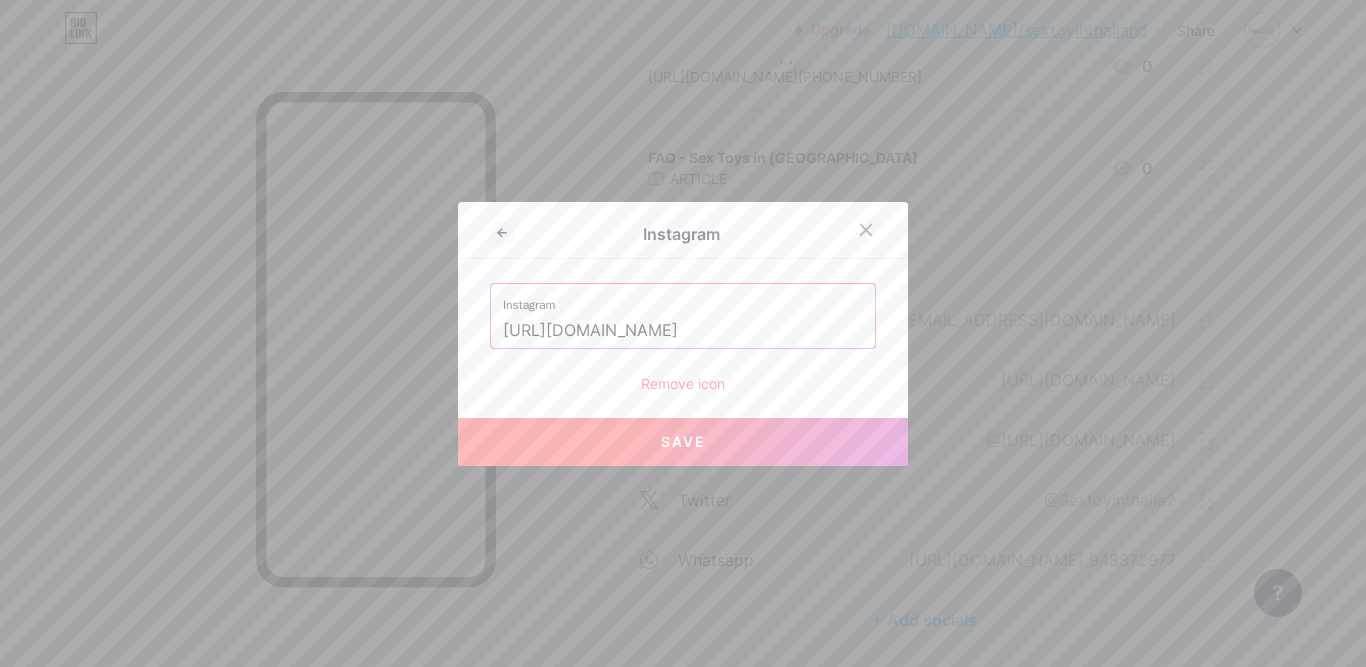 click on "[URL][DOMAIN_NAME]" at bounding box center [683, 331] 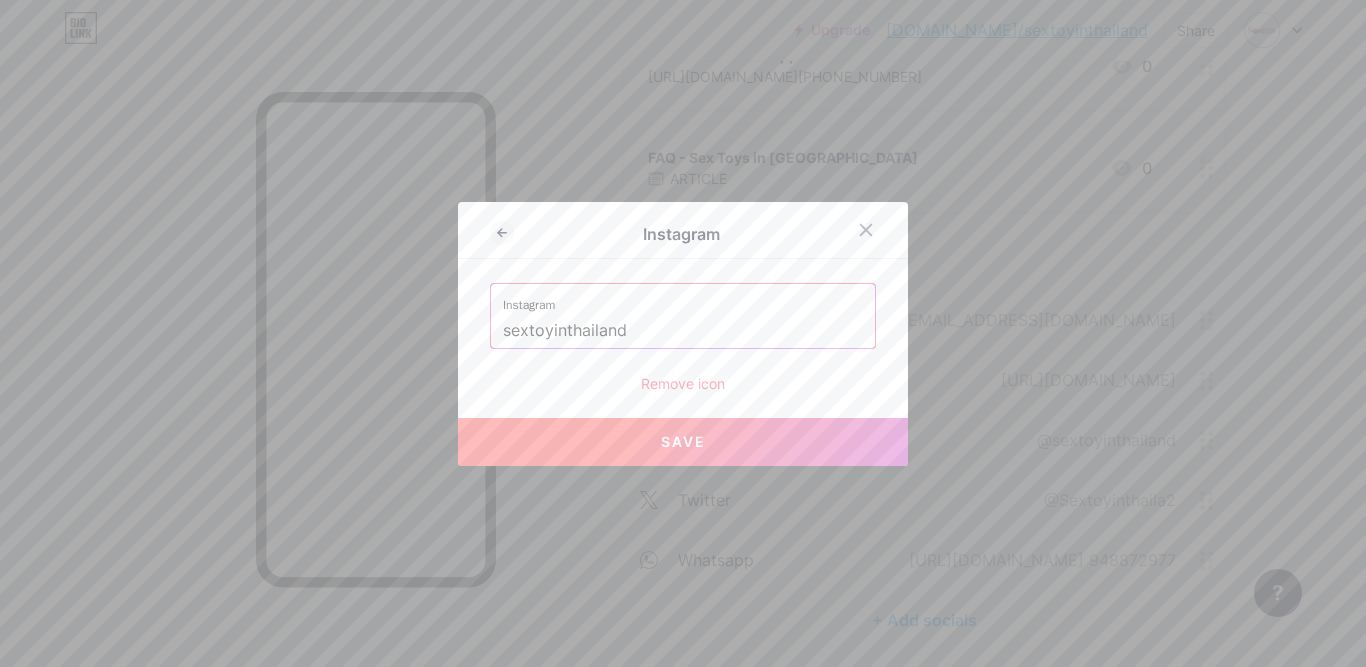 click on "Save" at bounding box center [683, 442] 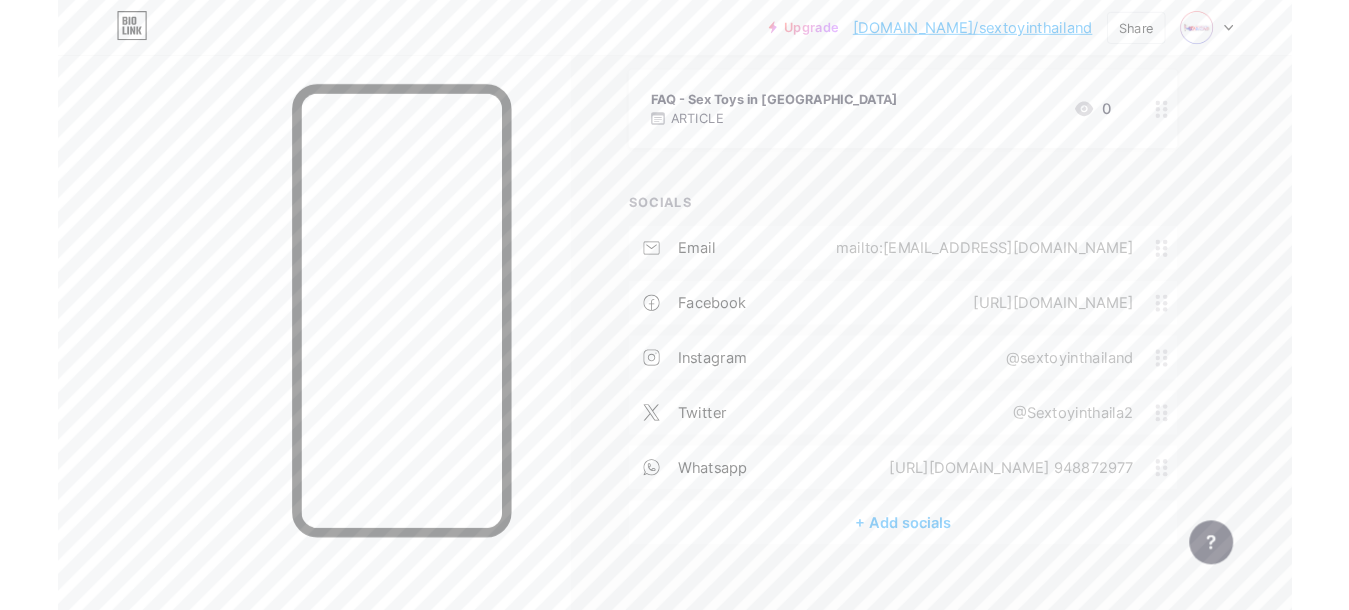 scroll, scrollTop: 776, scrollLeft: 0, axis: vertical 